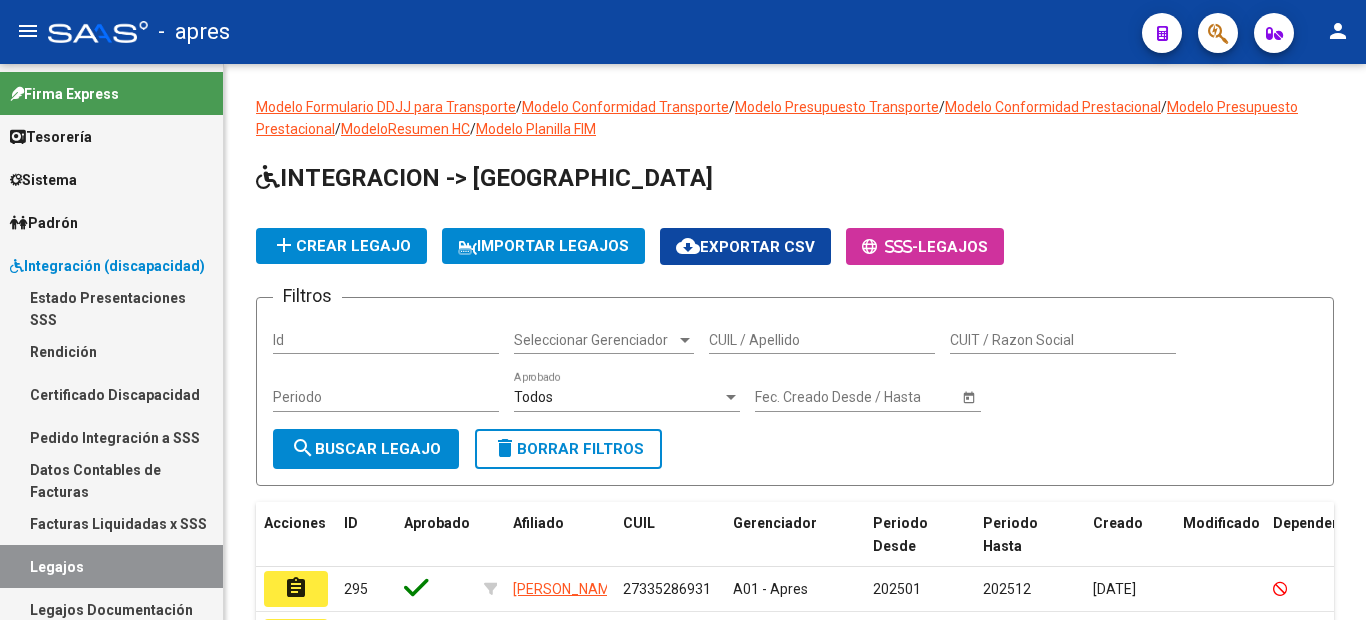 scroll, scrollTop: 0, scrollLeft: 0, axis: both 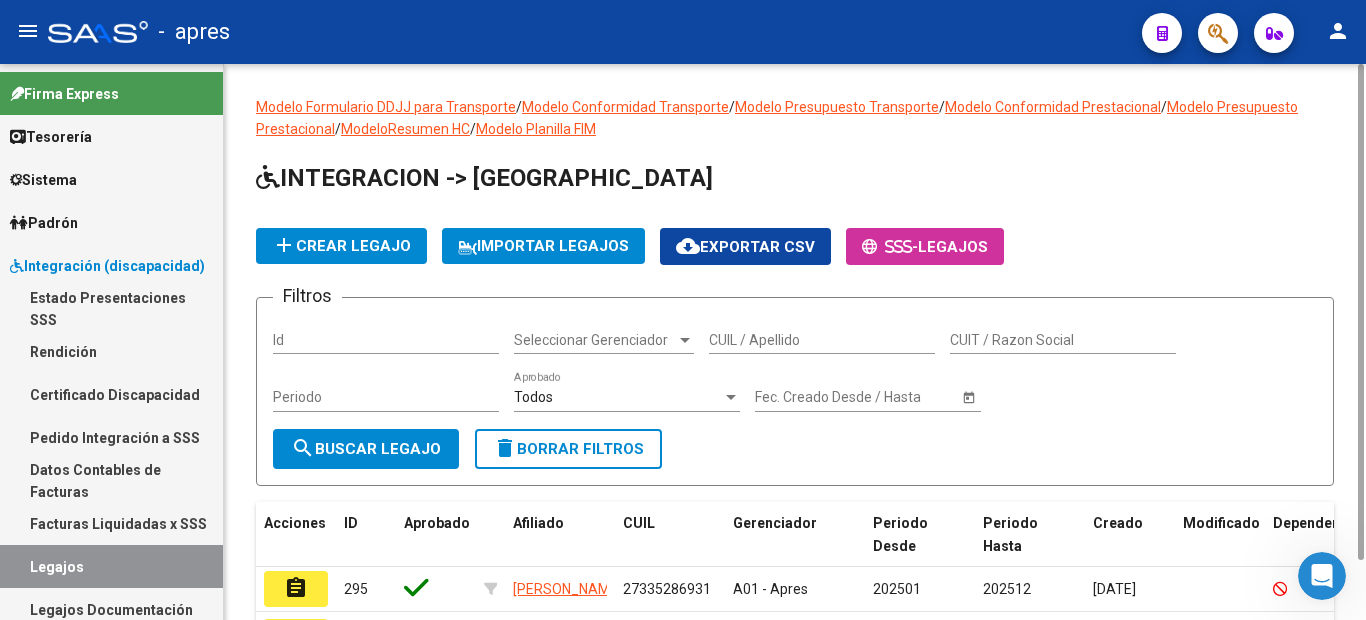 drag, startPoint x: 809, startPoint y: 355, endPoint x: 800, endPoint y: 342, distance: 15.811388 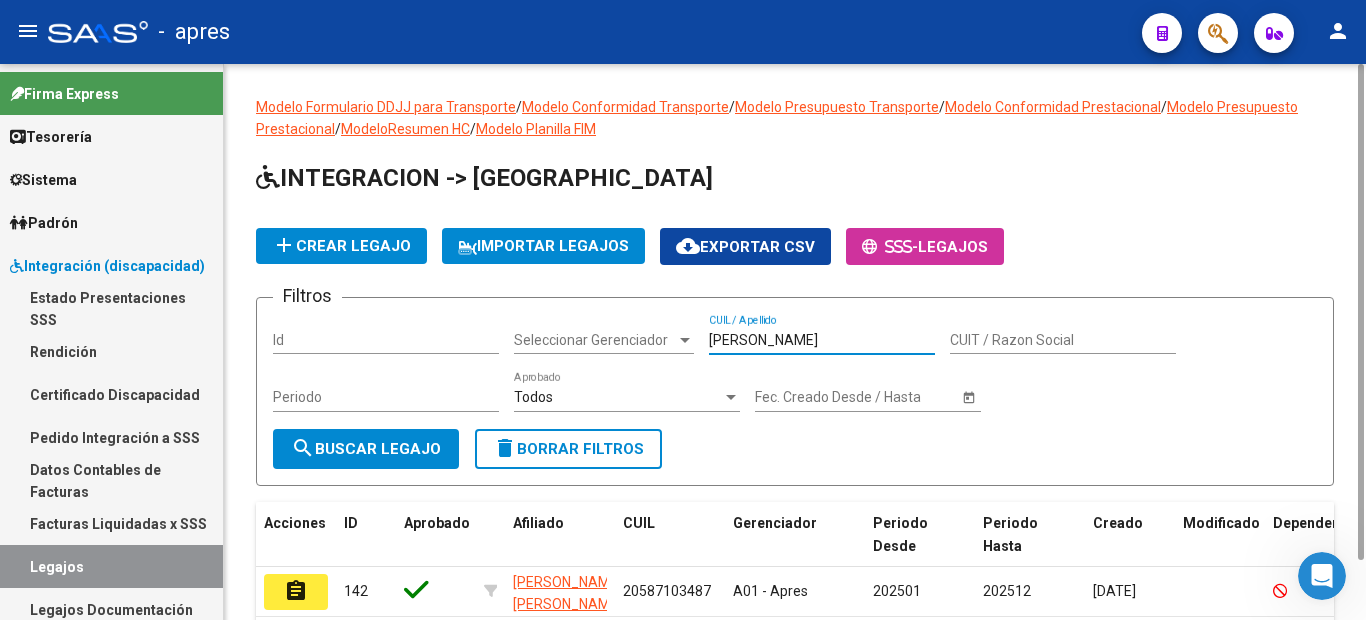 scroll, scrollTop: 134, scrollLeft: 0, axis: vertical 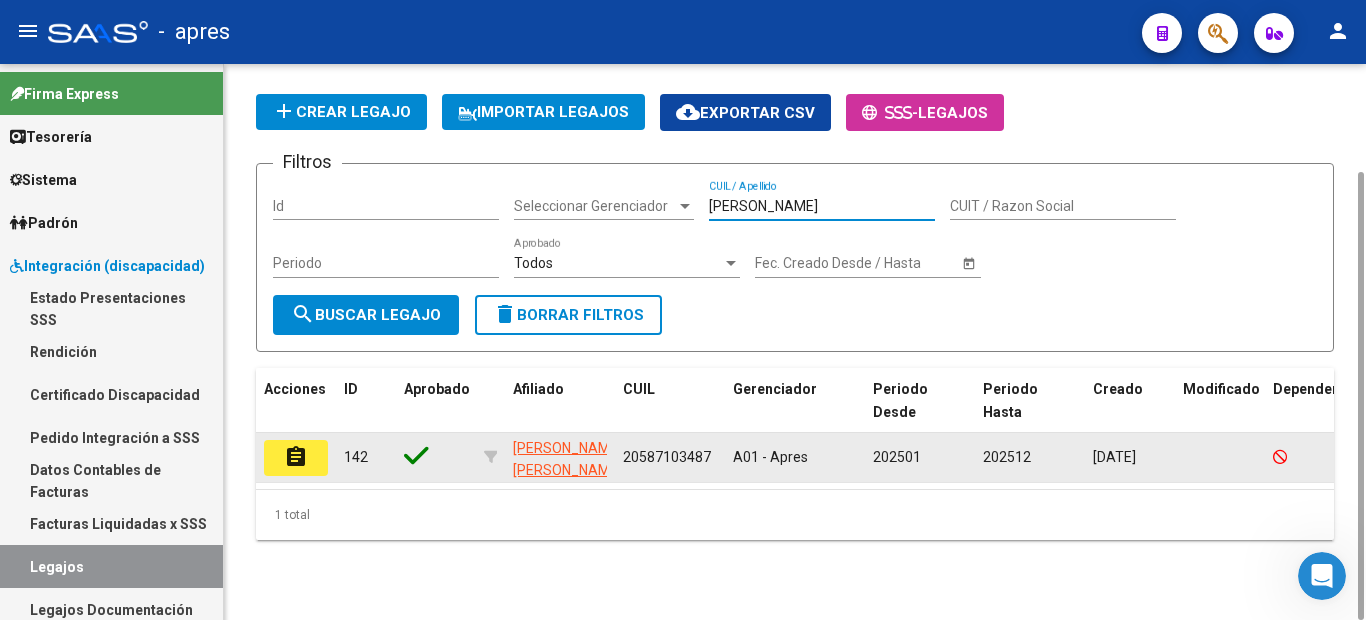 type on "[PERSON_NAME]" 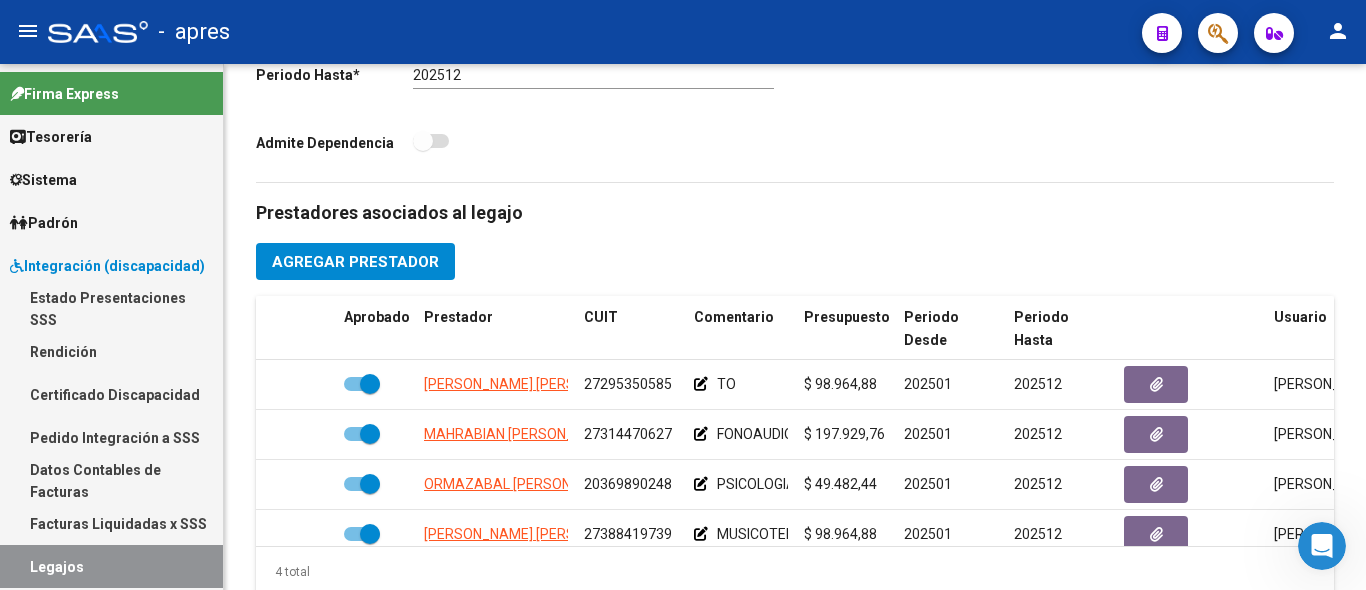 scroll, scrollTop: 1156, scrollLeft: 0, axis: vertical 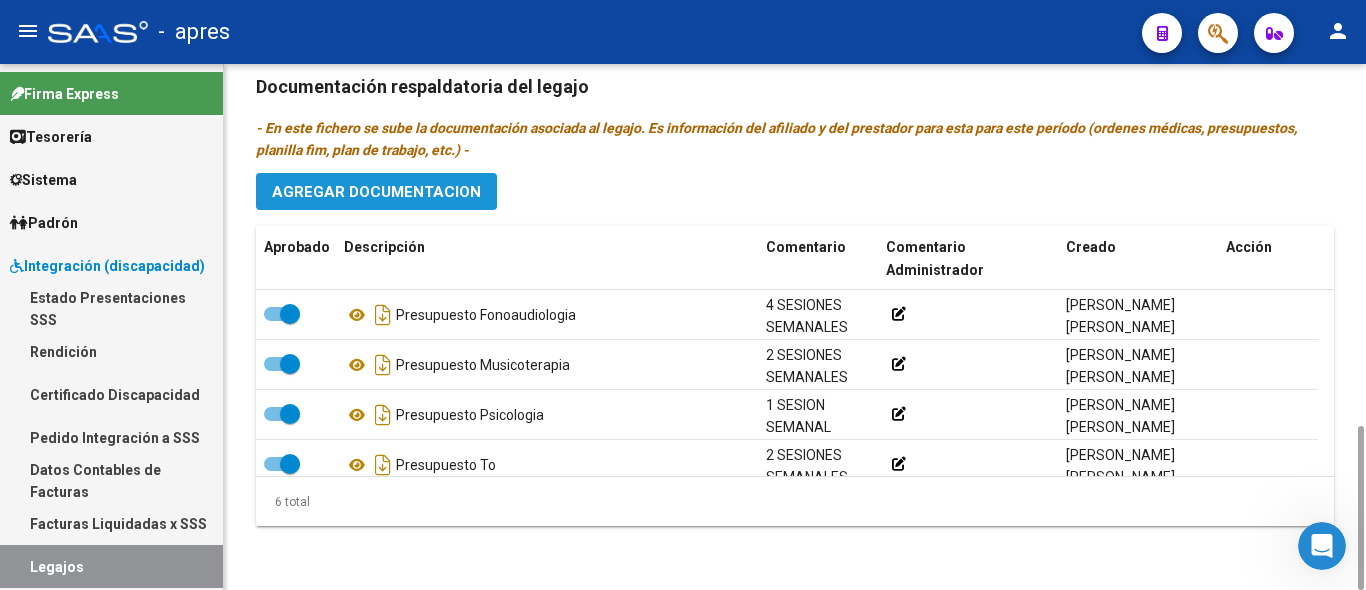 click on "Agregar Documentacion" 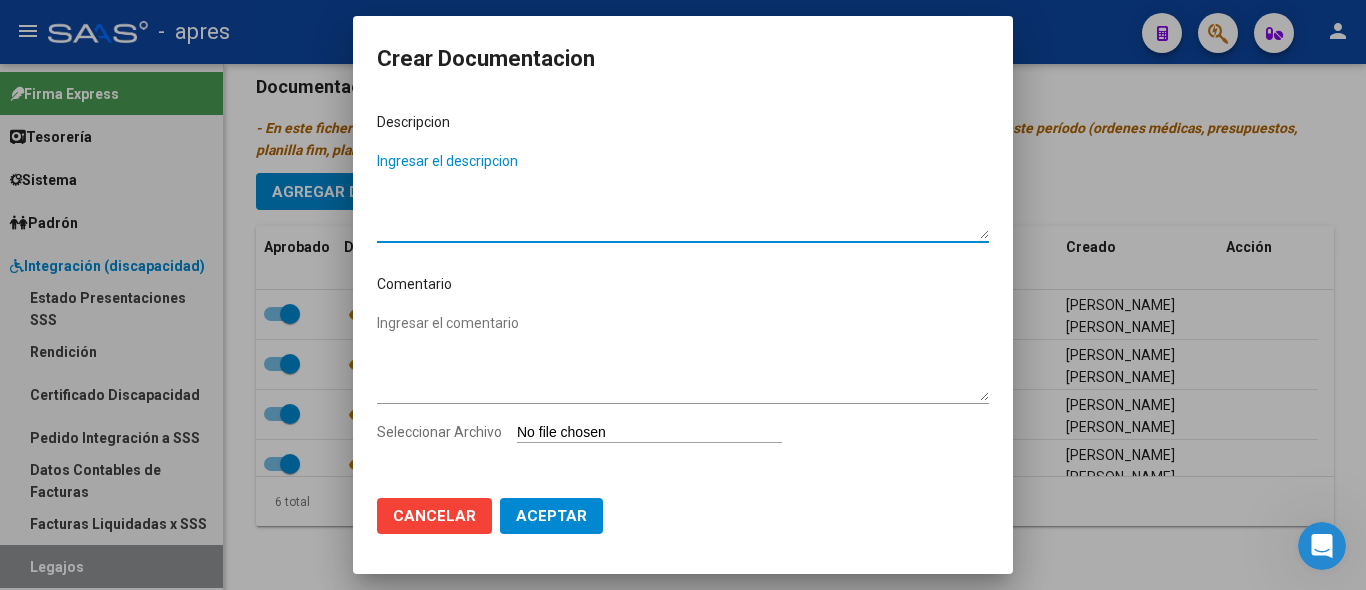 click on "Aceptar" 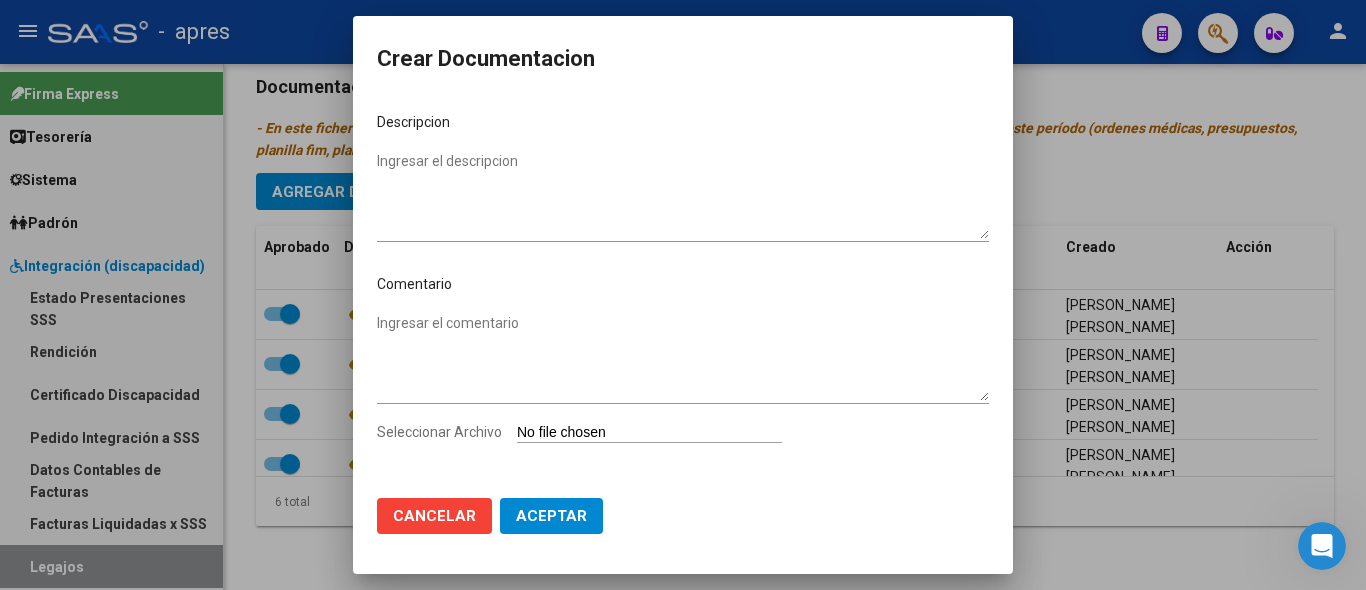 click on "Seleccionar Archivo" at bounding box center [649, 433] 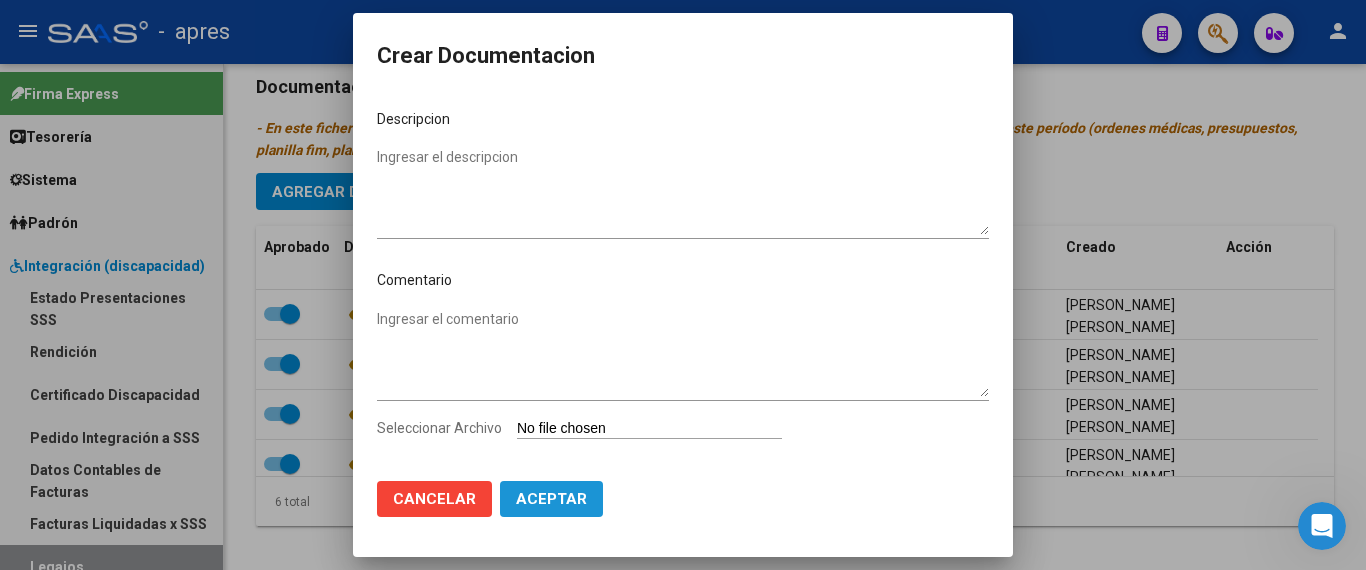click on "Aceptar" 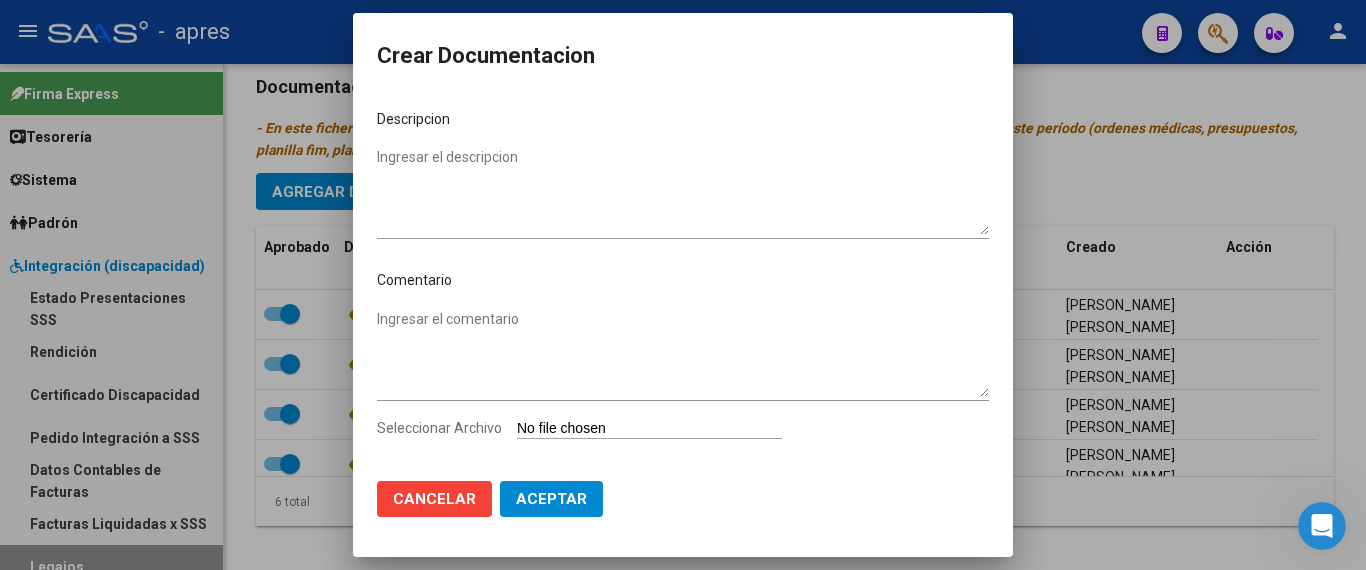 click on "Ingresar el descripcion" at bounding box center [683, 191] 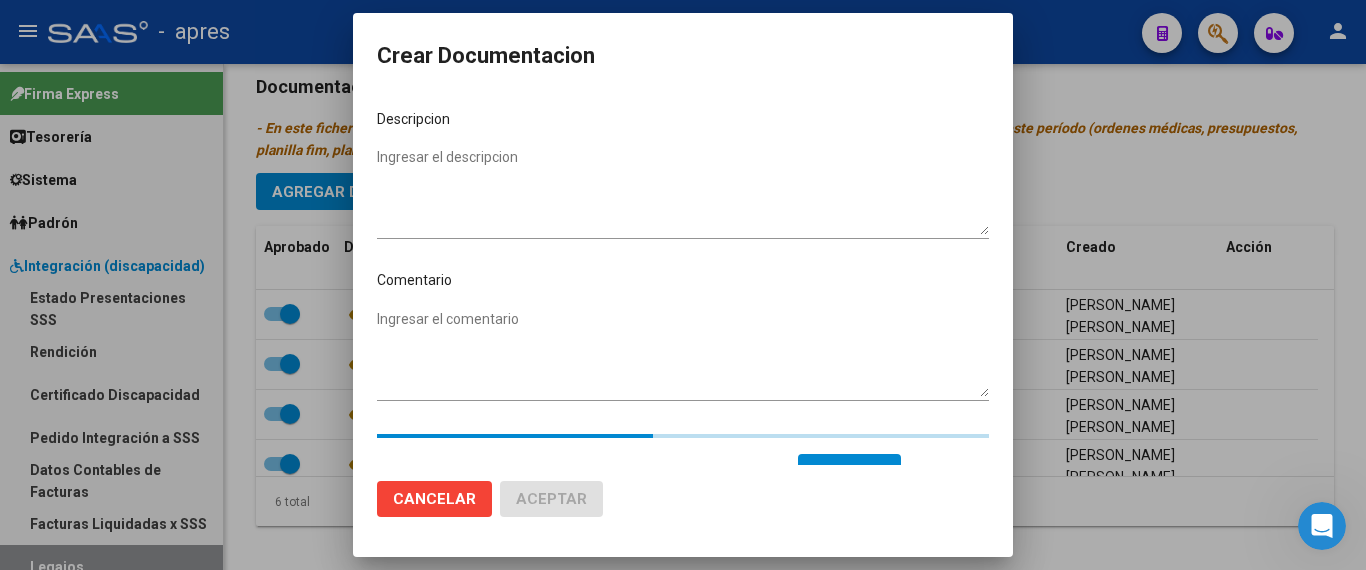 click on "Ingresar el descripcion" at bounding box center [683, 191] 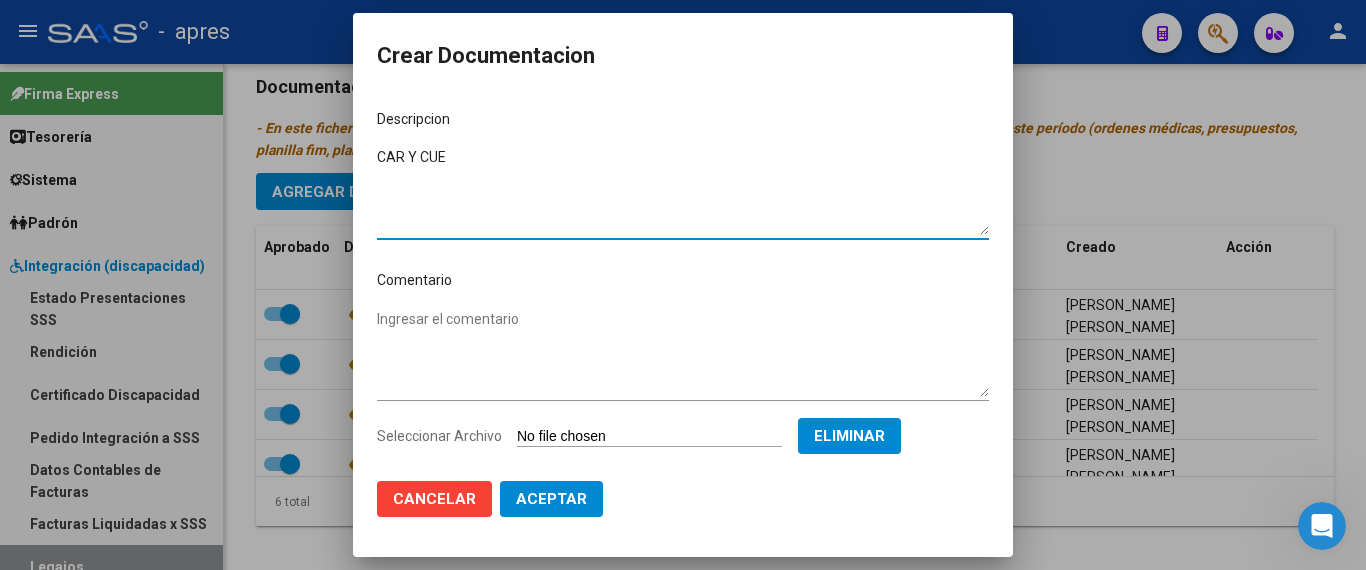 type on "CAR Y CUE" 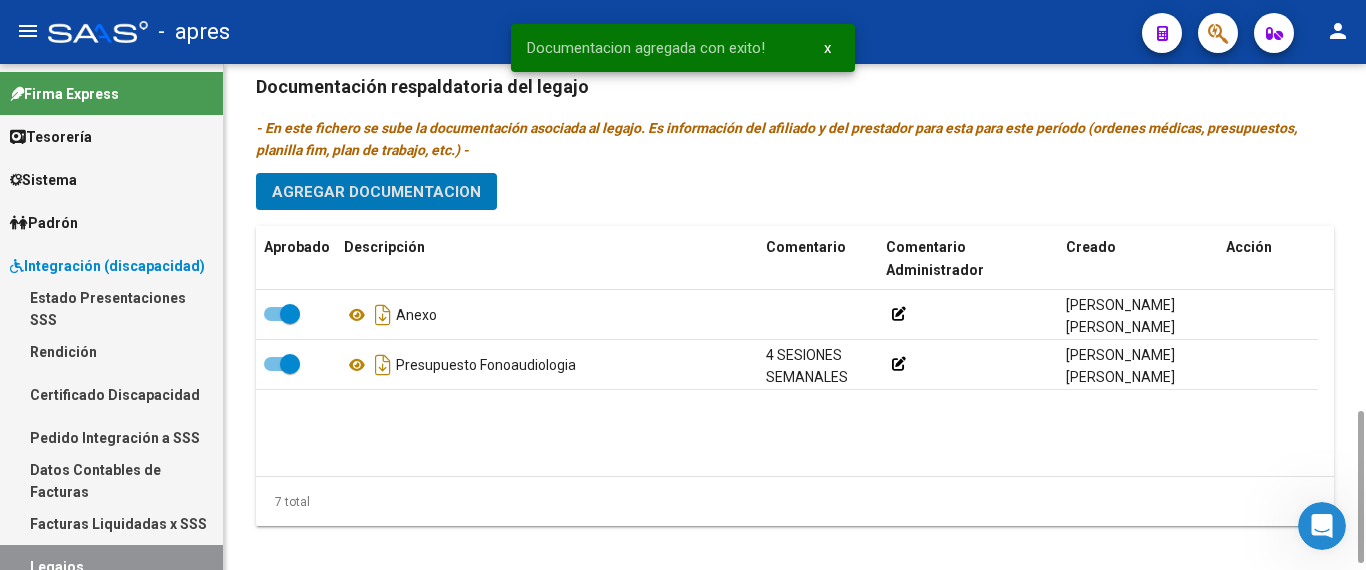 scroll, scrollTop: 0, scrollLeft: 0, axis: both 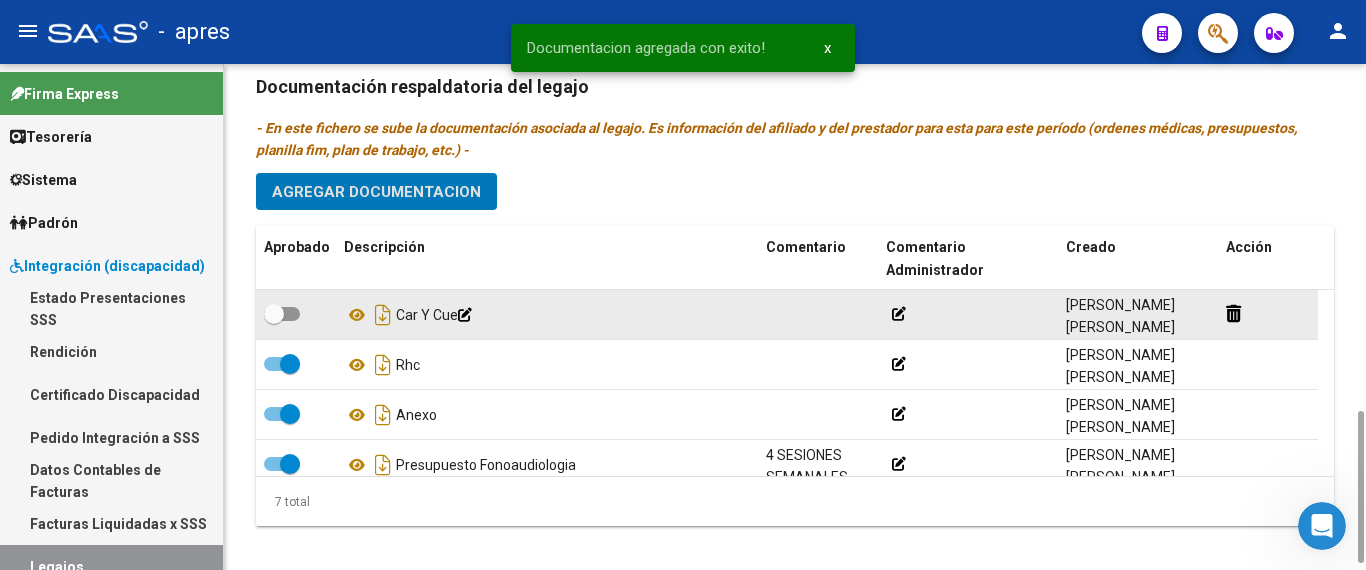 click at bounding box center [282, 314] 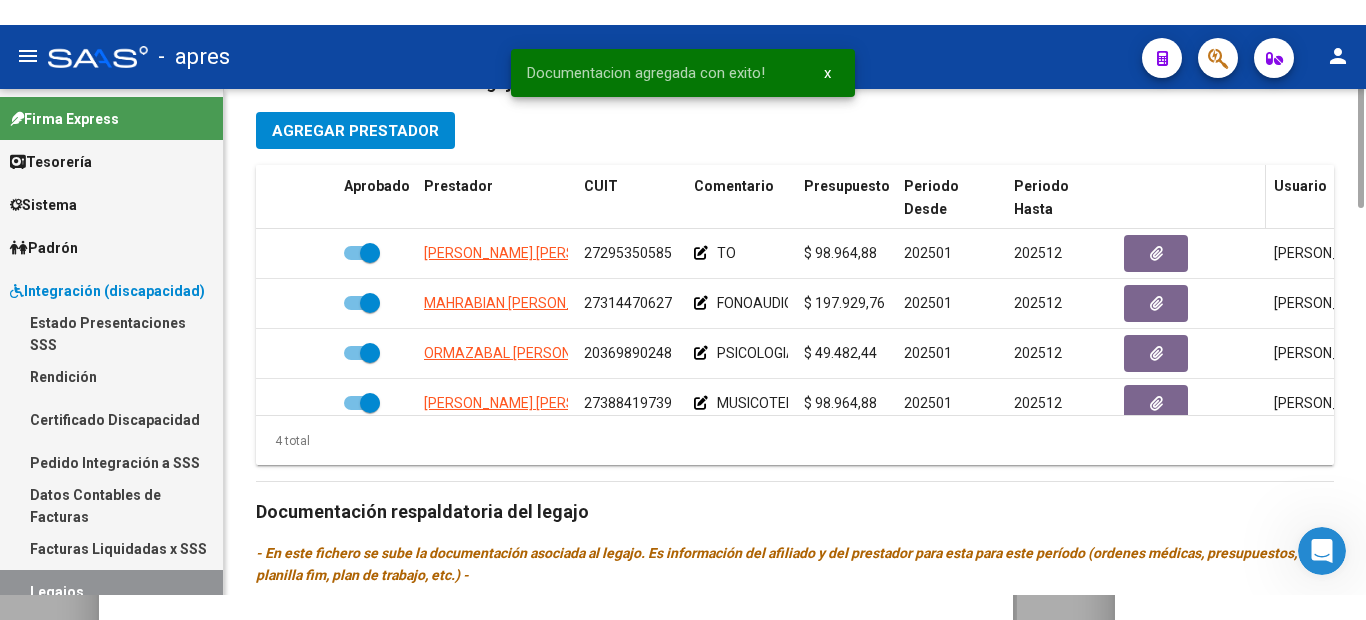 scroll, scrollTop: 0, scrollLeft: 0, axis: both 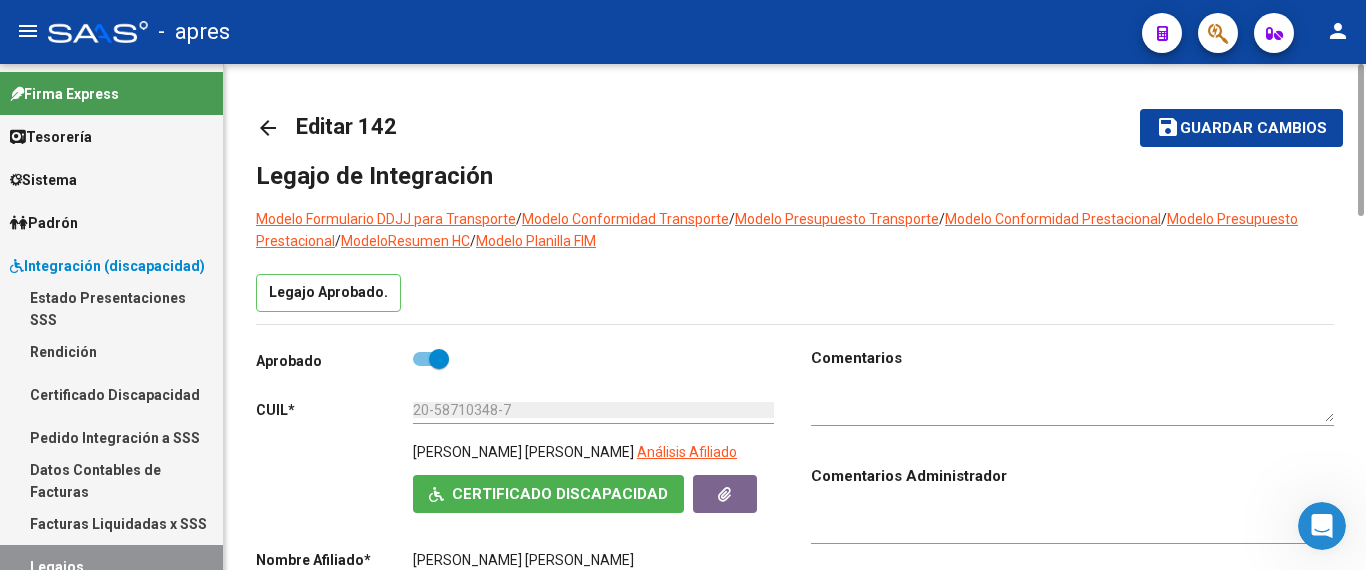 click on "Guardar cambios" 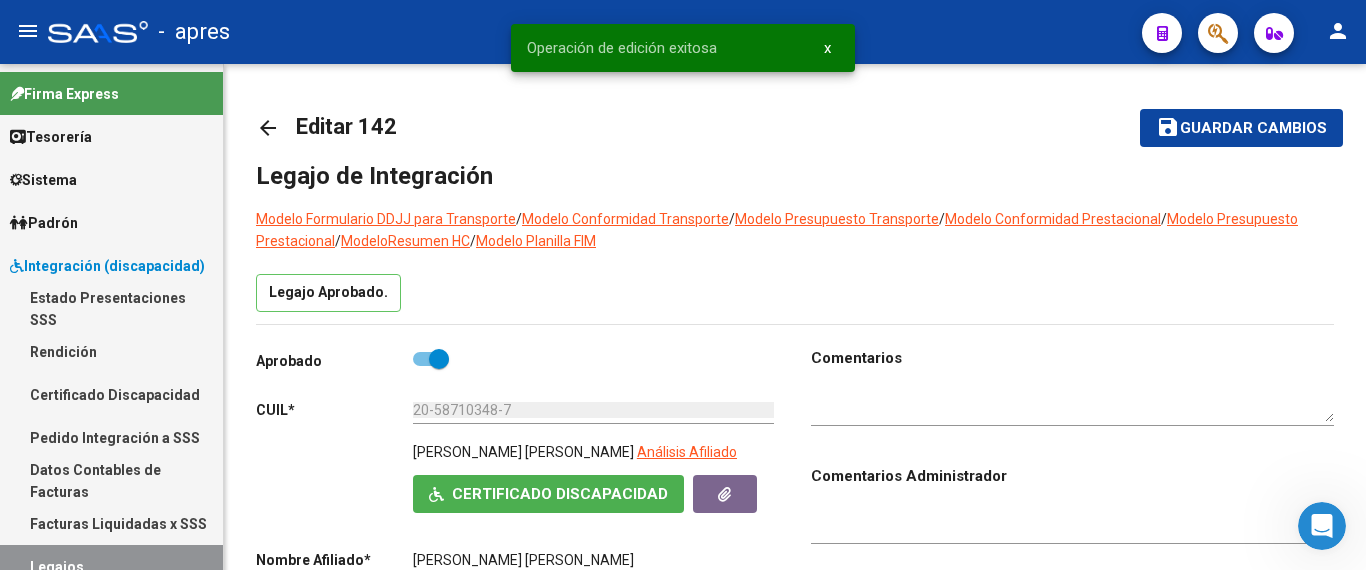 click on "Legajos" at bounding box center [111, 566] 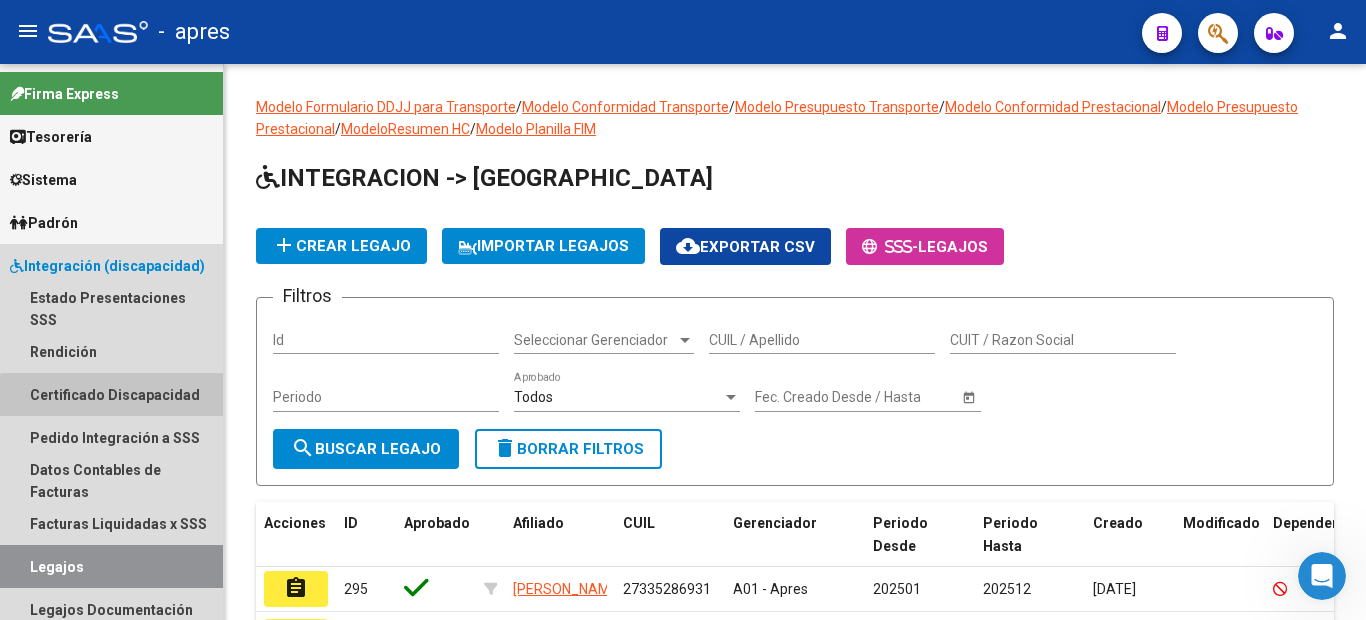 click on "Certificado Discapacidad" at bounding box center (111, 394) 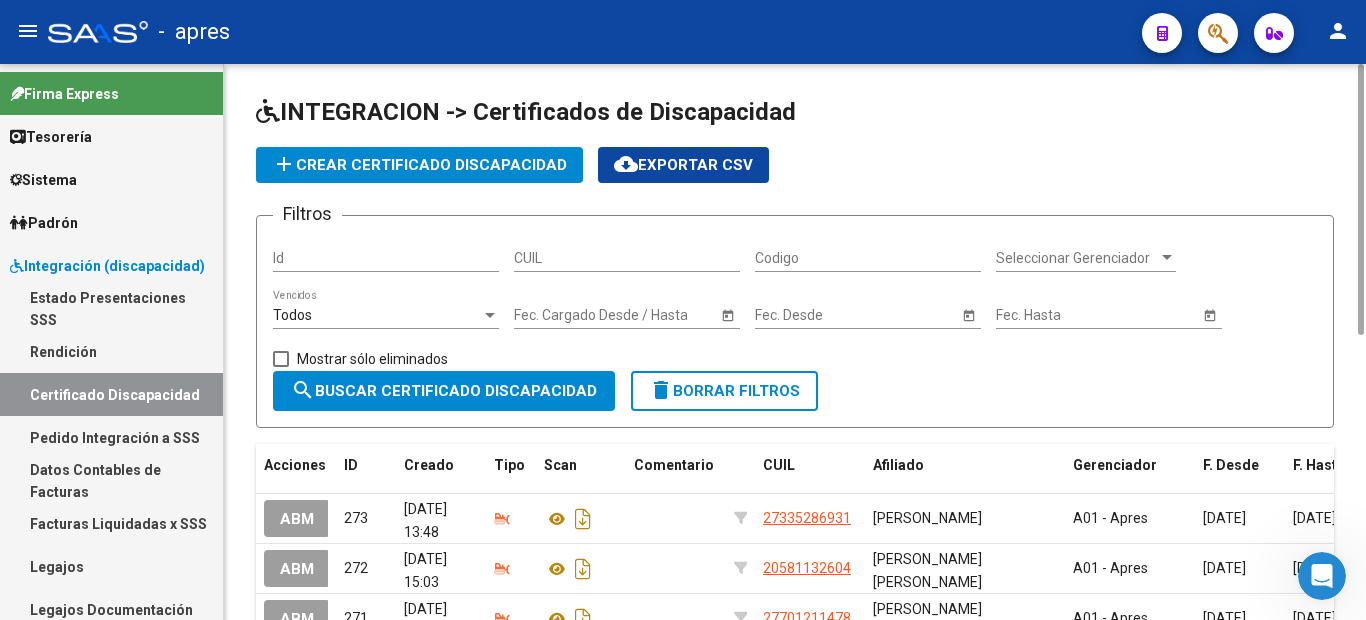 click on "Id" at bounding box center (386, 258) 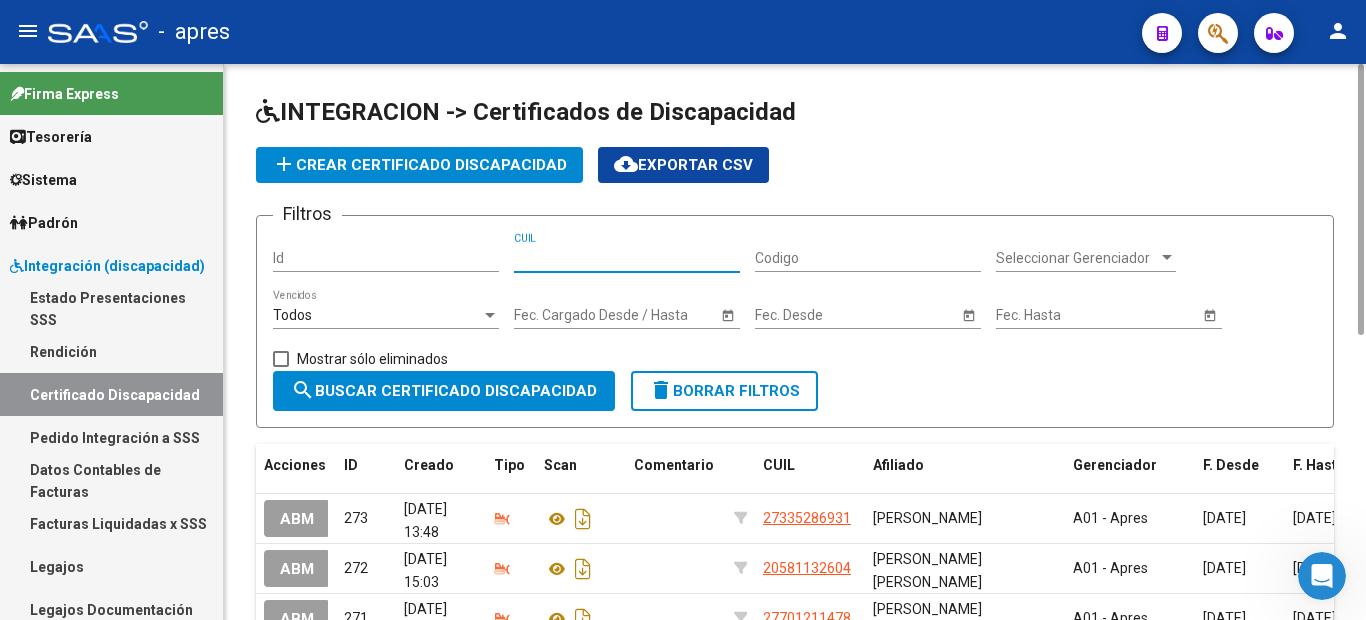 click on "CUIL" at bounding box center (627, 258) 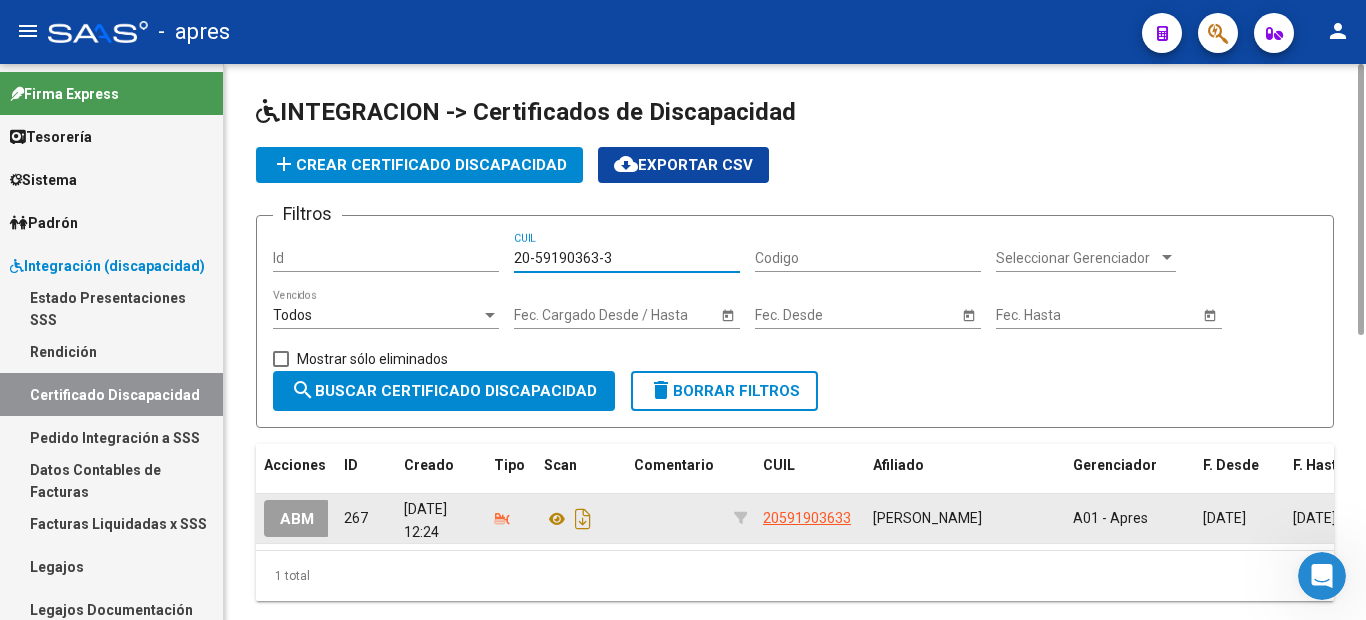 type on "20-59190363-3" 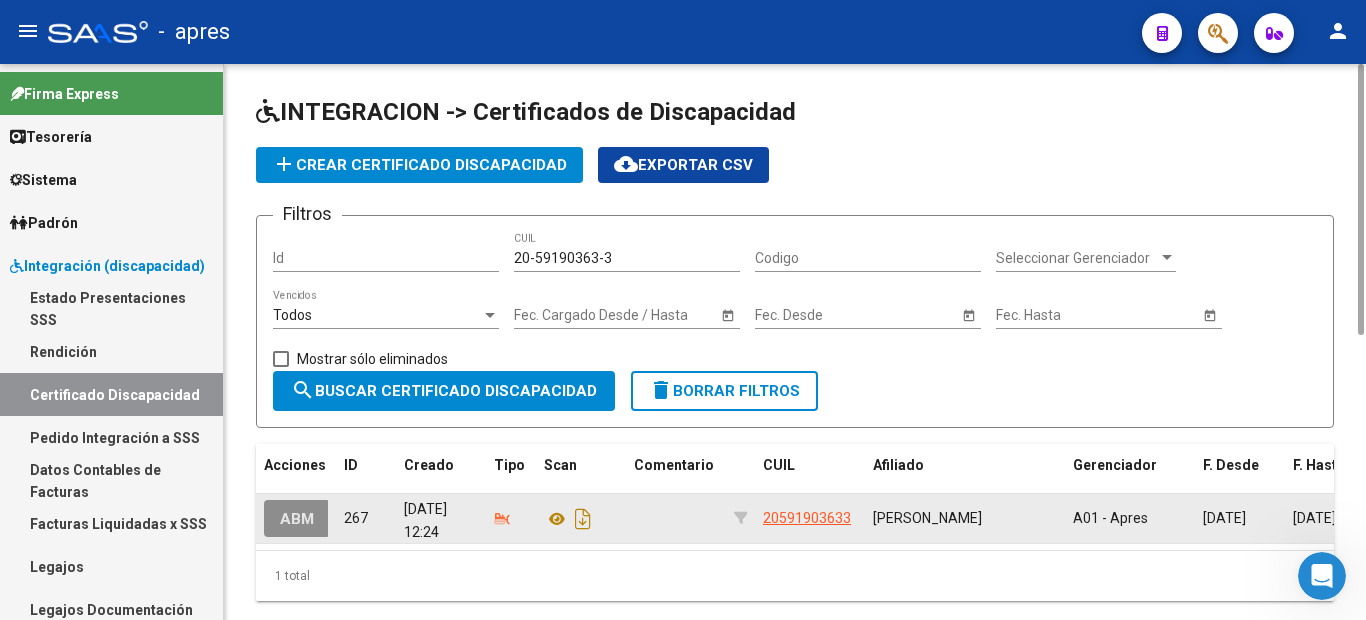 click on "ABM" 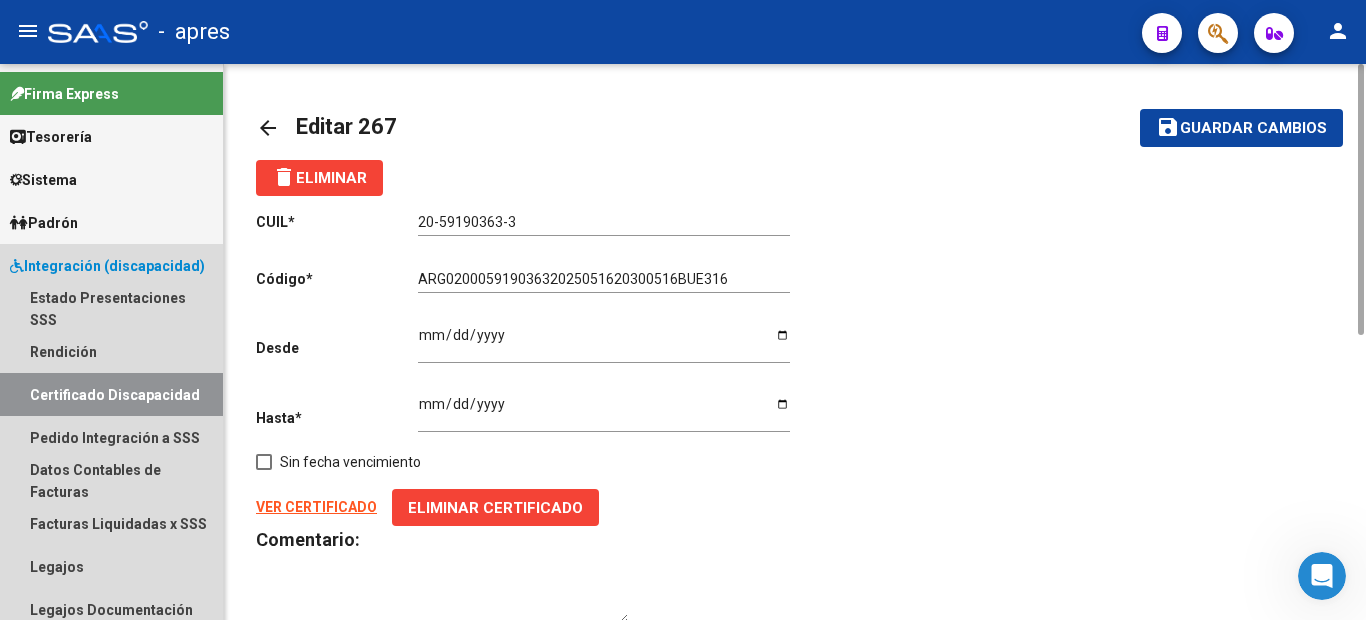 click on "Certificado Discapacidad" at bounding box center [111, 394] 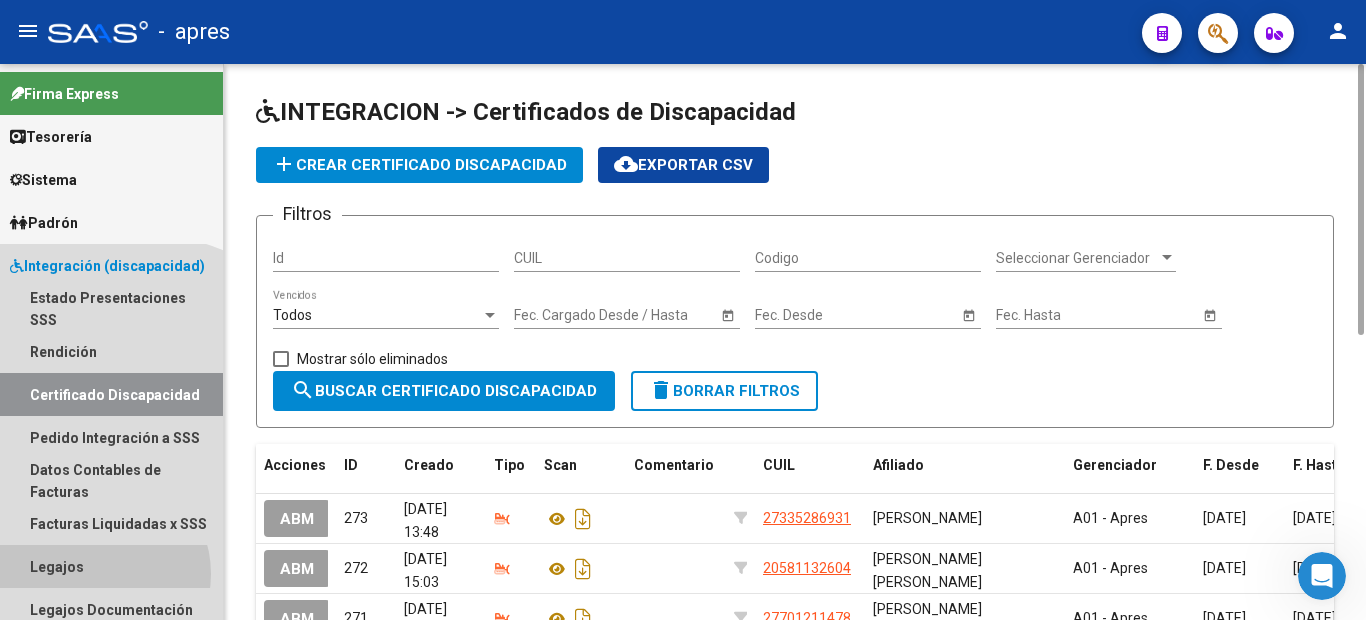 click on "Legajos" at bounding box center (111, 566) 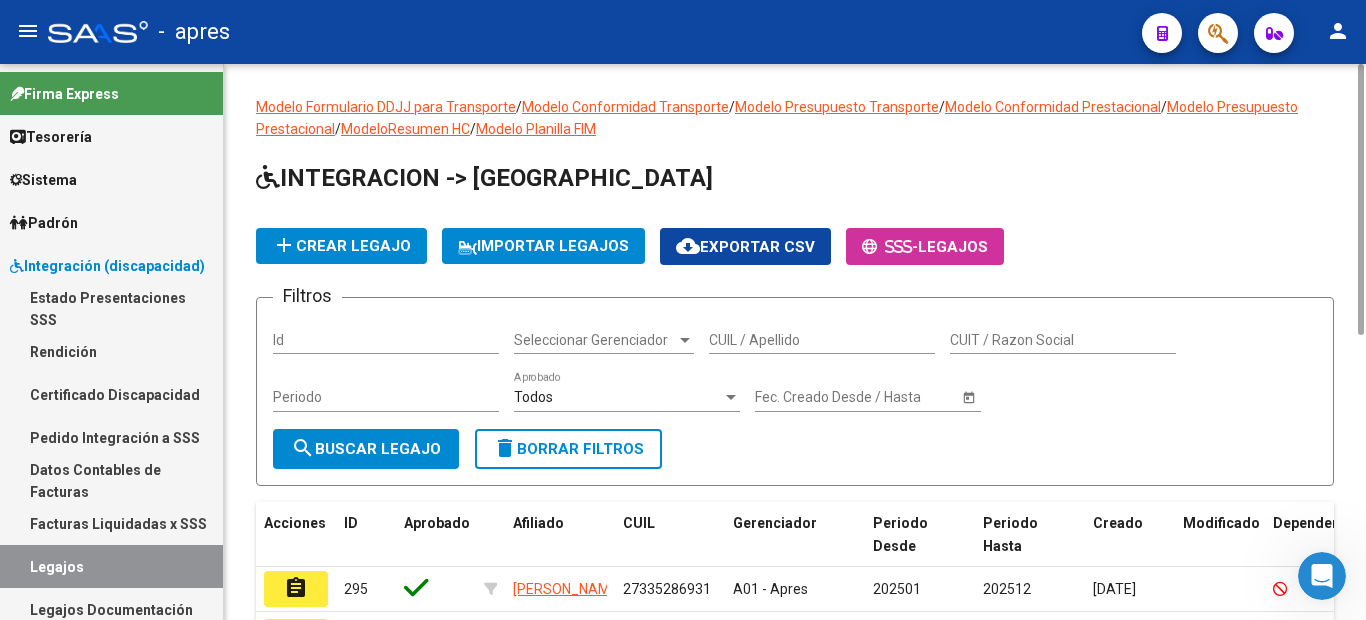 click on "add  Crear Legajo" 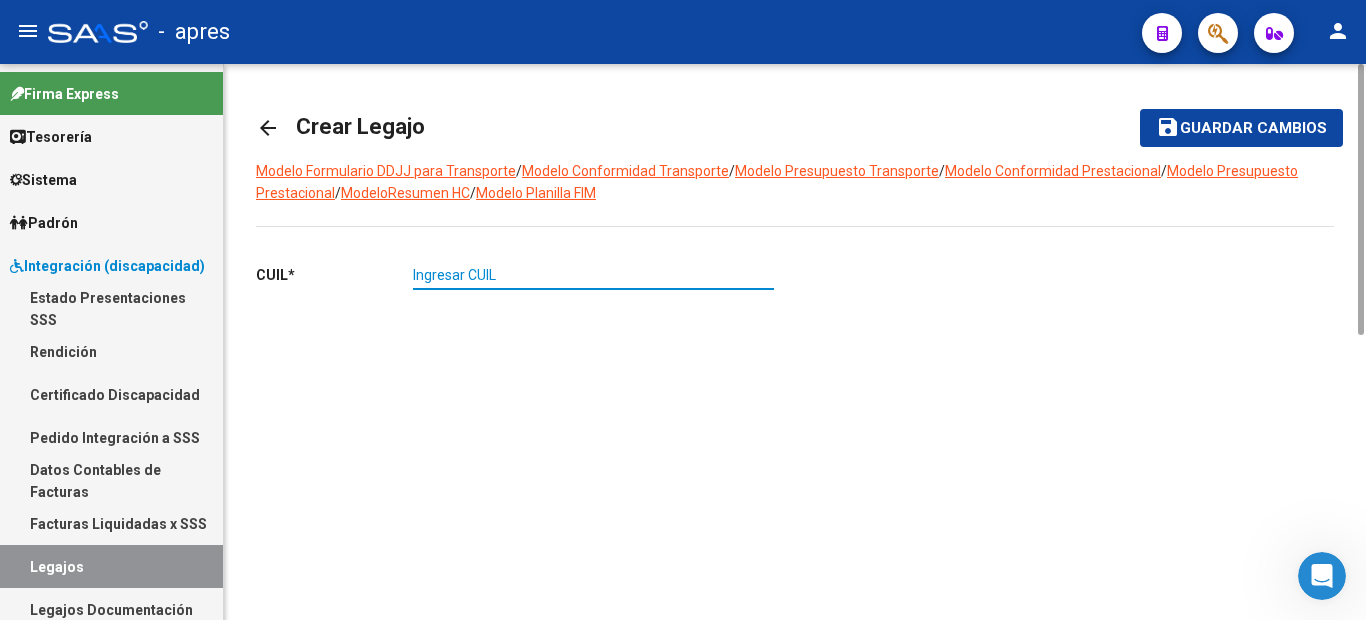 click on "Ingresar CUIL" at bounding box center (593, 275) 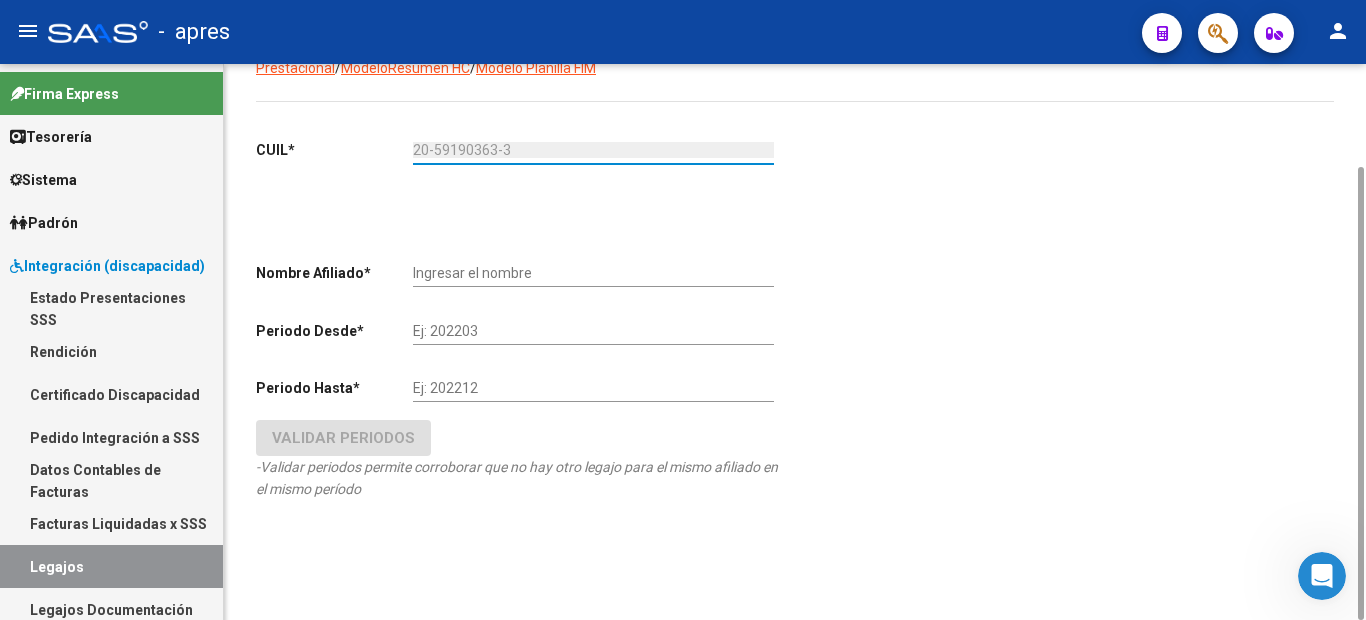 scroll, scrollTop: 0, scrollLeft: 0, axis: both 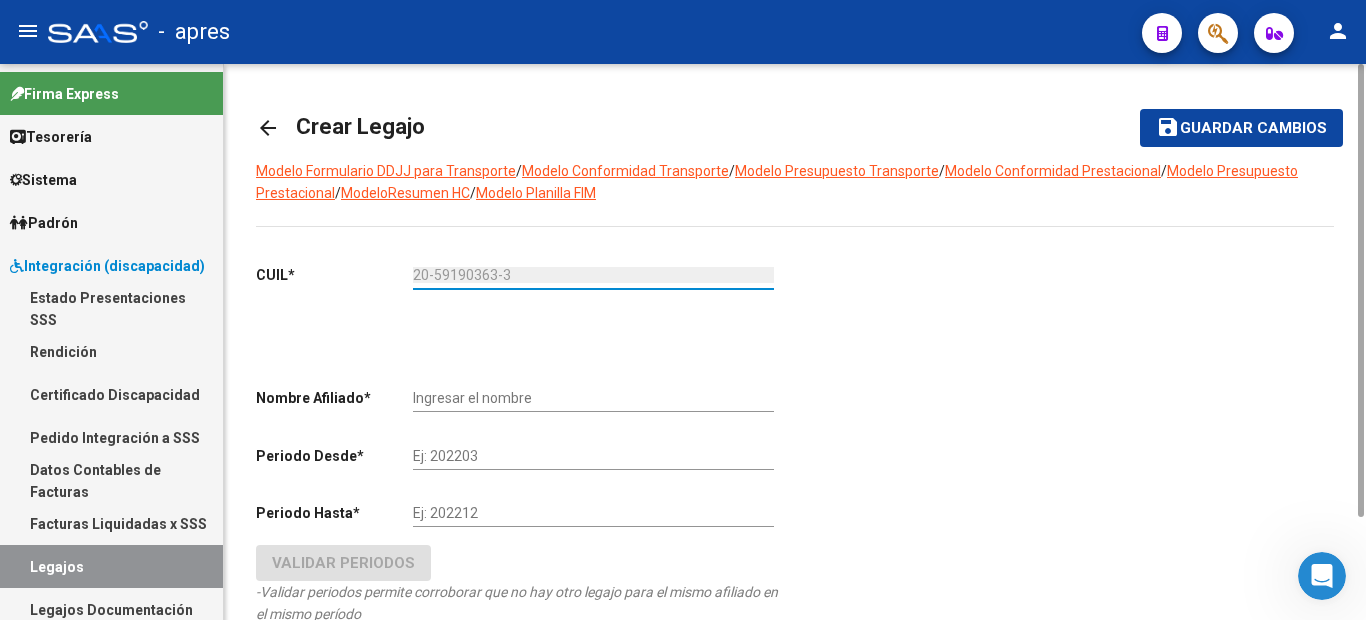 type on "20-59190363-3" 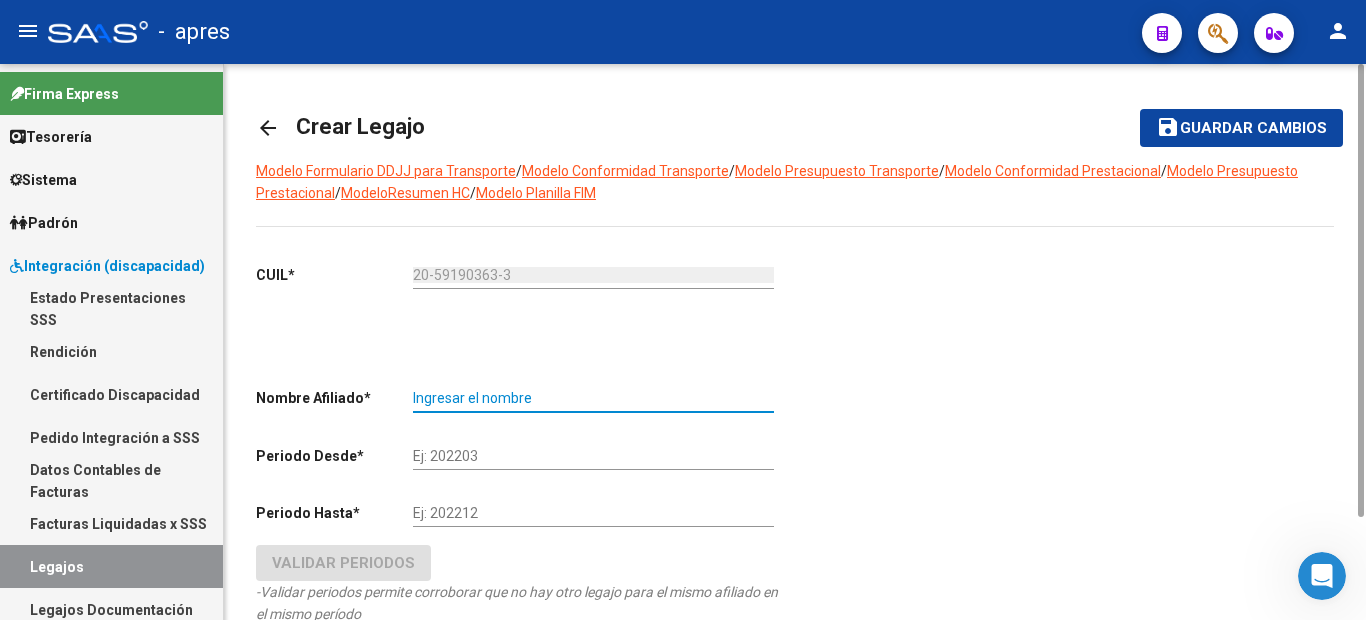 click on "Ingresar el nombre" at bounding box center (593, 398) 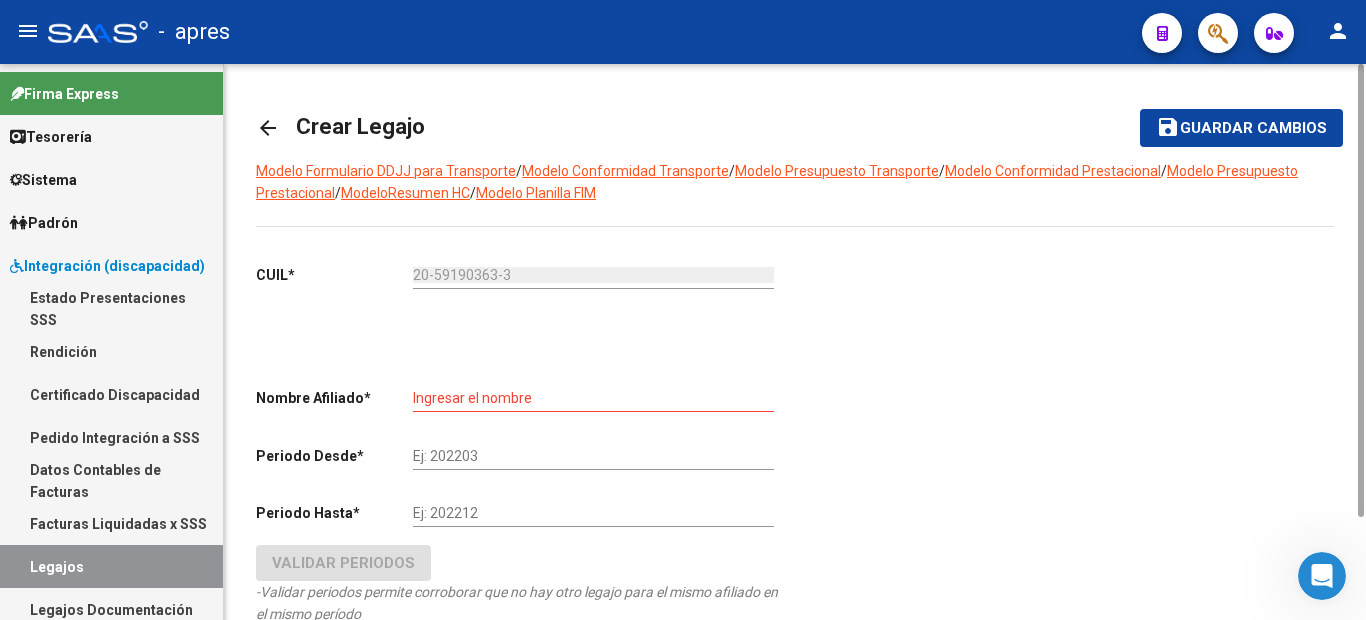 click 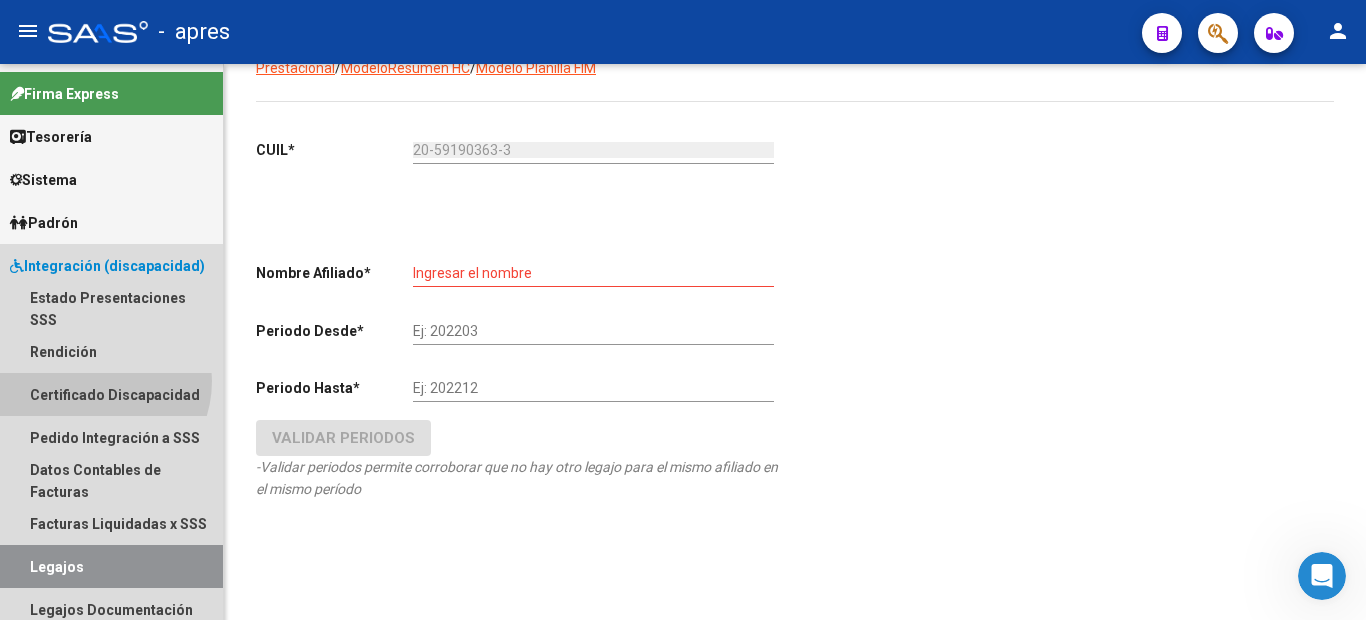 click on "Certificado Discapacidad" at bounding box center [111, 394] 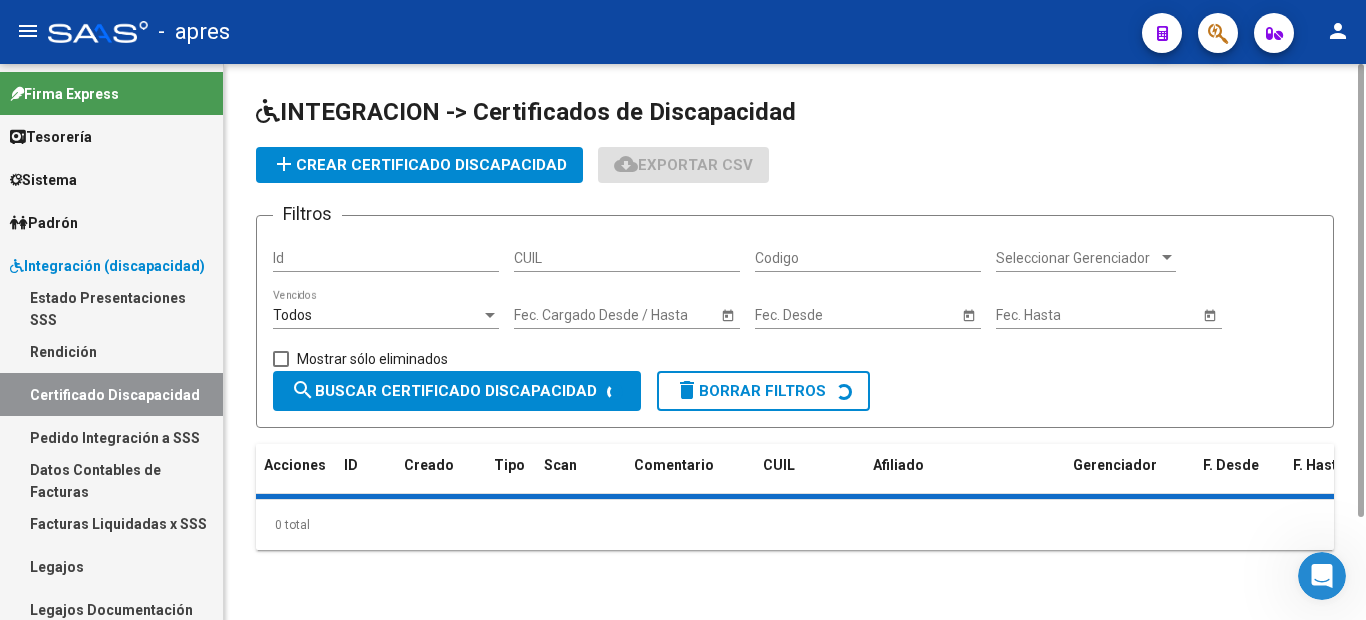 scroll, scrollTop: 0, scrollLeft: 0, axis: both 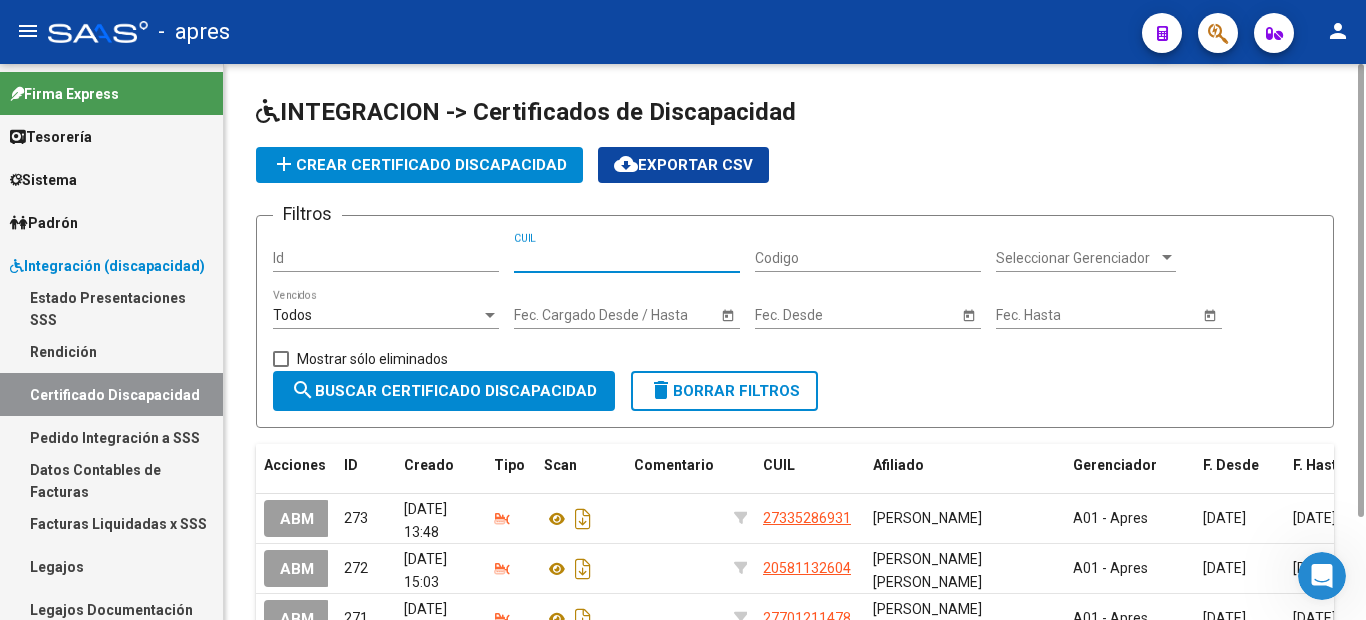 click on "CUIL" at bounding box center (627, 258) 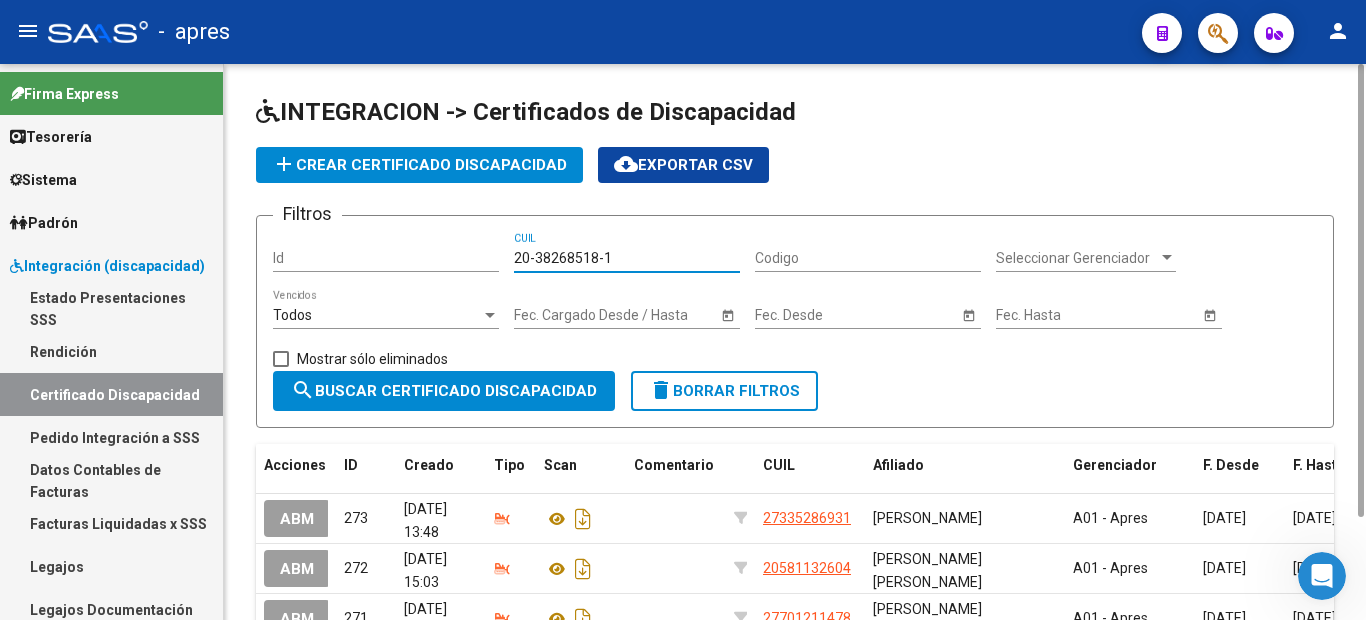 drag, startPoint x: 644, startPoint y: 251, endPoint x: 433, endPoint y: 243, distance: 211.15161 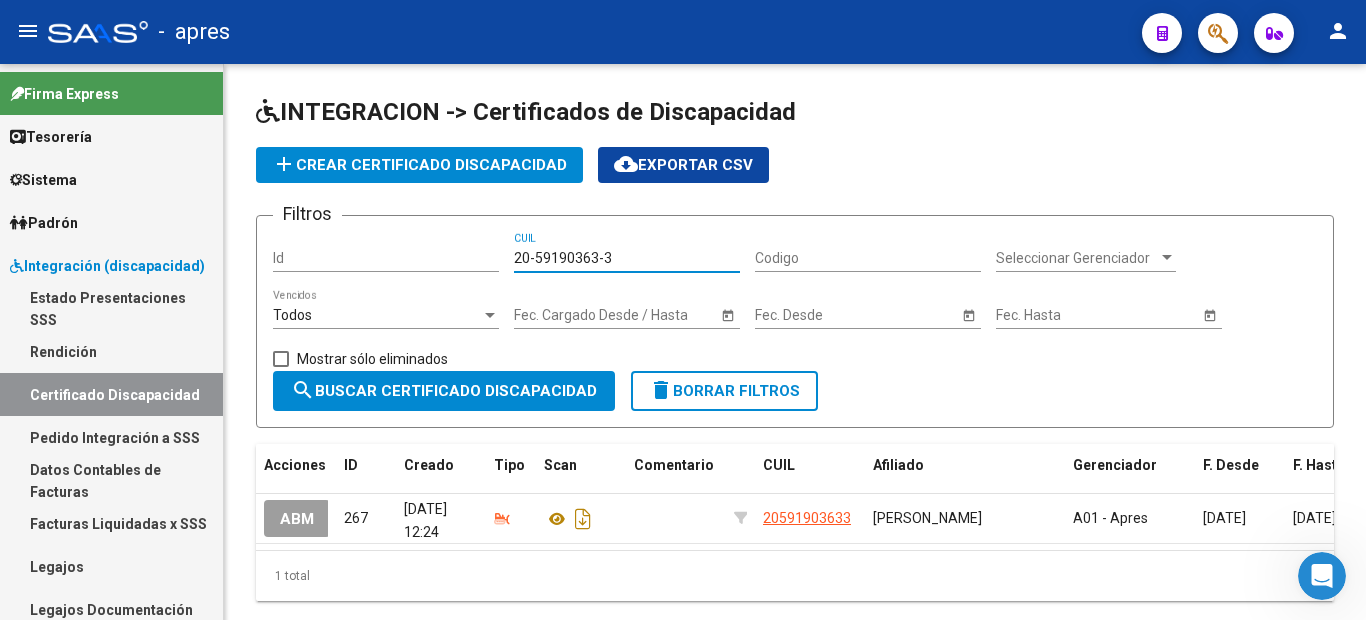 type on "20-59190363-3" 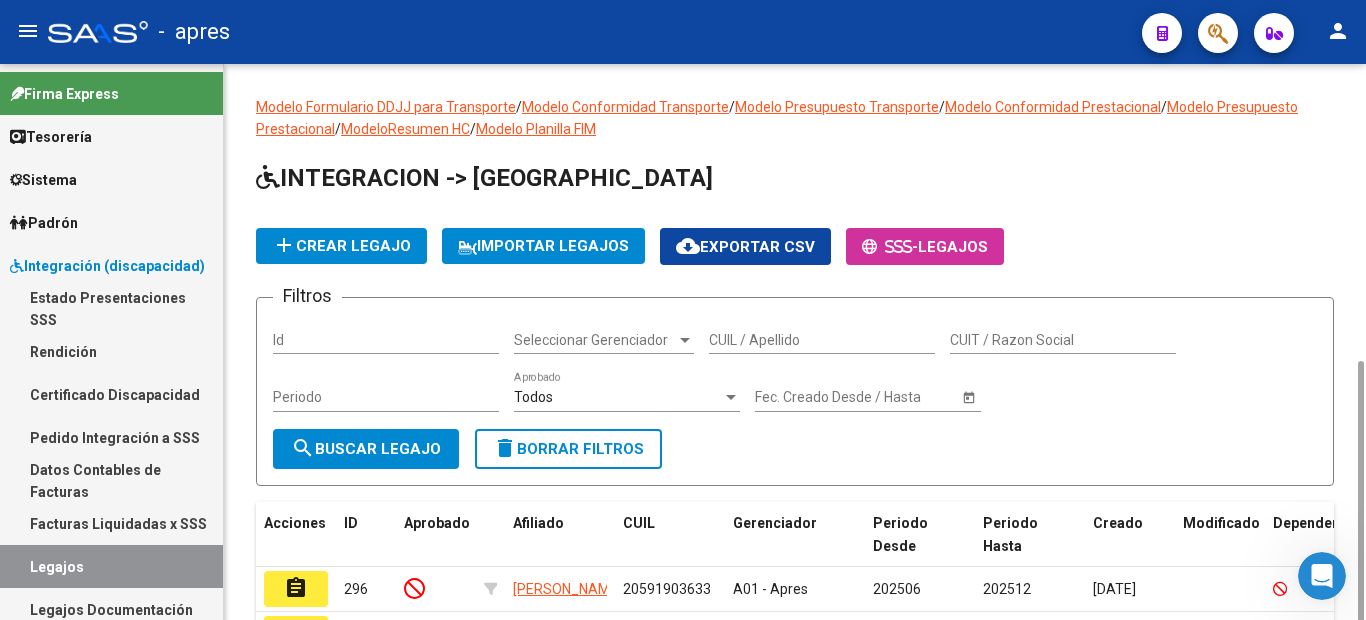 scroll, scrollTop: 200, scrollLeft: 0, axis: vertical 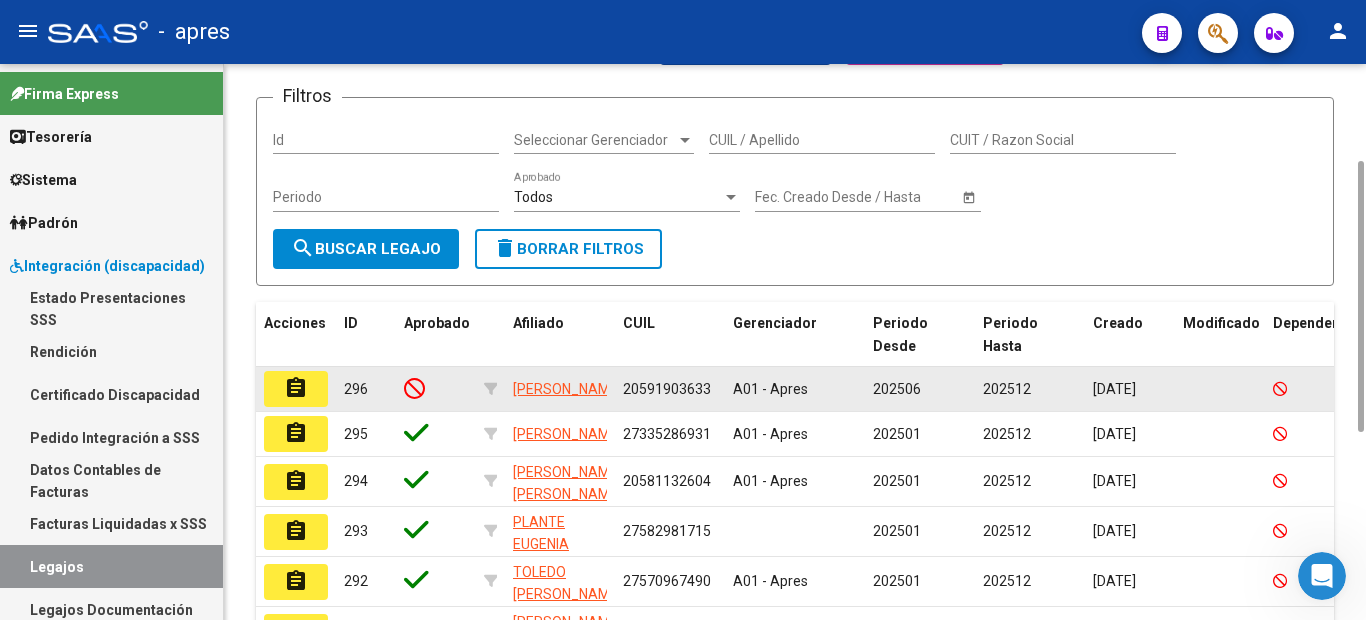 click on "assignment" 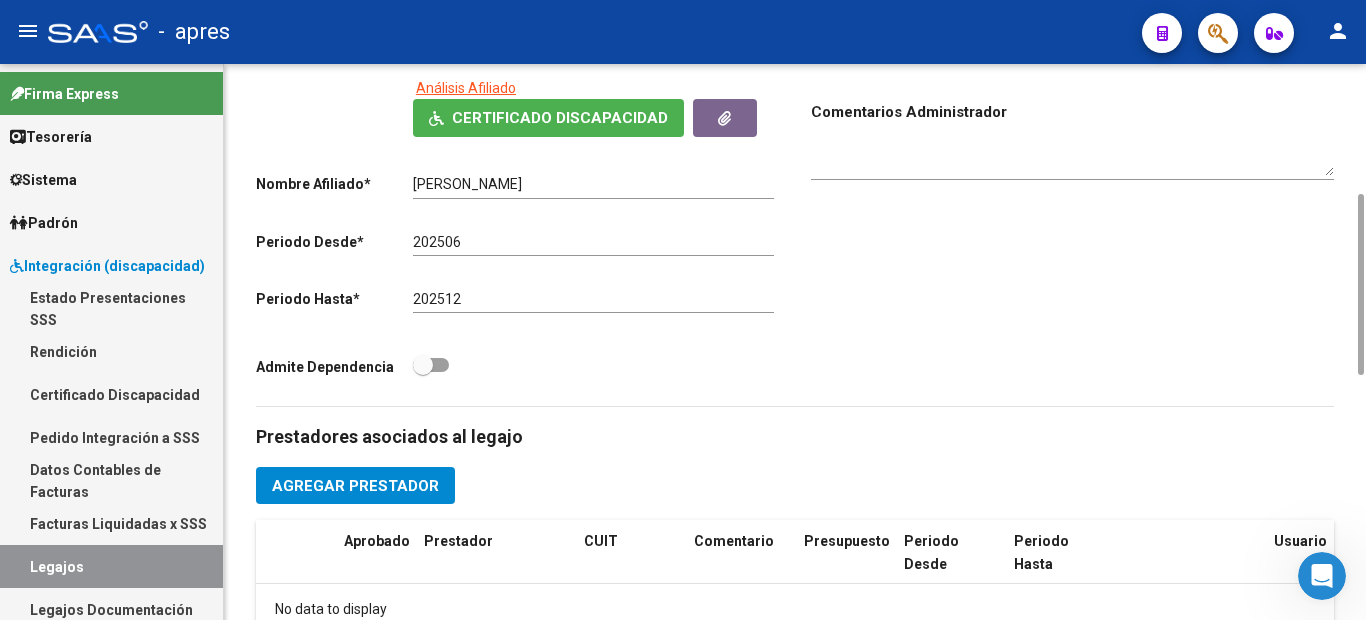 scroll, scrollTop: 800, scrollLeft: 0, axis: vertical 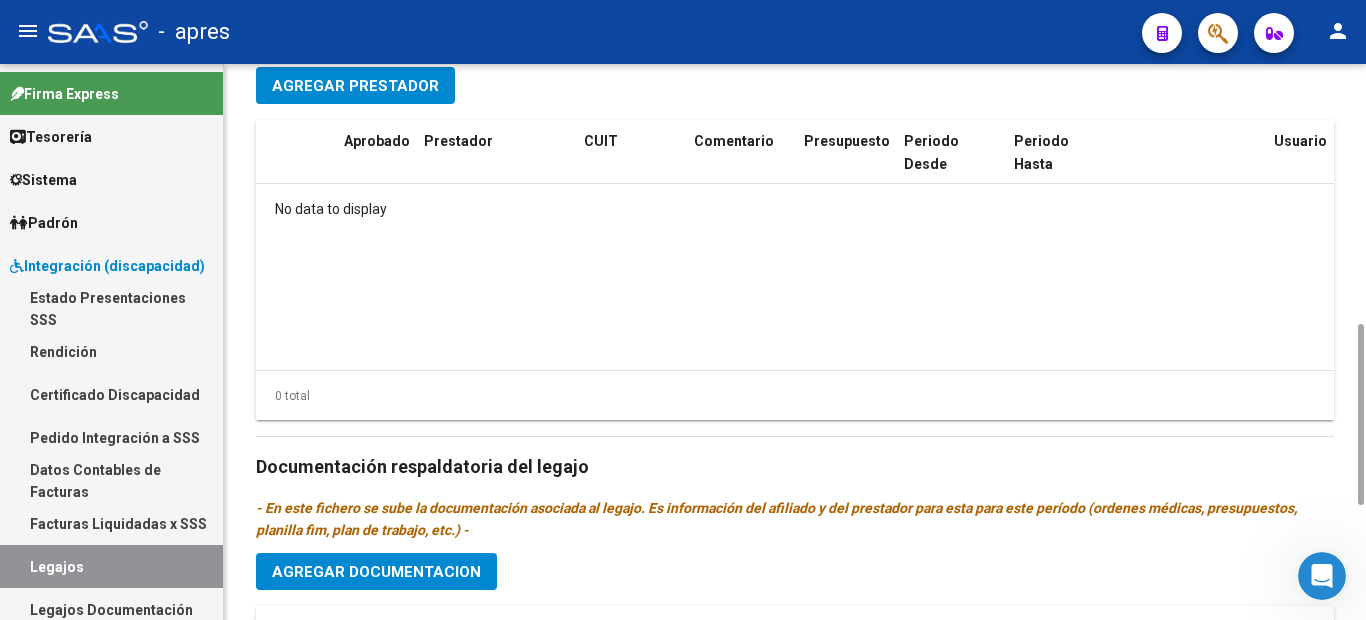 click on "Agregar Prestador" 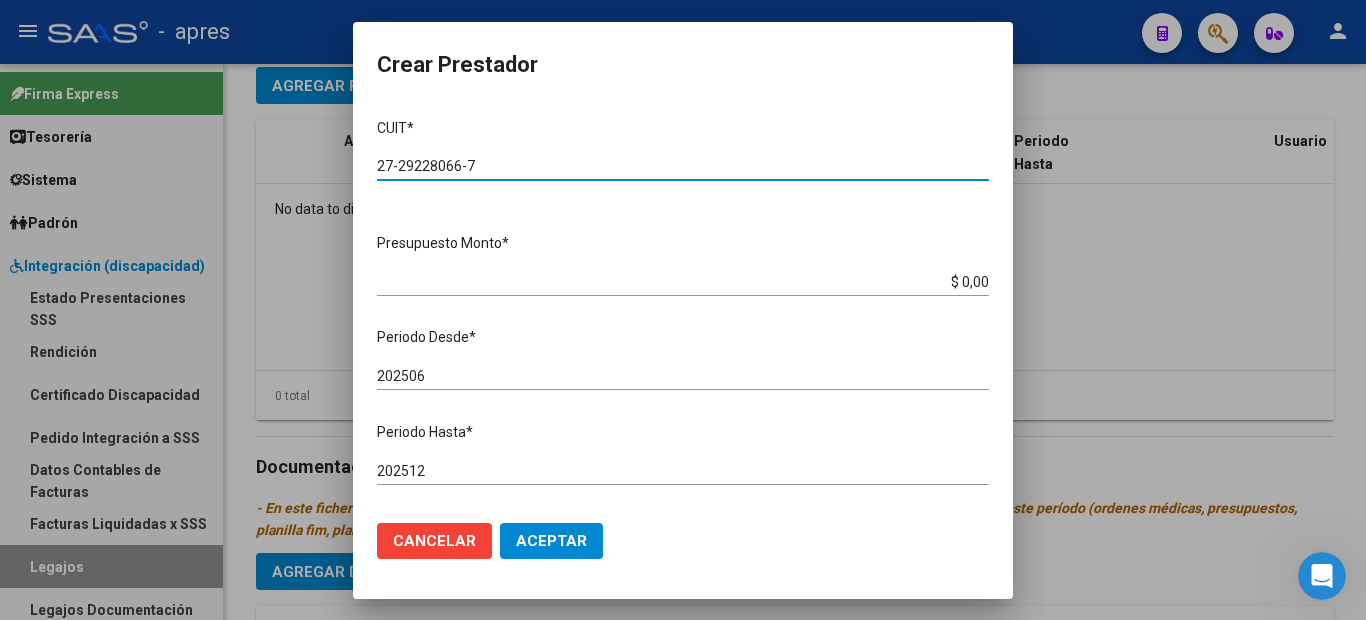 type on "27-29228066-7" 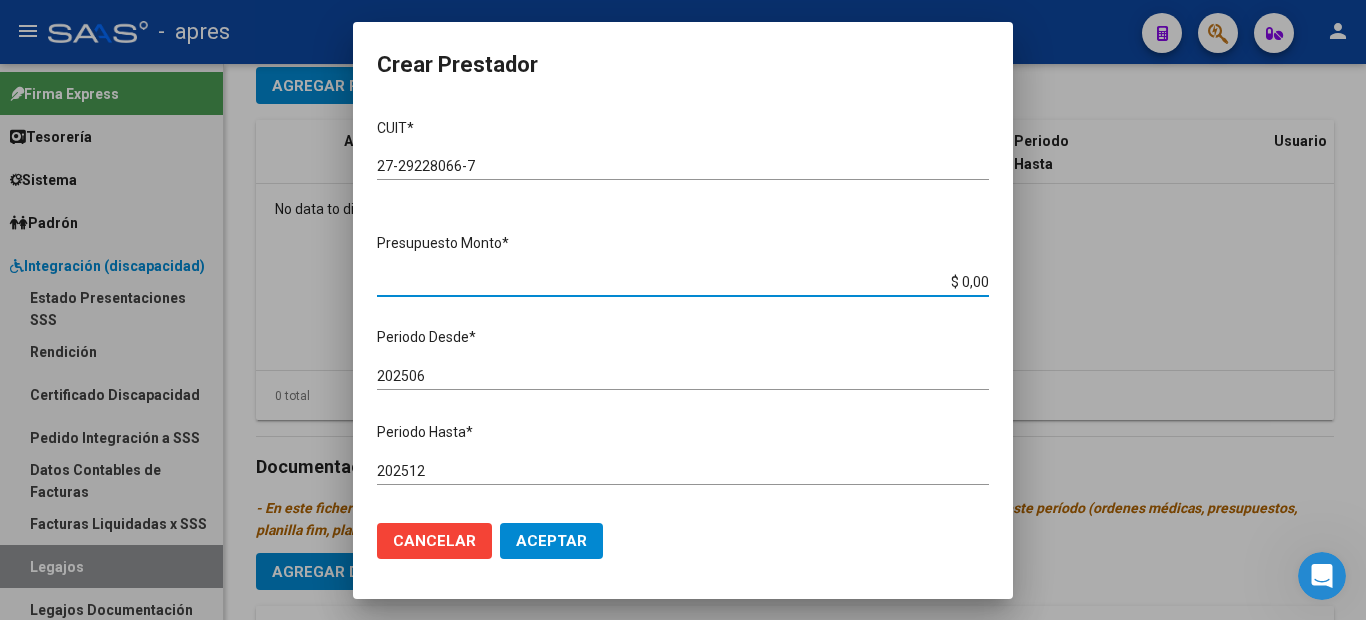 click on "$ 0,00" at bounding box center [683, 282] 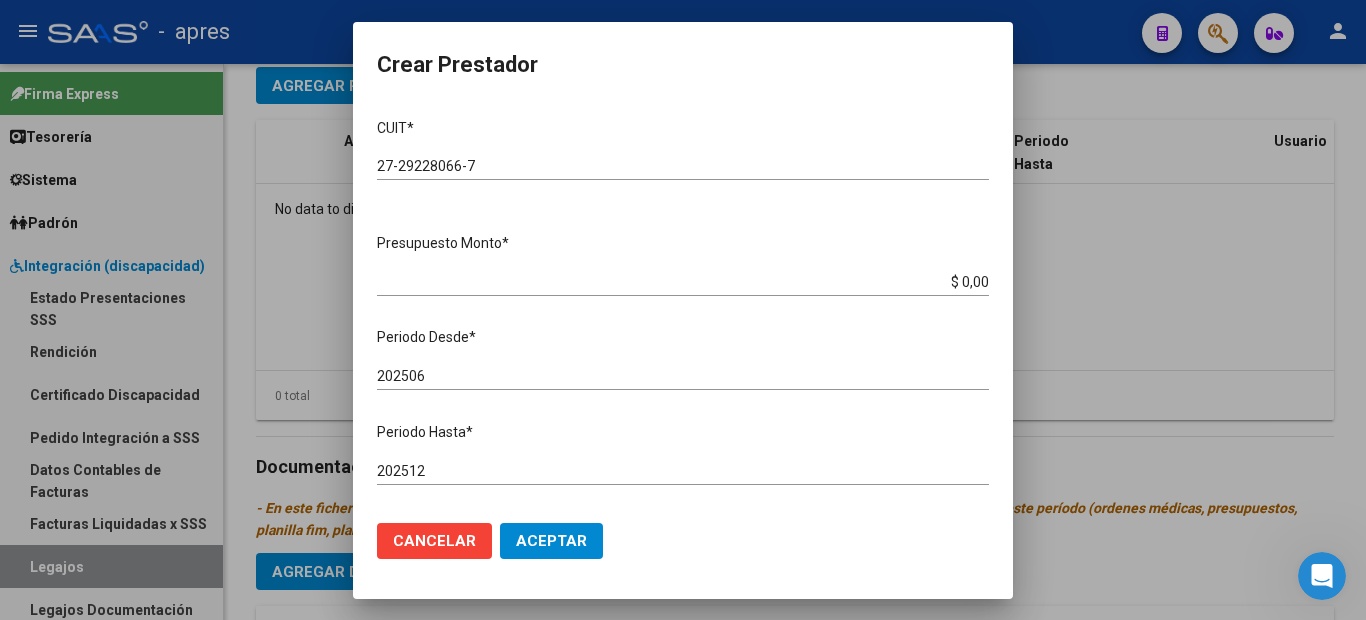 click on "$ 0,00" at bounding box center [683, 282] 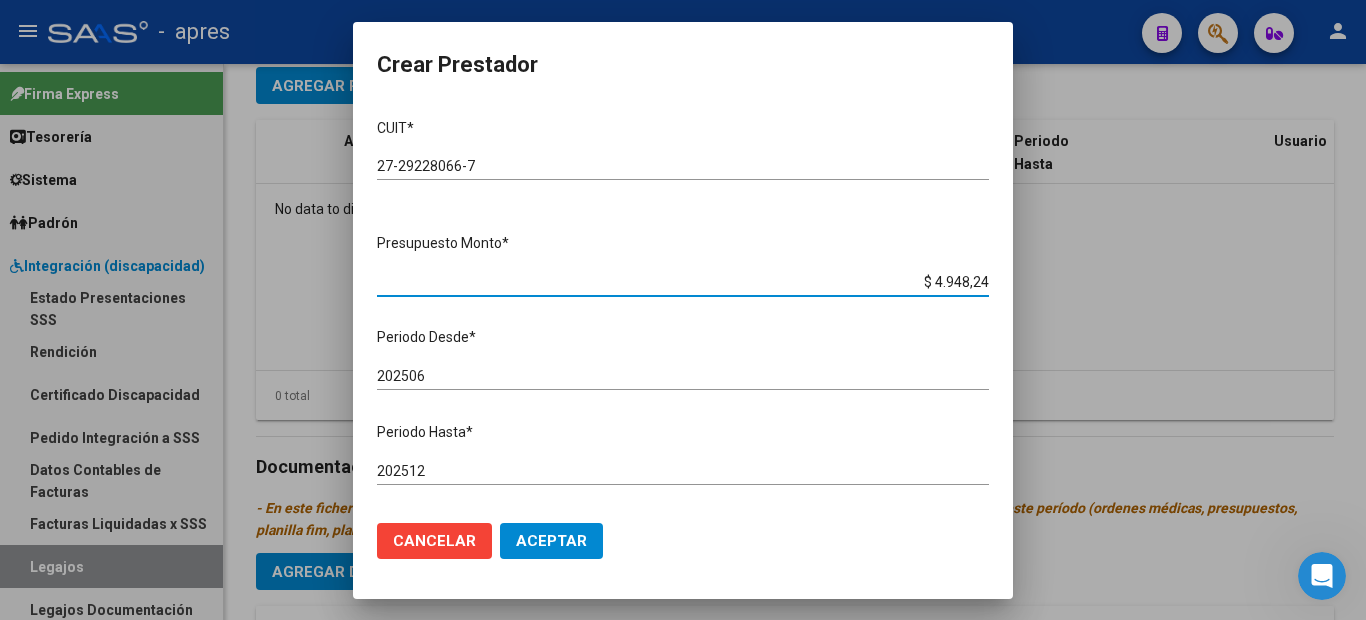 type on "$ 49.482,44" 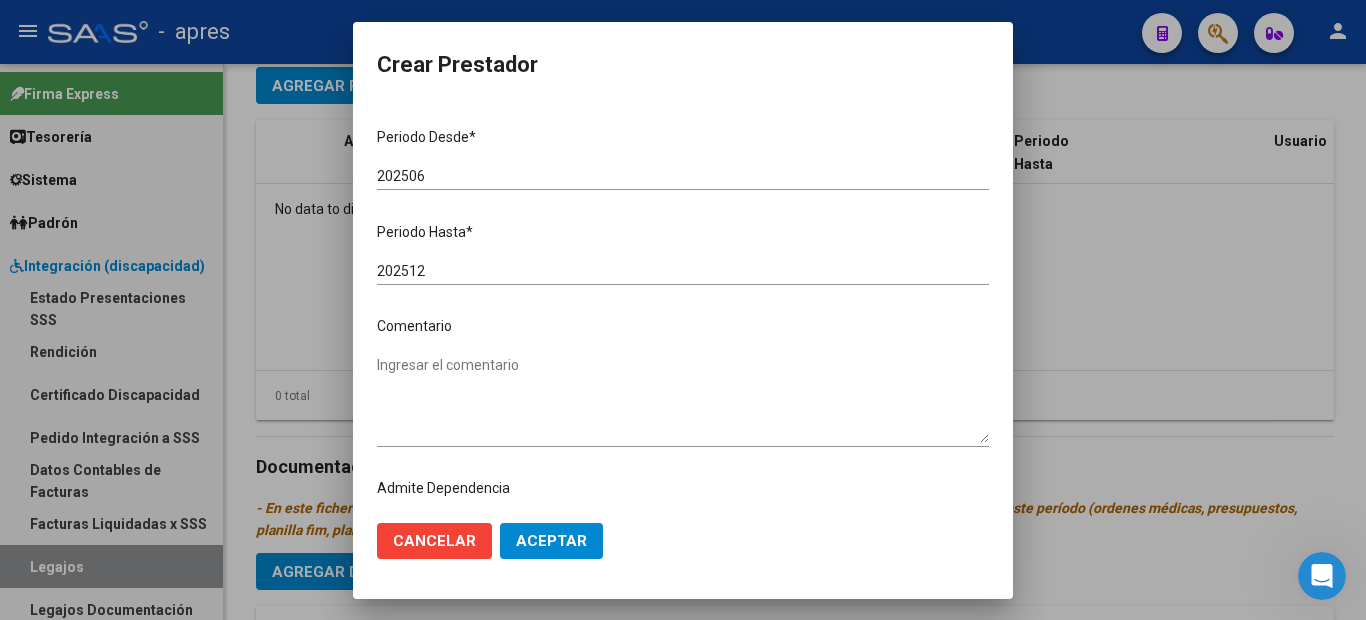 scroll, scrollTop: 238, scrollLeft: 0, axis: vertical 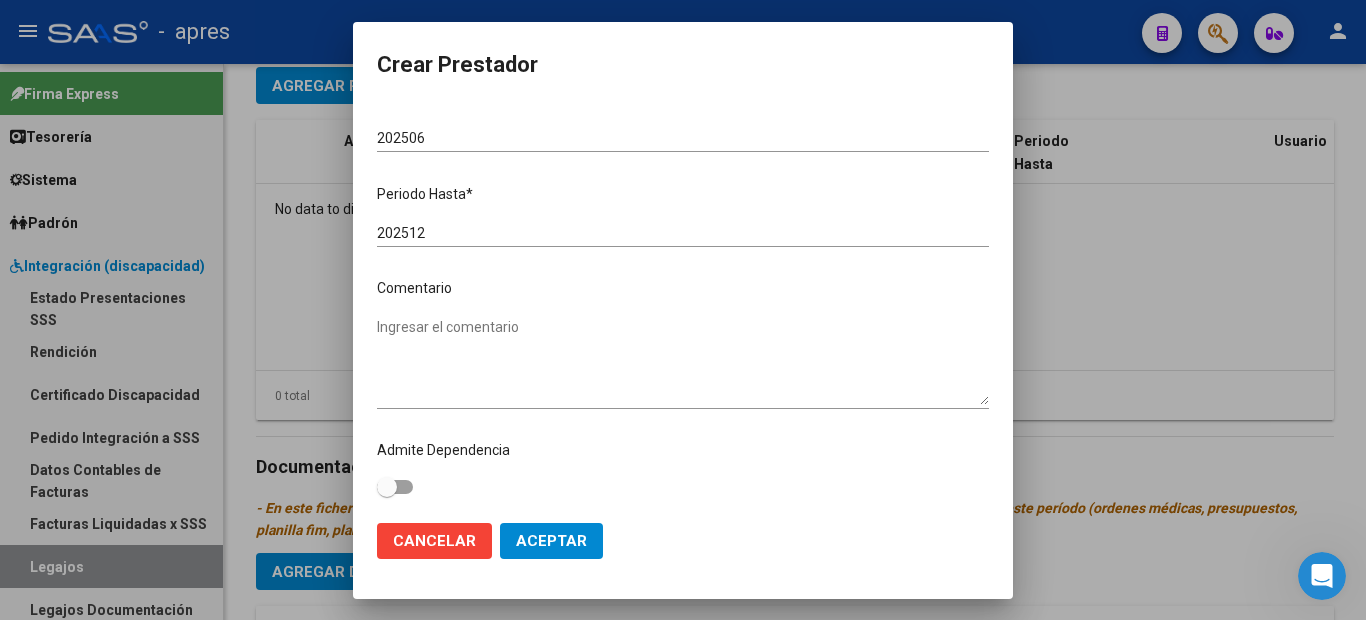 click on "Ingresar el comentario" at bounding box center [683, 361] 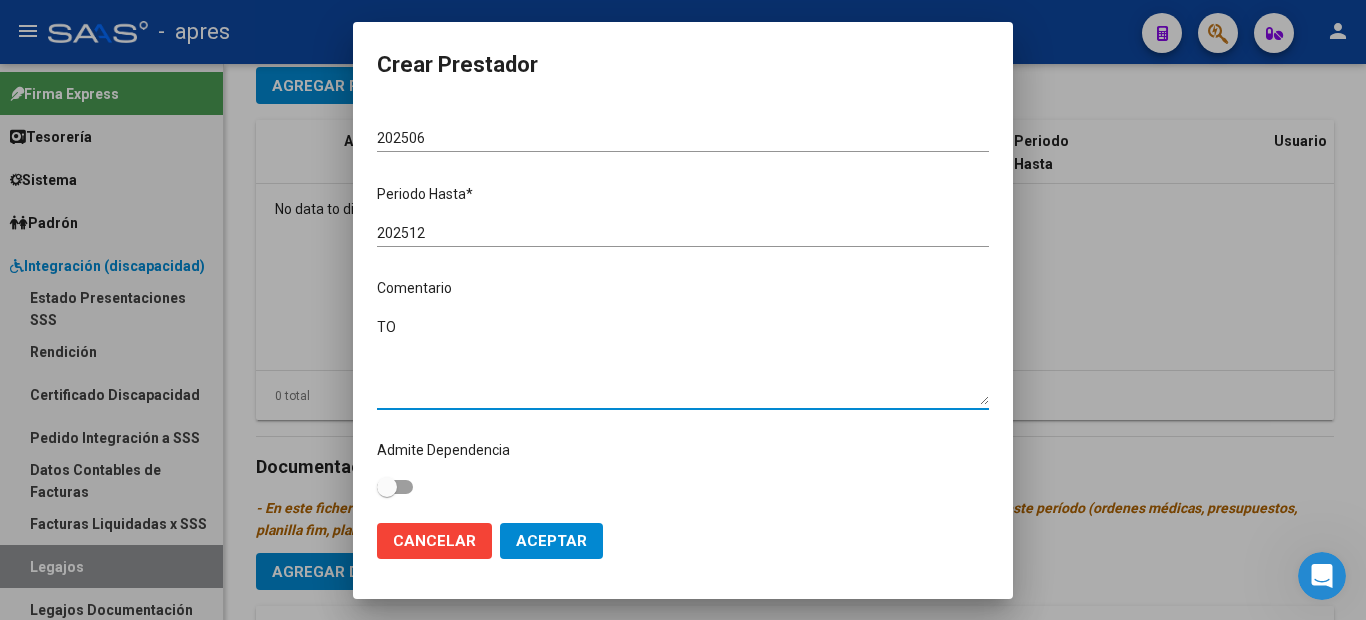 type on "TO" 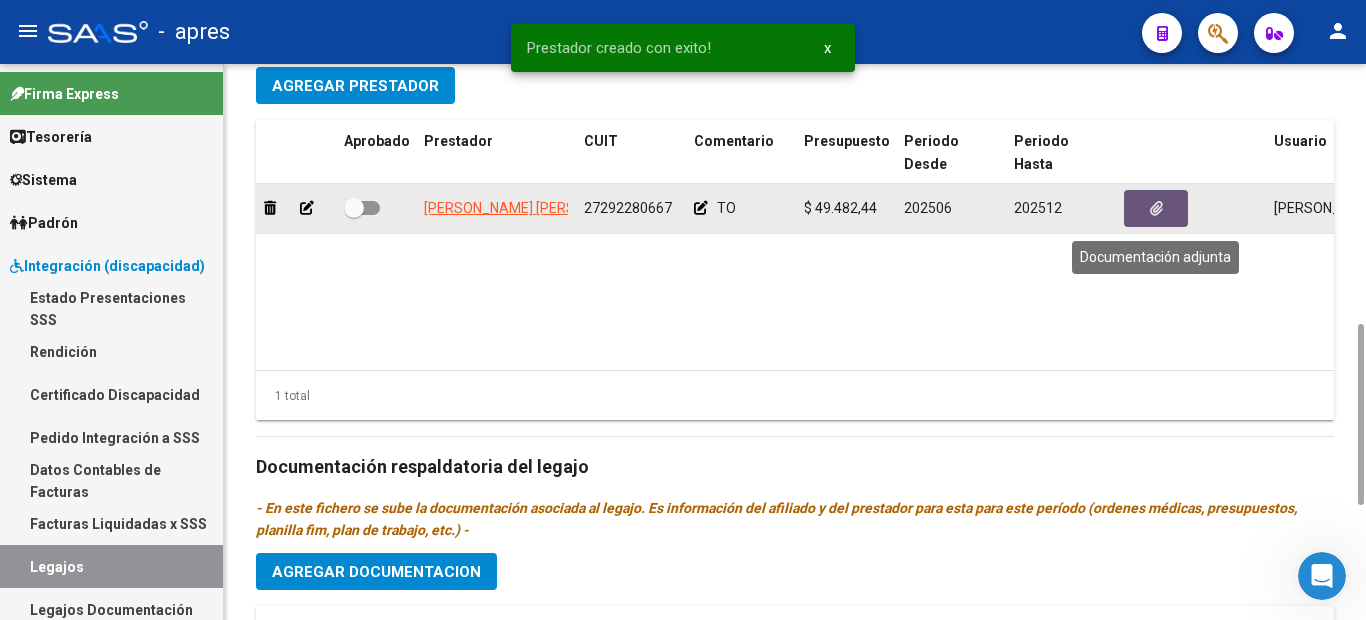 click 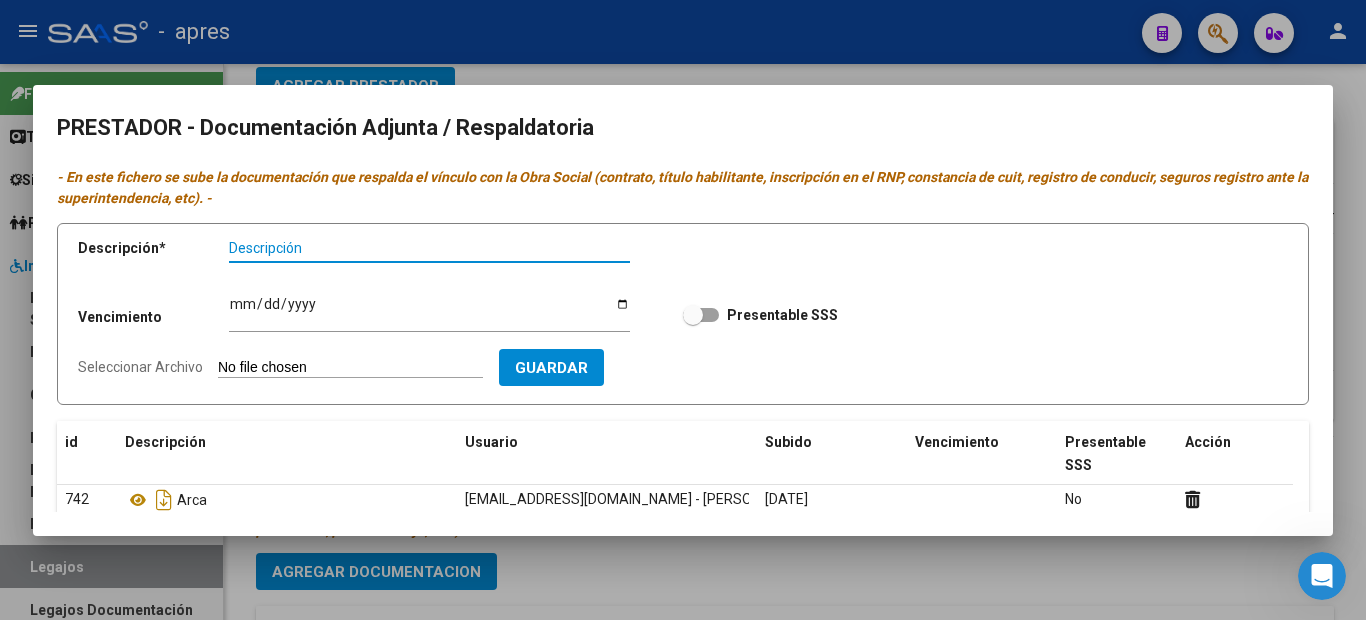 scroll, scrollTop: 225, scrollLeft: 0, axis: vertical 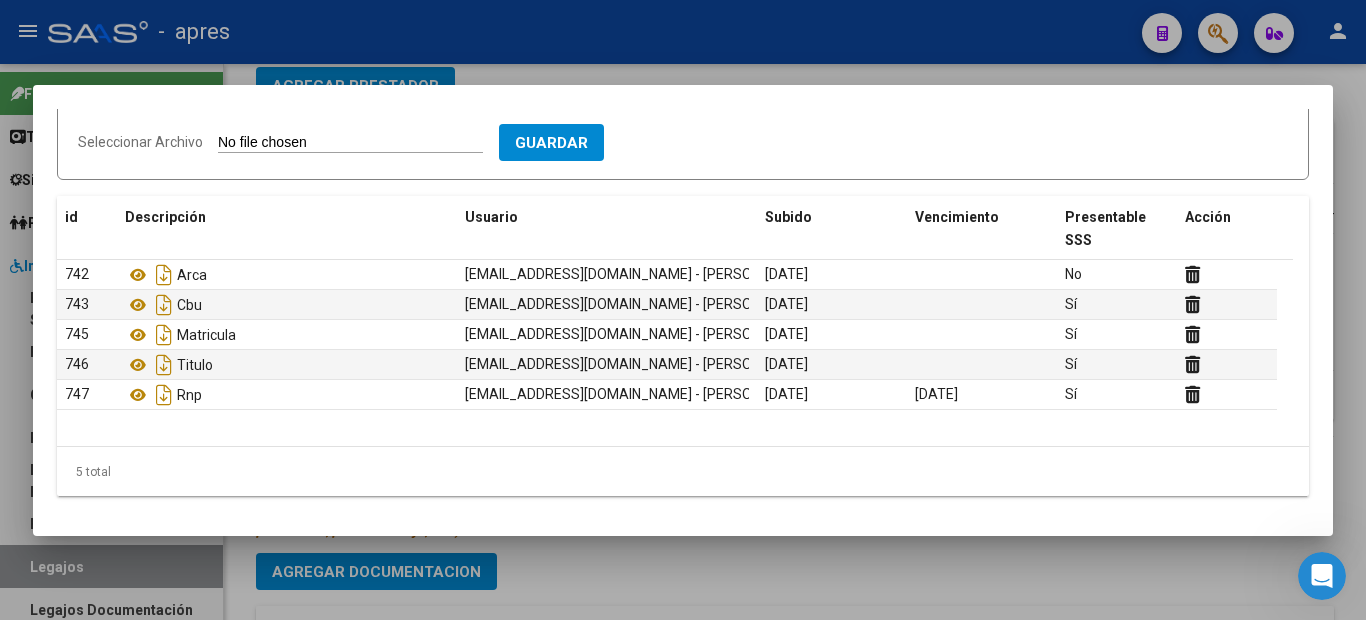 click at bounding box center (683, 310) 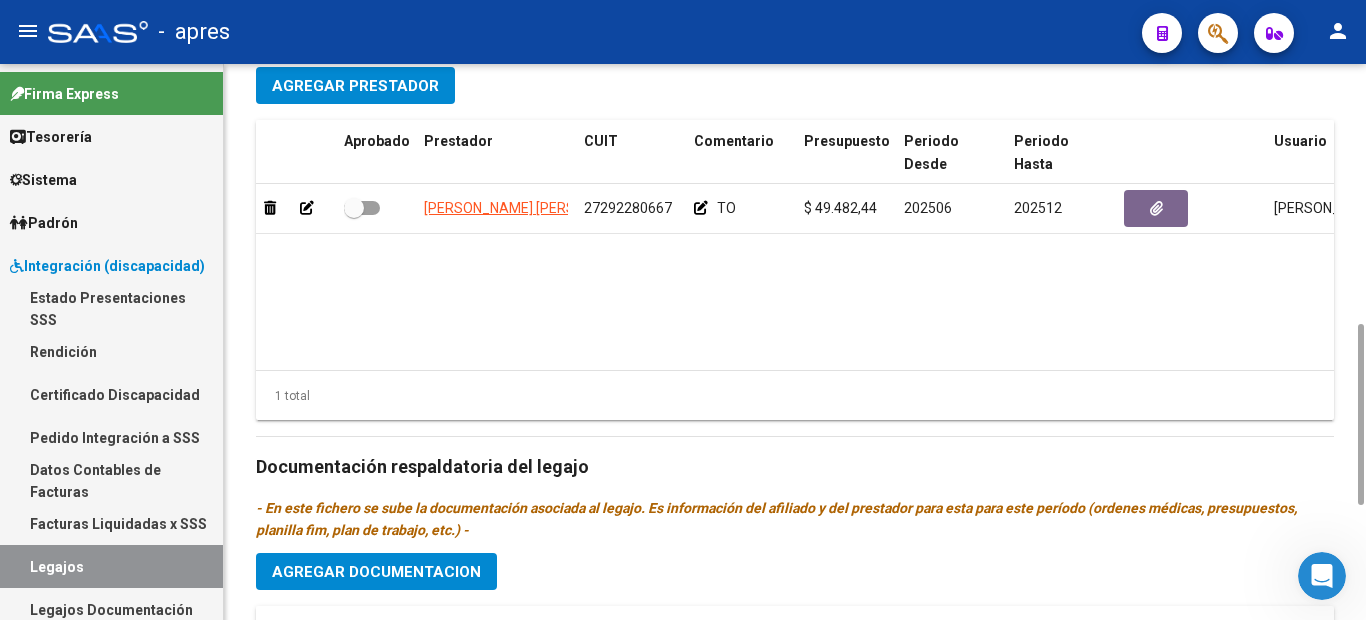 click on "Agregar Prestador" 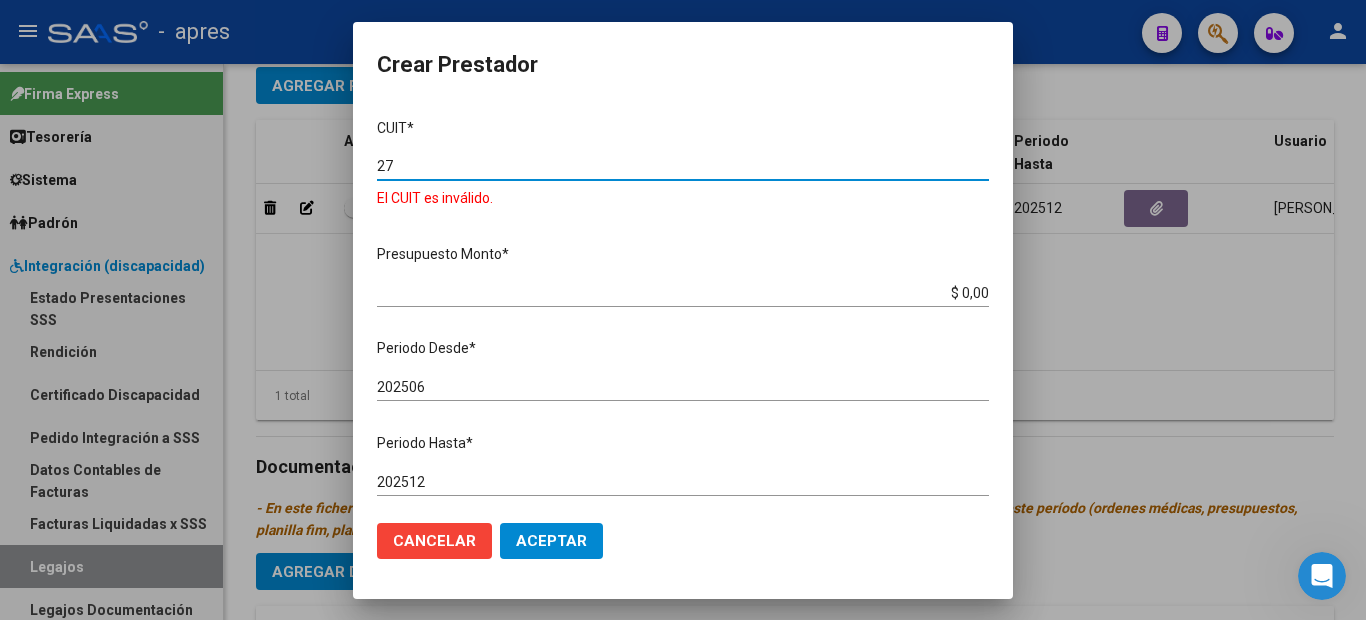 type on "2" 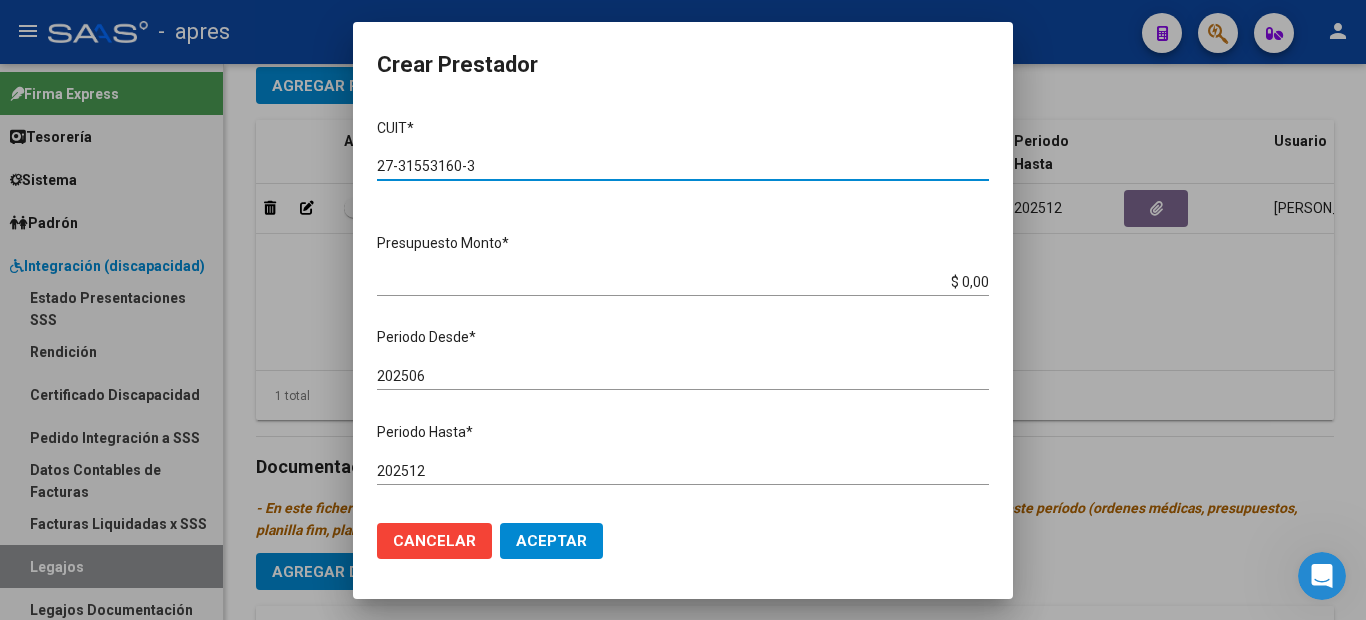 type on "27-31553160-3" 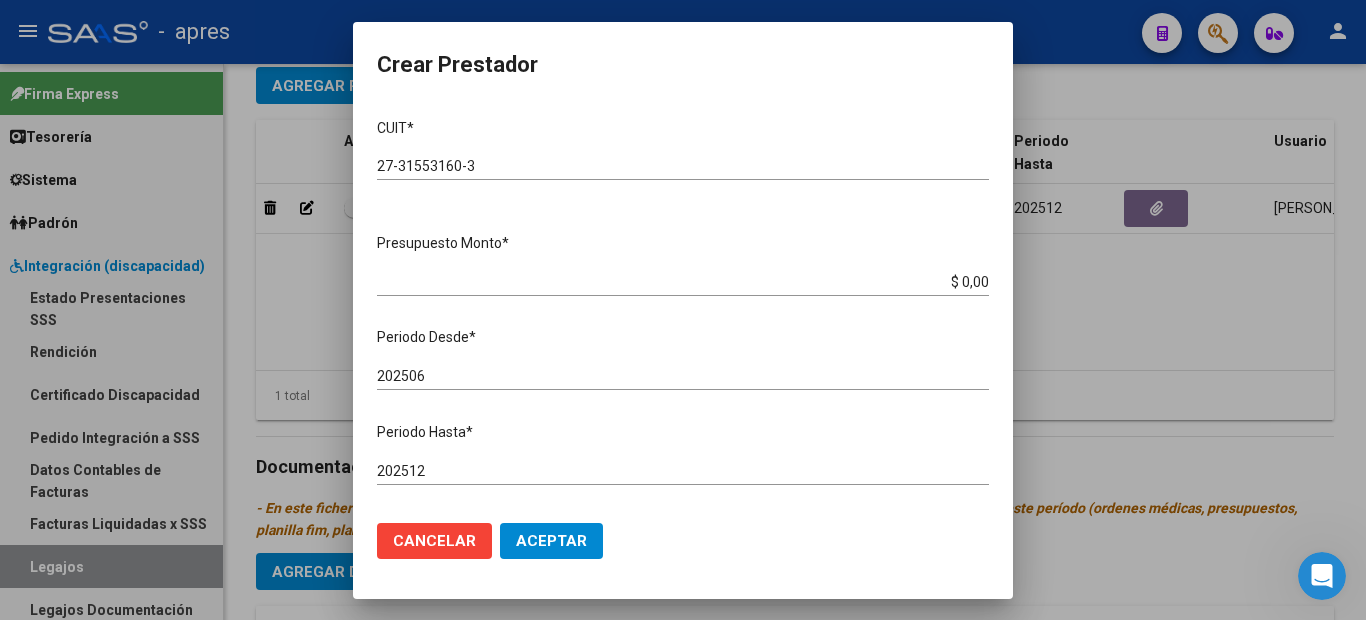click on "Presupuesto Monto  *   $ 0,00 Ingresar el monto" at bounding box center (691, 261) 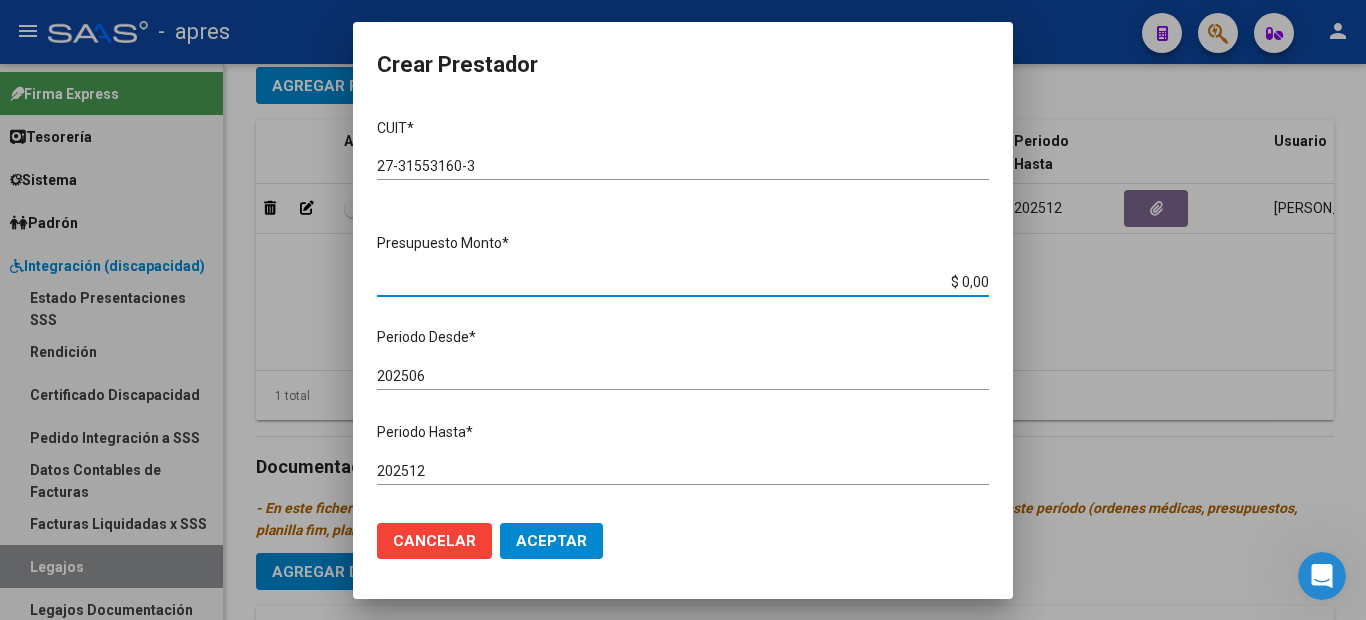click on "$ 0,00" at bounding box center (683, 282) 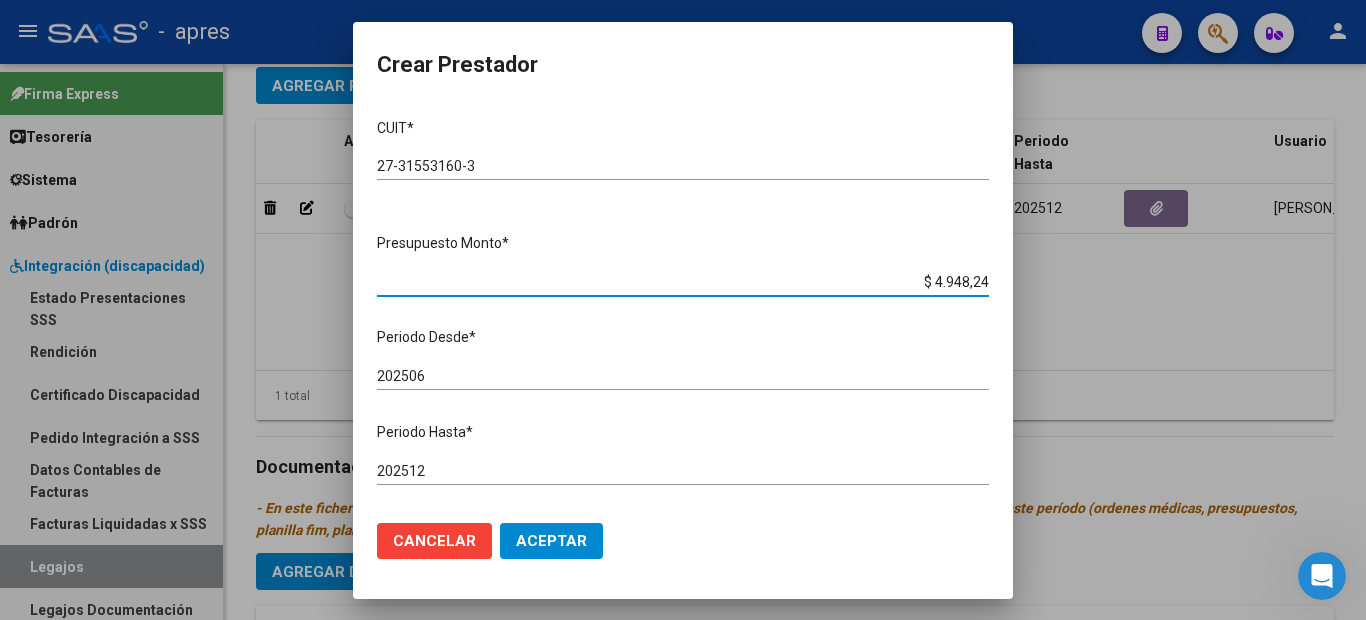 type on "$ 49.482,44" 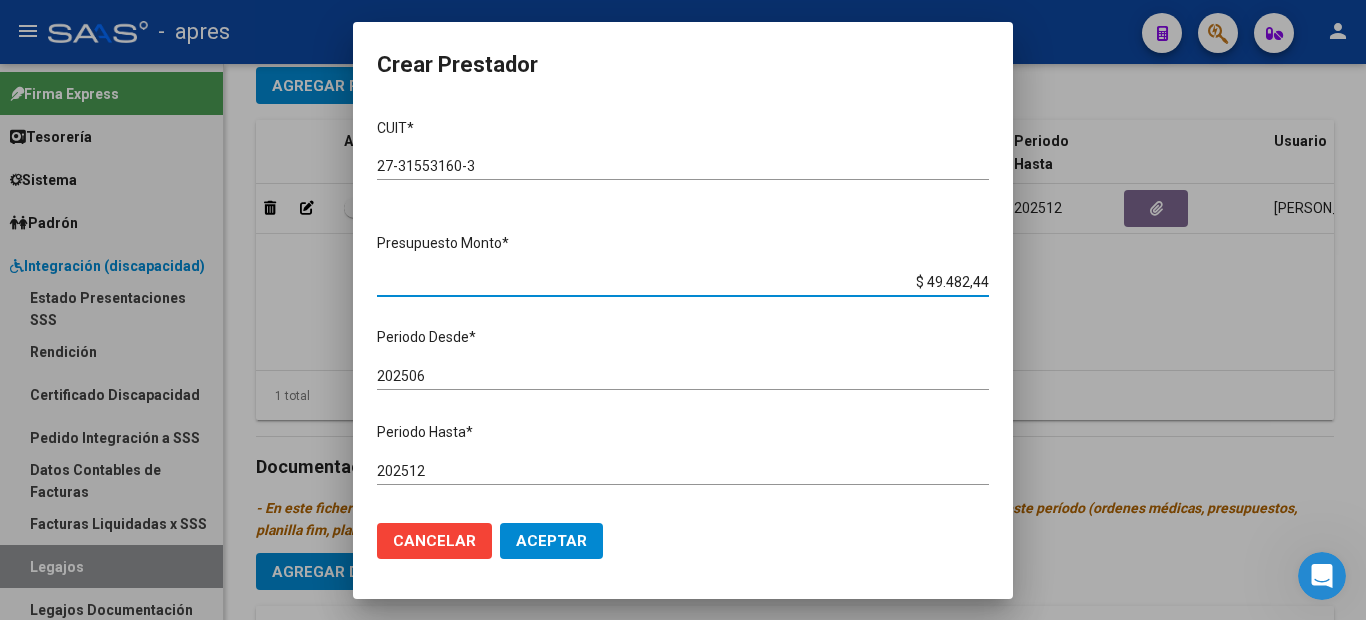 click on "202506" at bounding box center (683, 376) 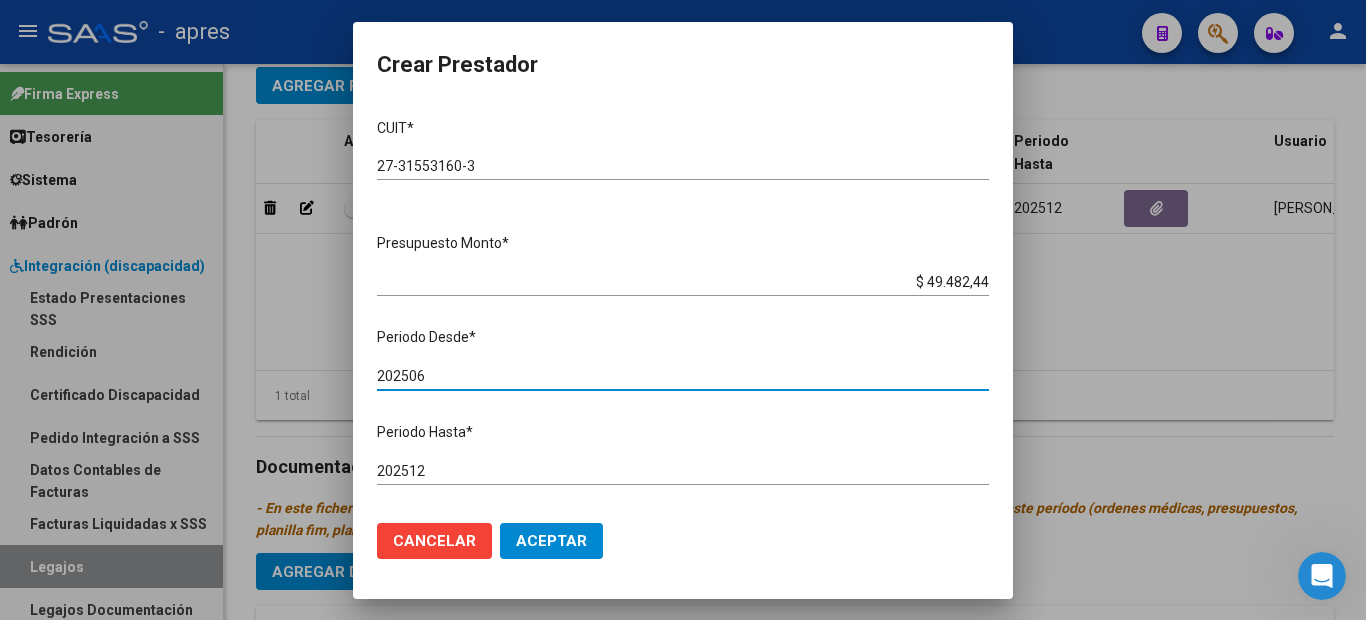 scroll, scrollTop: 238, scrollLeft: 0, axis: vertical 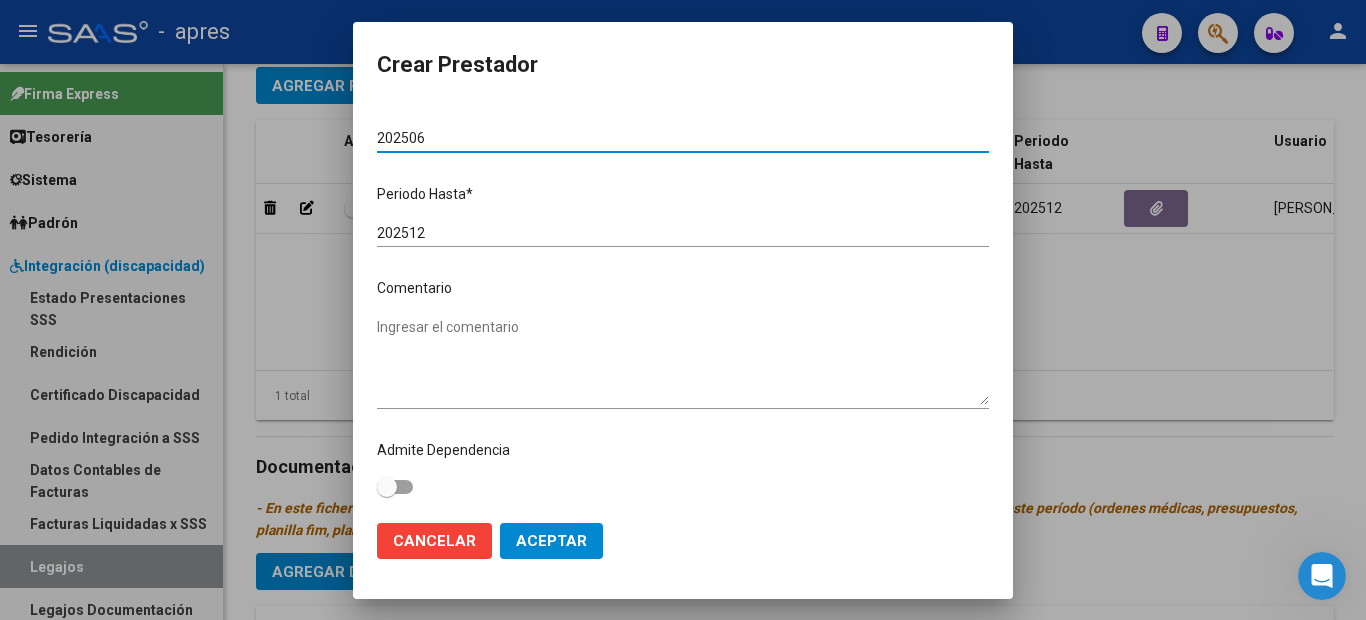 click on "Ingresar el comentario" at bounding box center [683, 361] 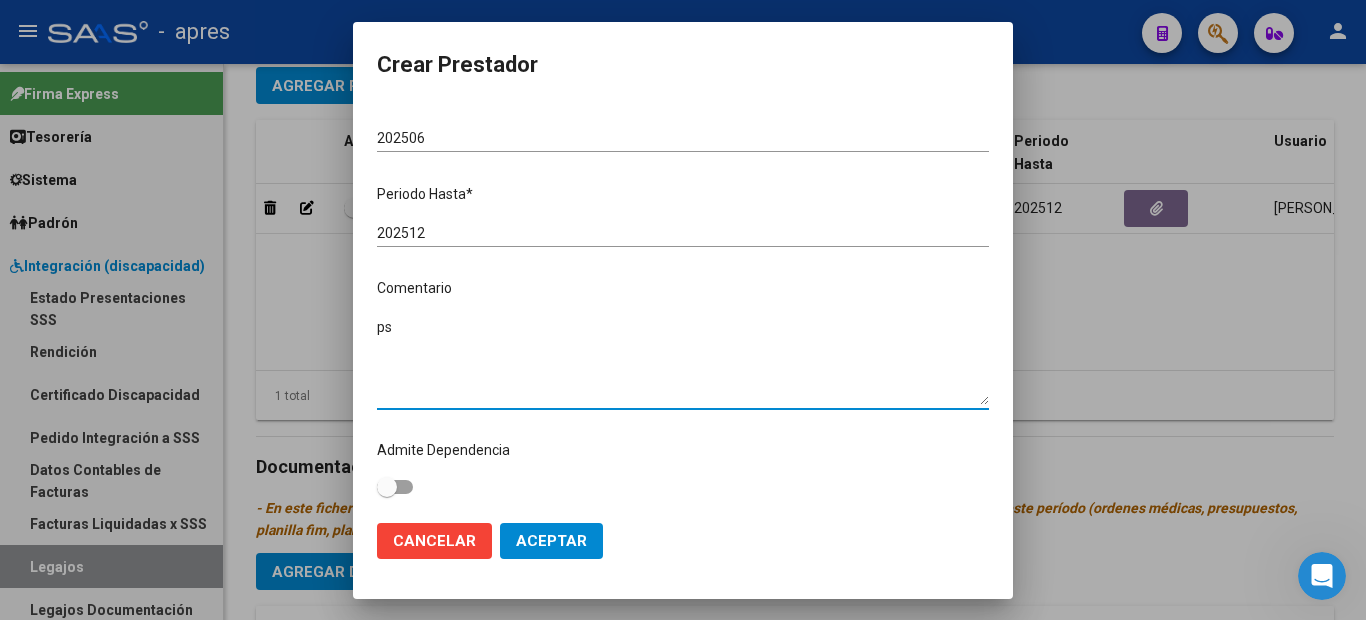 type on "p" 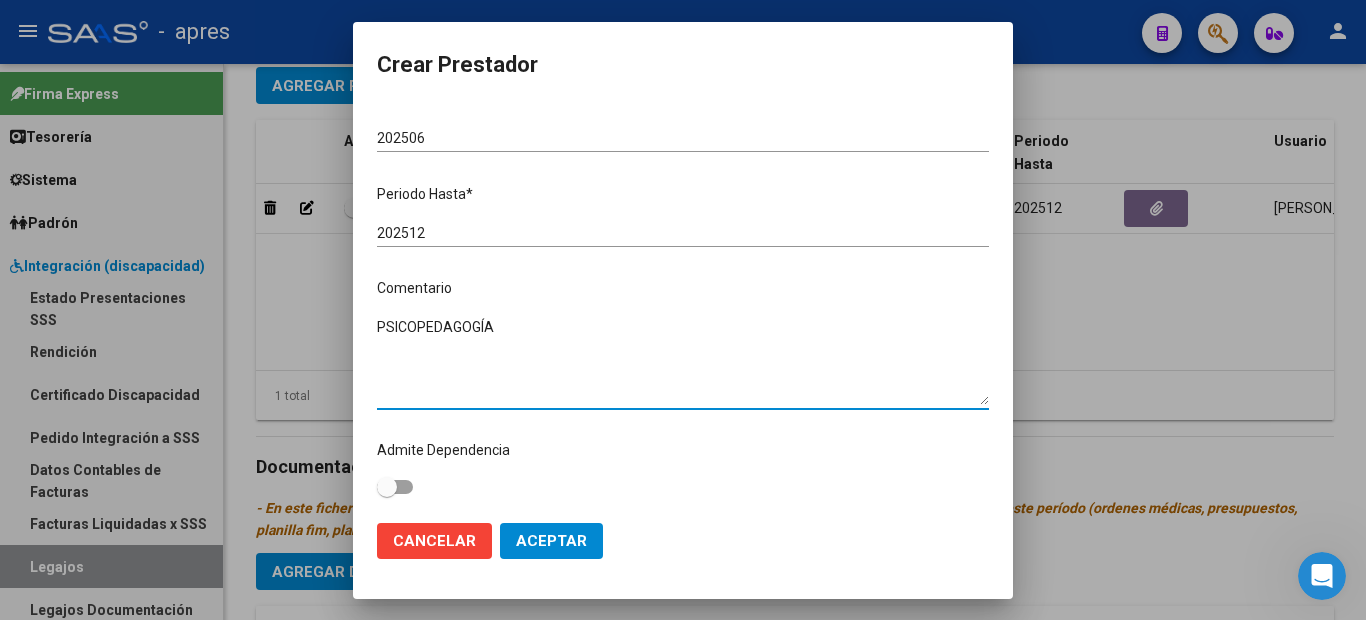 type on "PSICOPEDAGOGÍA" 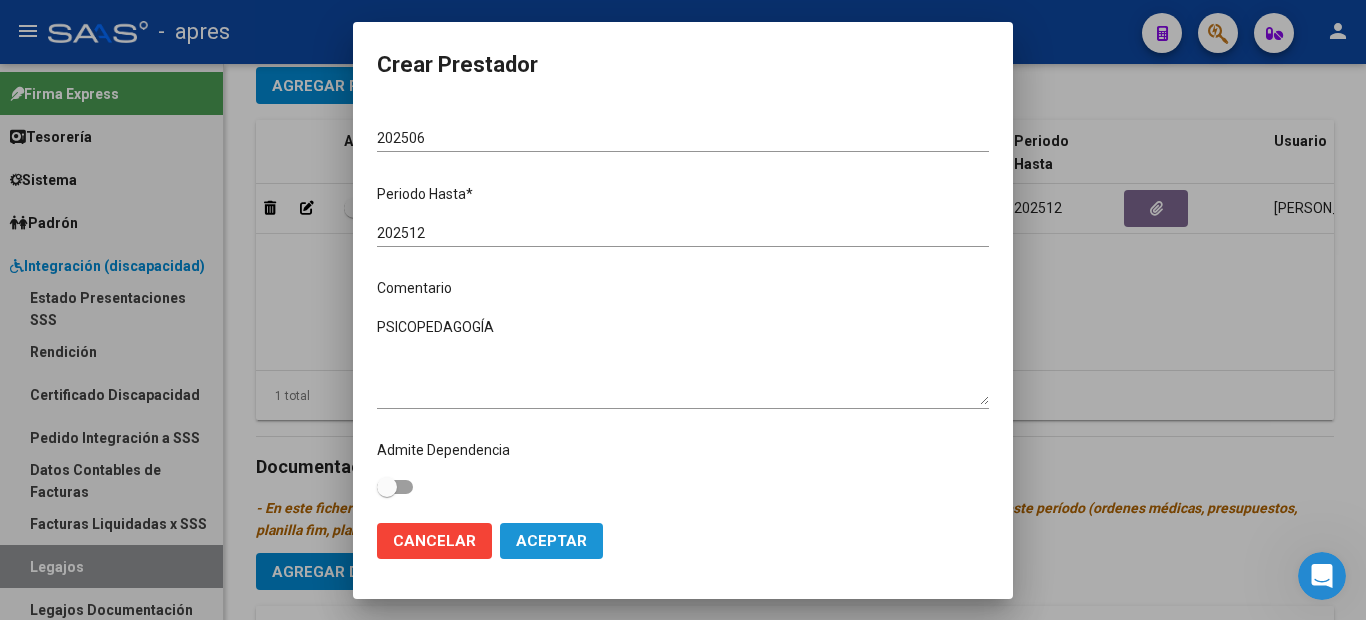 click on "Aceptar" 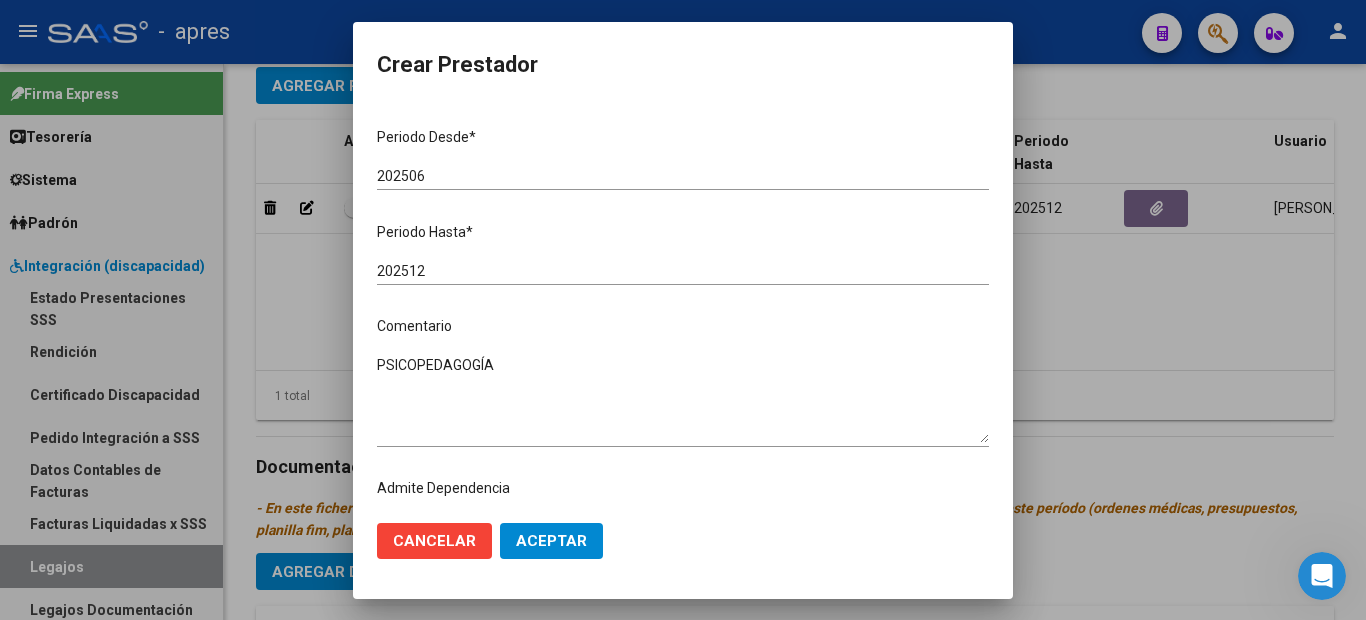 scroll, scrollTop: 238, scrollLeft: 0, axis: vertical 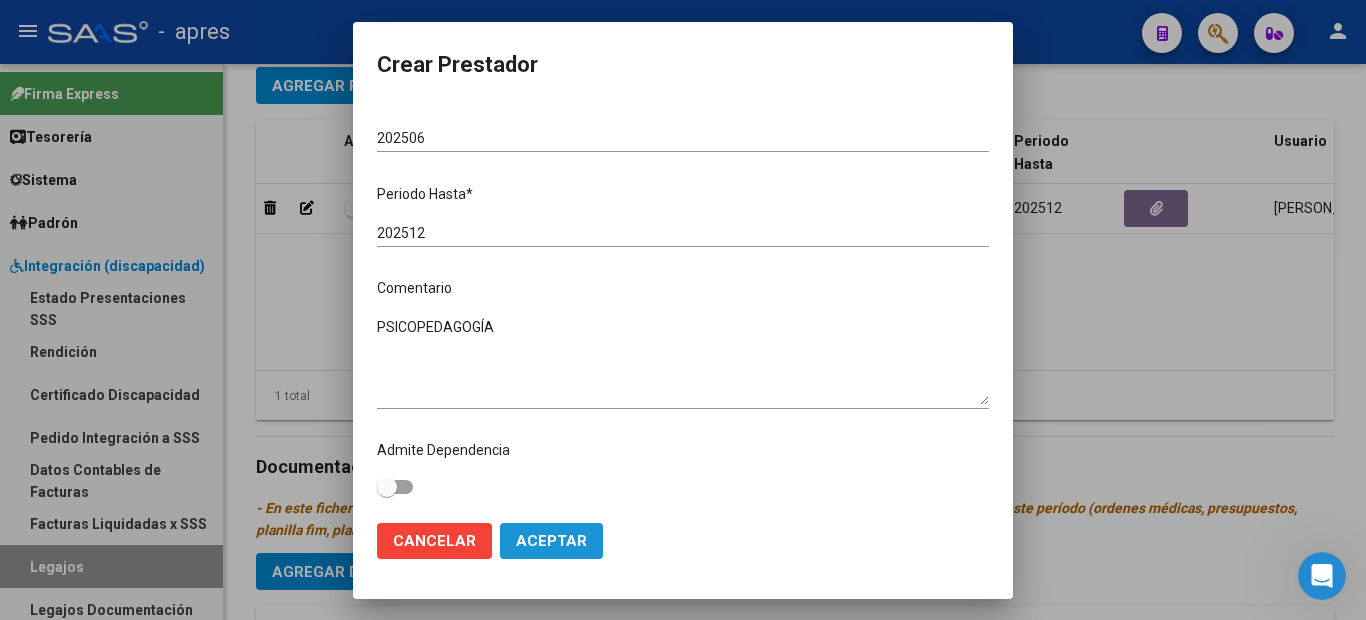 click on "Aceptar" 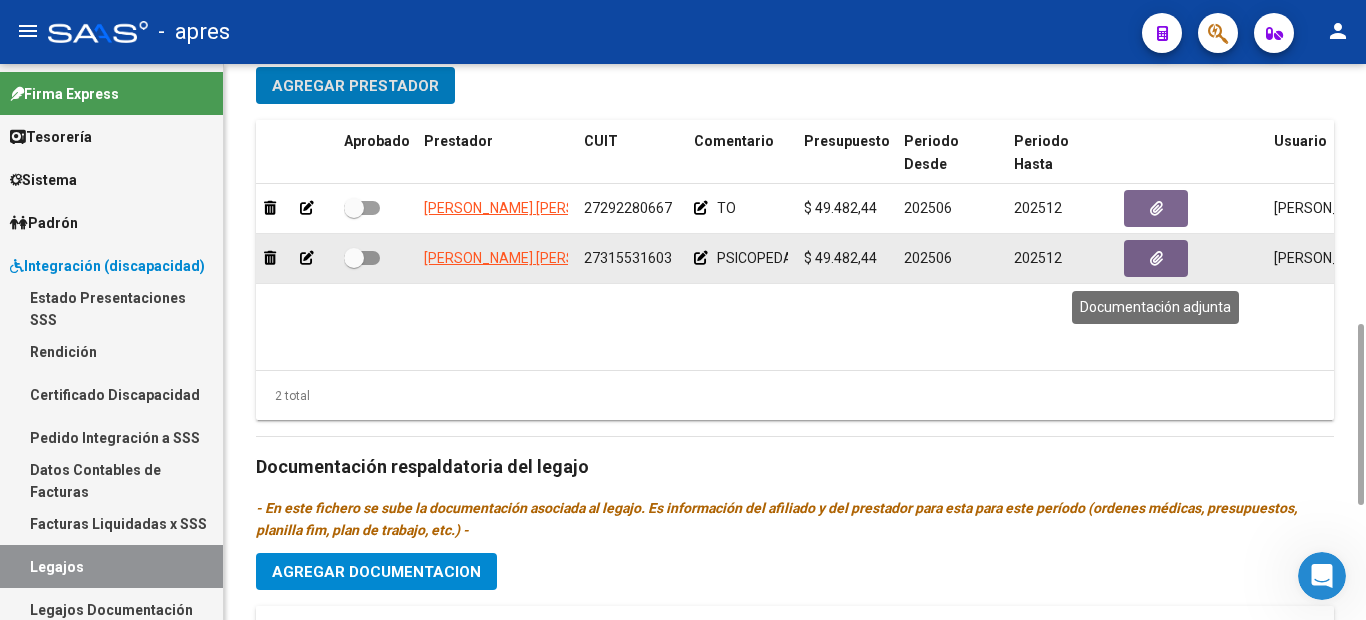 click 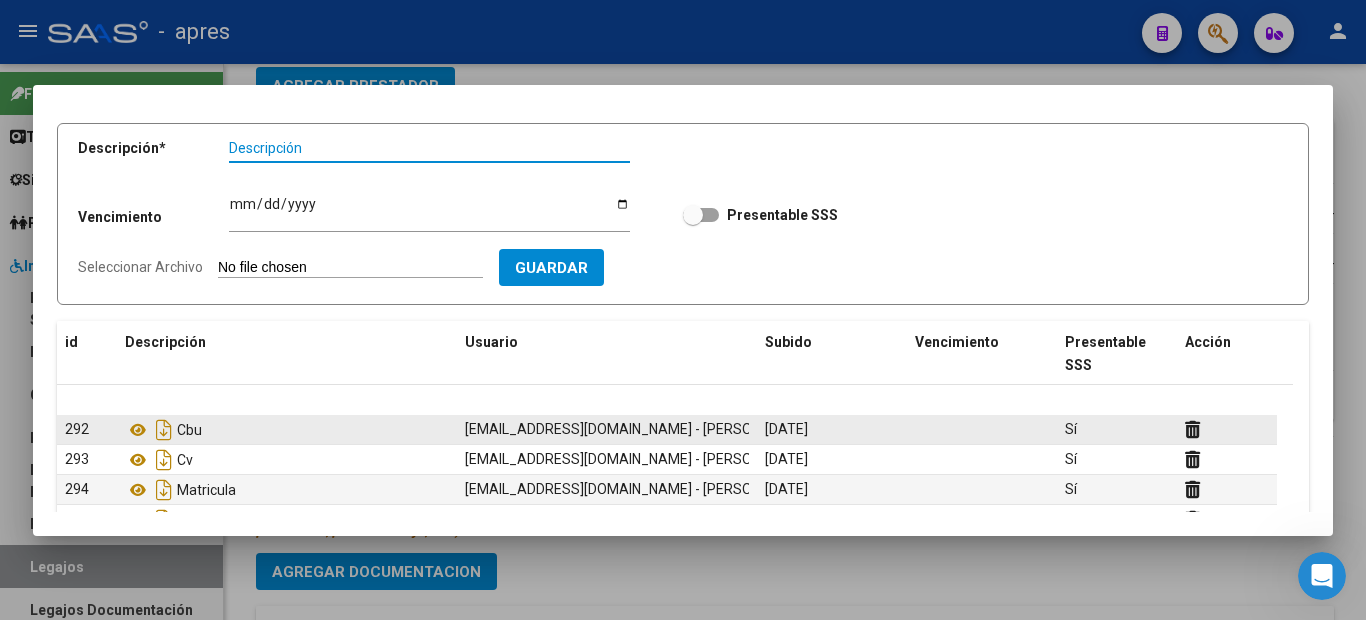 scroll, scrollTop: 200, scrollLeft: 0, axis: vertical 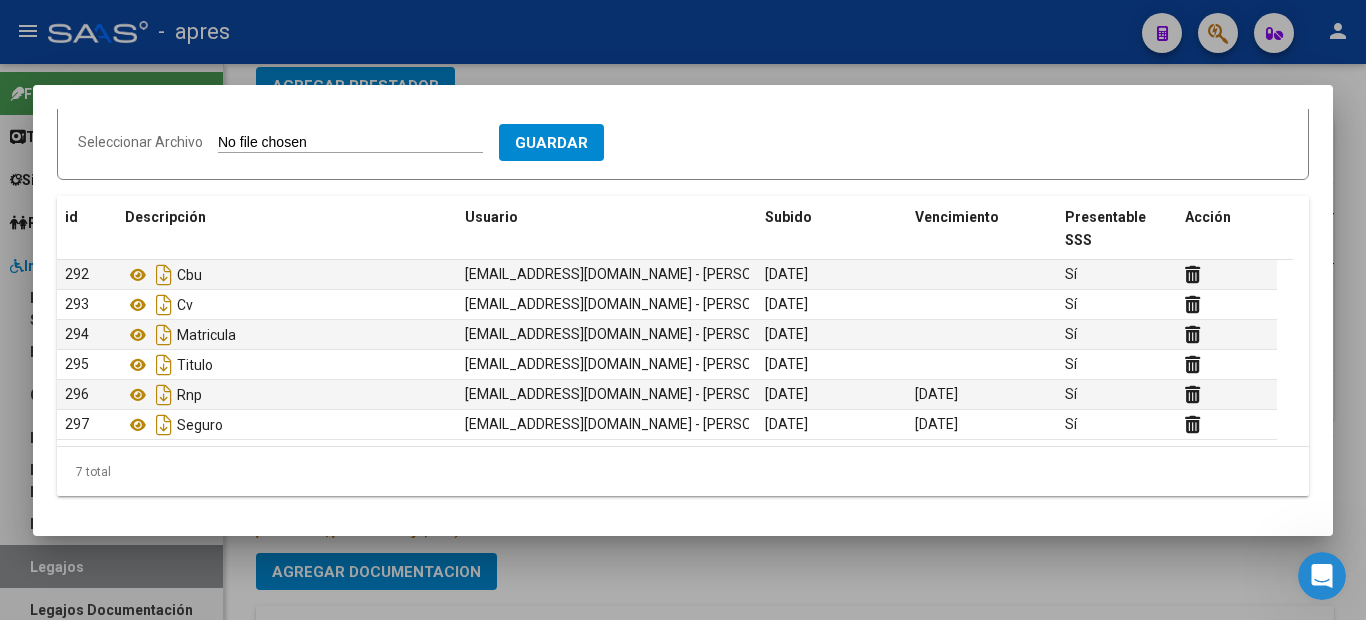click at bounding box center (683, 310) 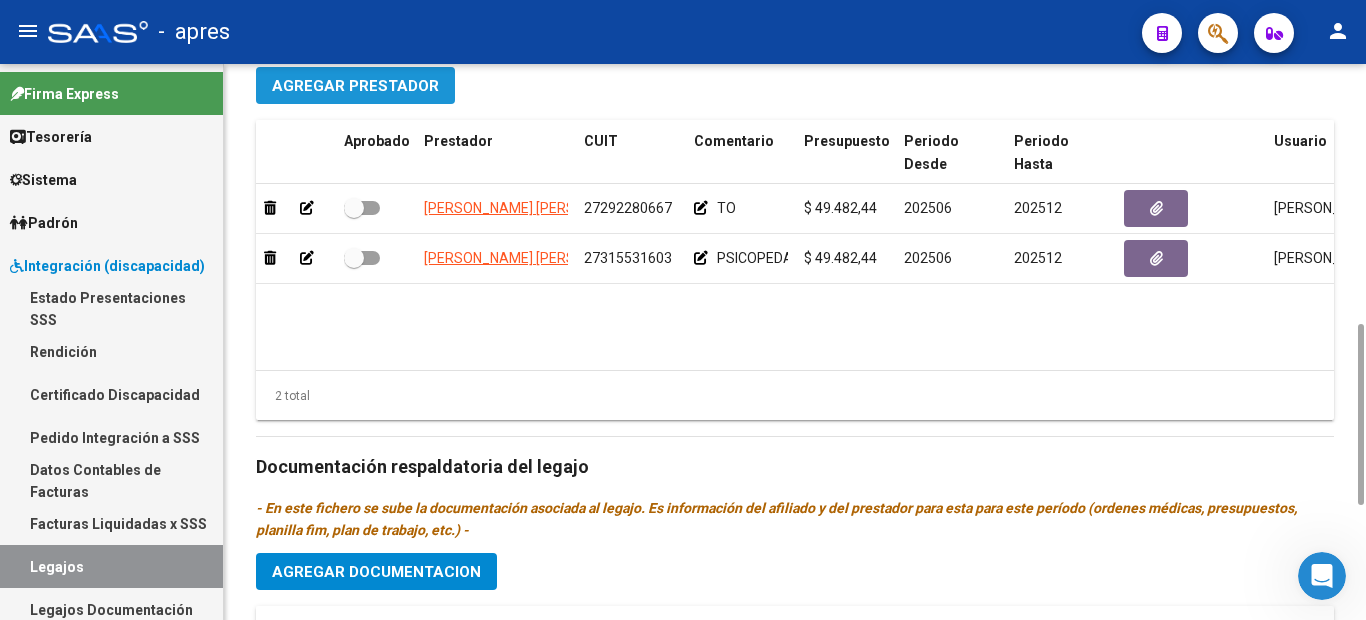 click on "Agregar Prestador" 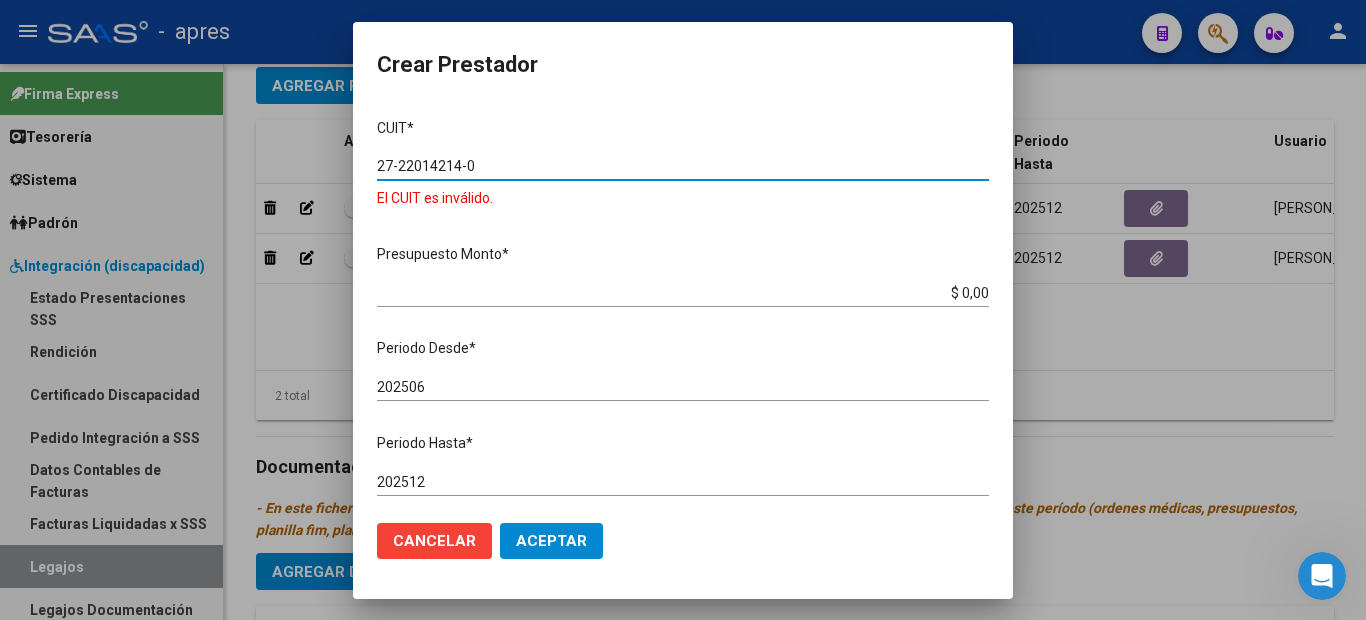 type on "27-22014214-0" 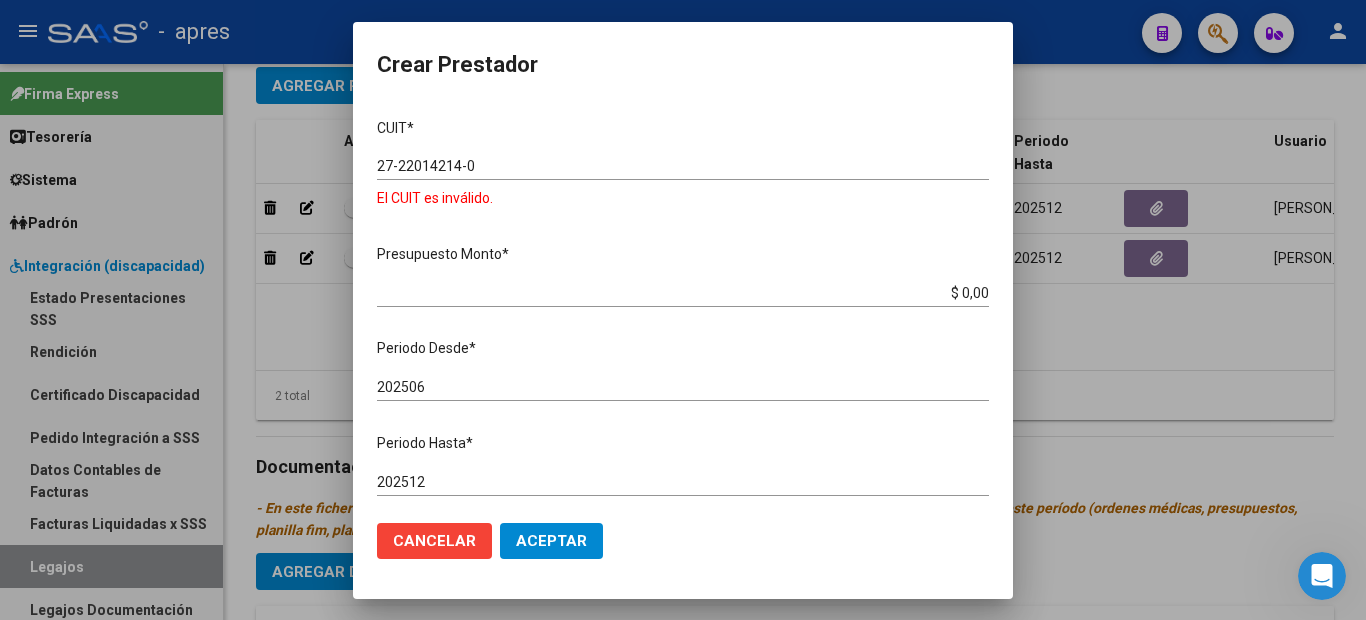 drag, startPoint x: 555, startPoint y: 155, endPoint x: 259, endPoint y: 195, distance: 298.69046 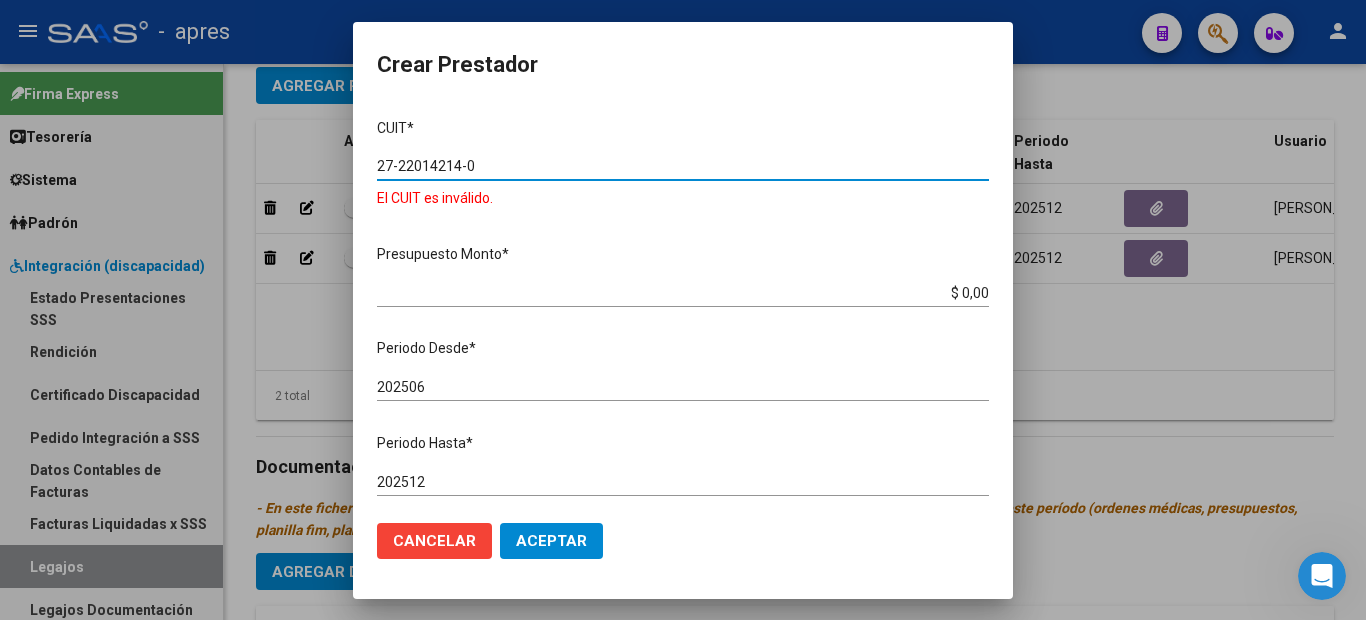 drag, startPoint x: 504, startPoint y: 164, endPoint x: 338, endPoint y: 165, distance: 166.003 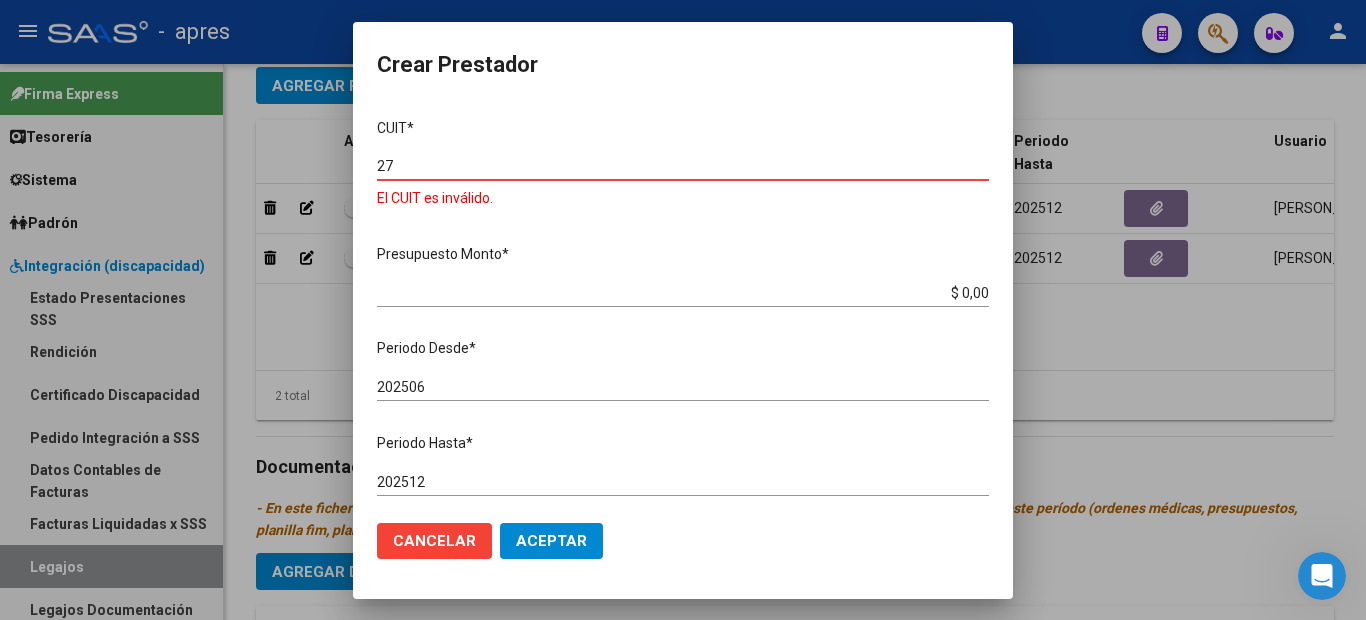 type on "27" 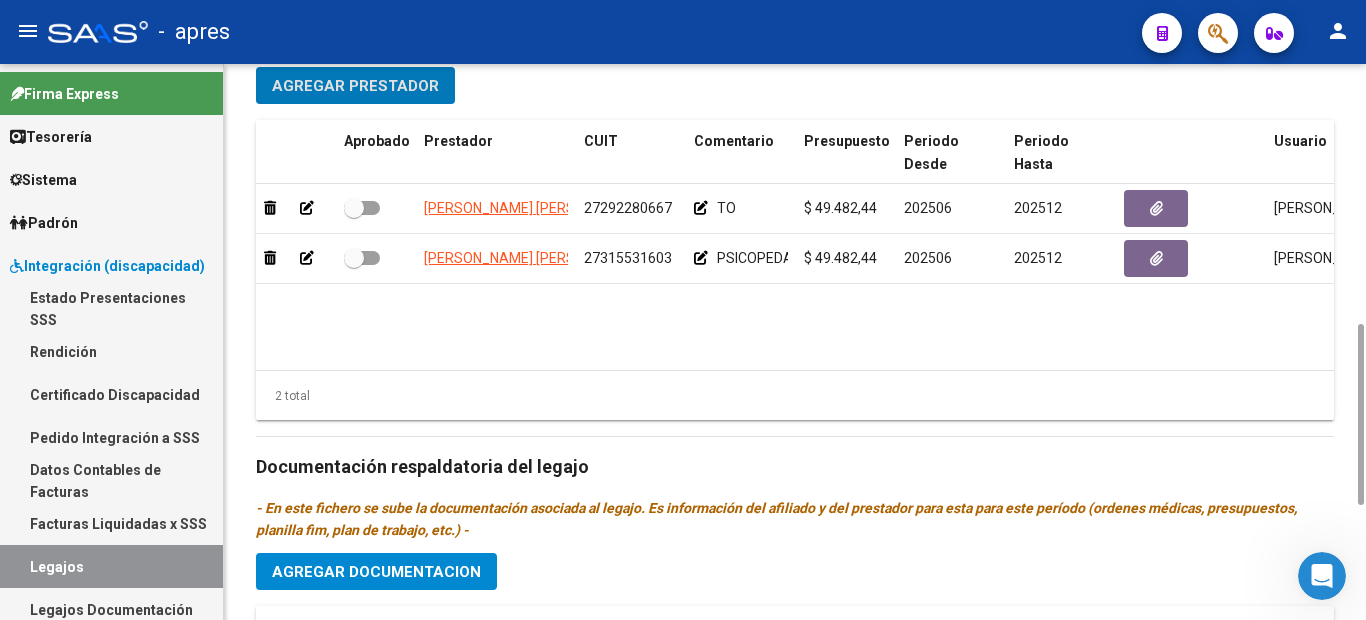 click on "Agregar Prestador" 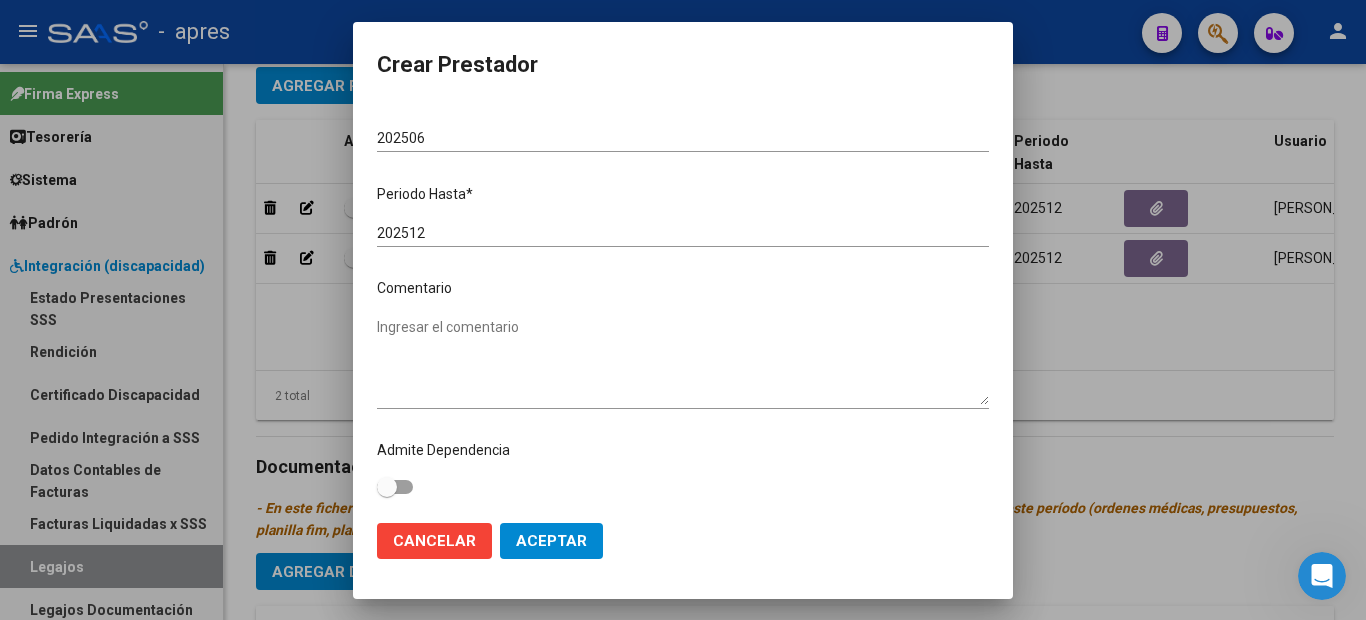 scroll, scrollTop: 0, scrollLeft: 0, axis: both 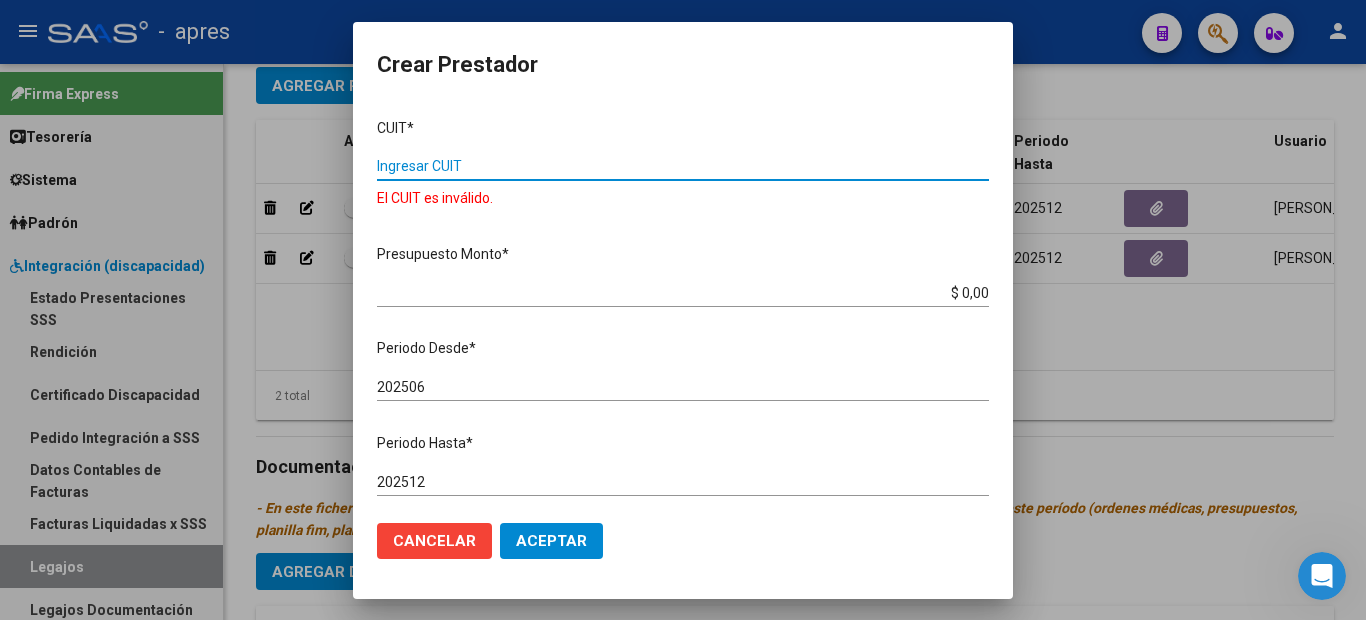 click on "Ingresar CUIT" at bounding box center (683, 166) 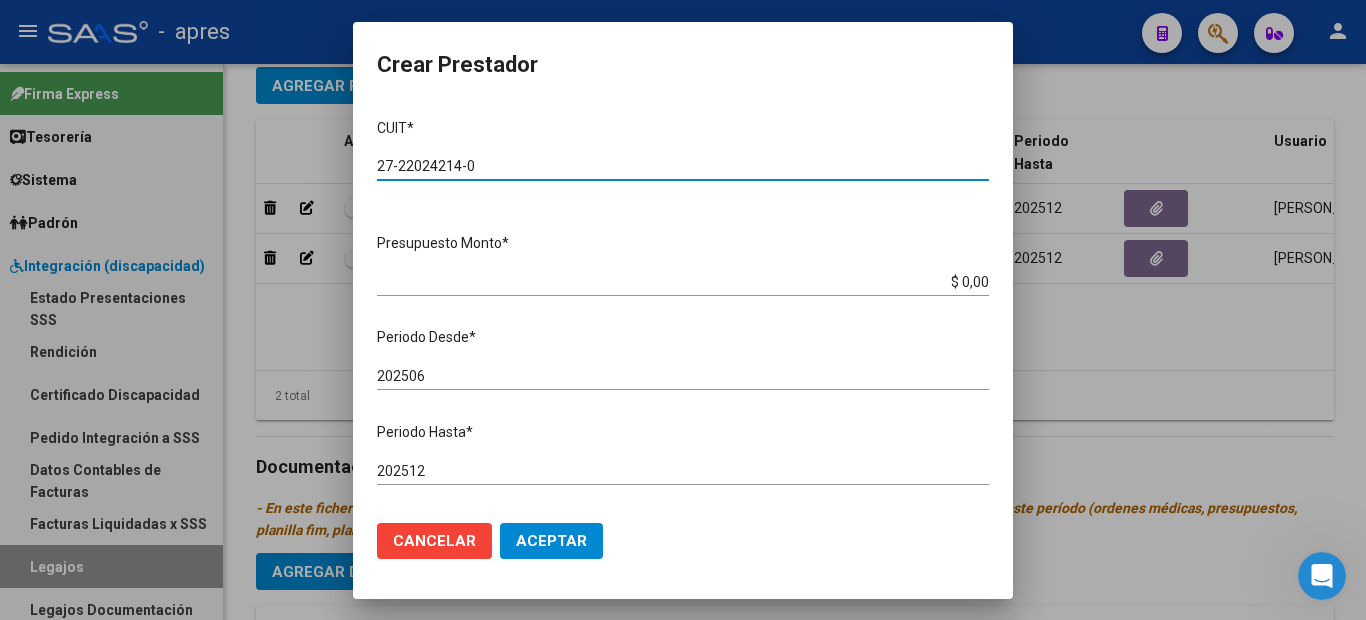 type on "27-22024214-0" 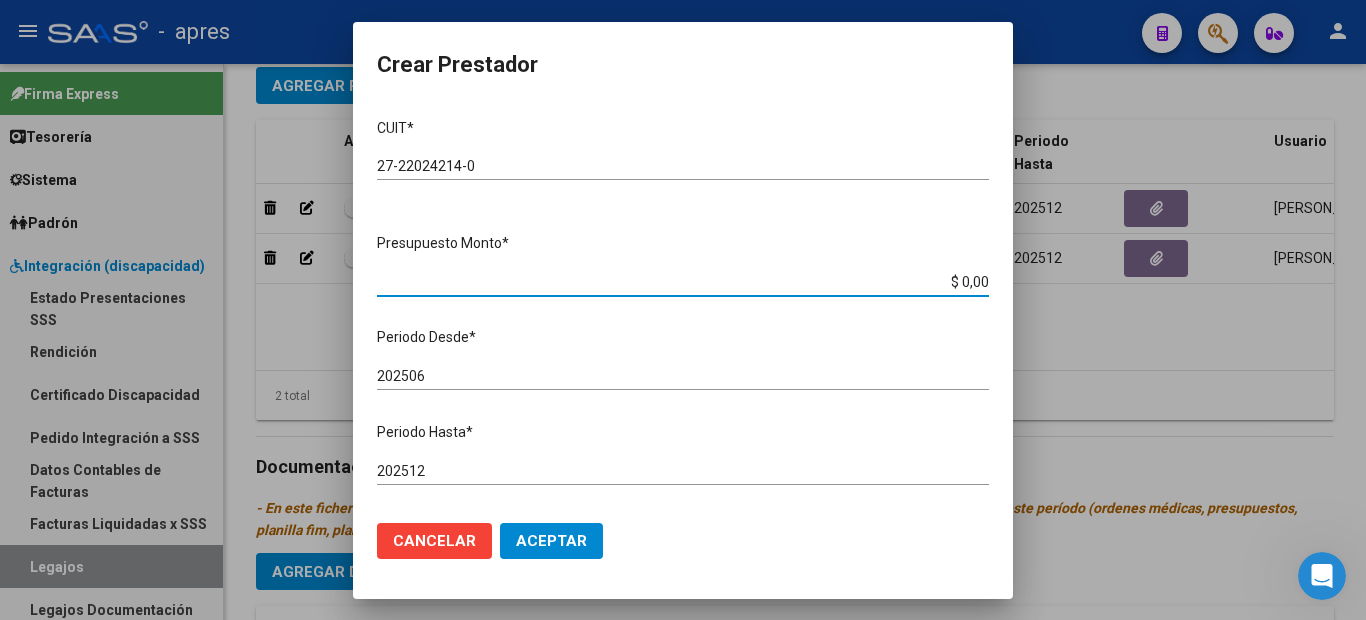 click on "$ 0,00" at bounding box center (683, 282) 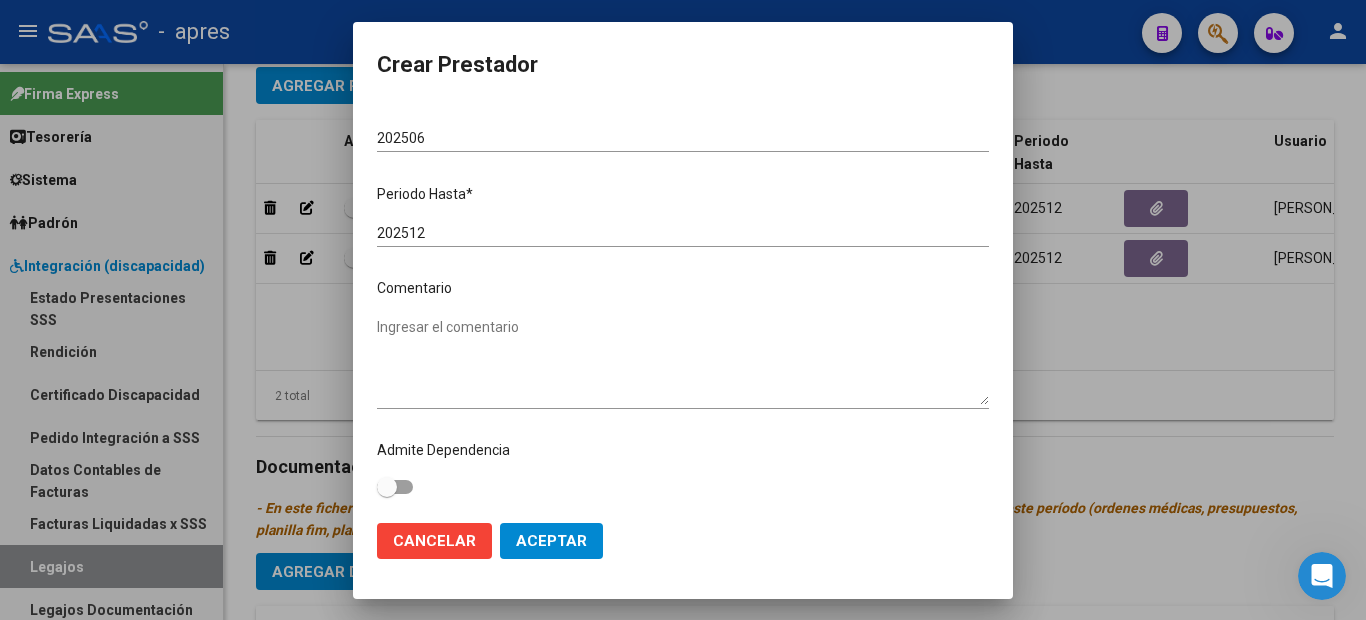 scroll, scrollTop: 0, scrollLeft: 0, axis: both 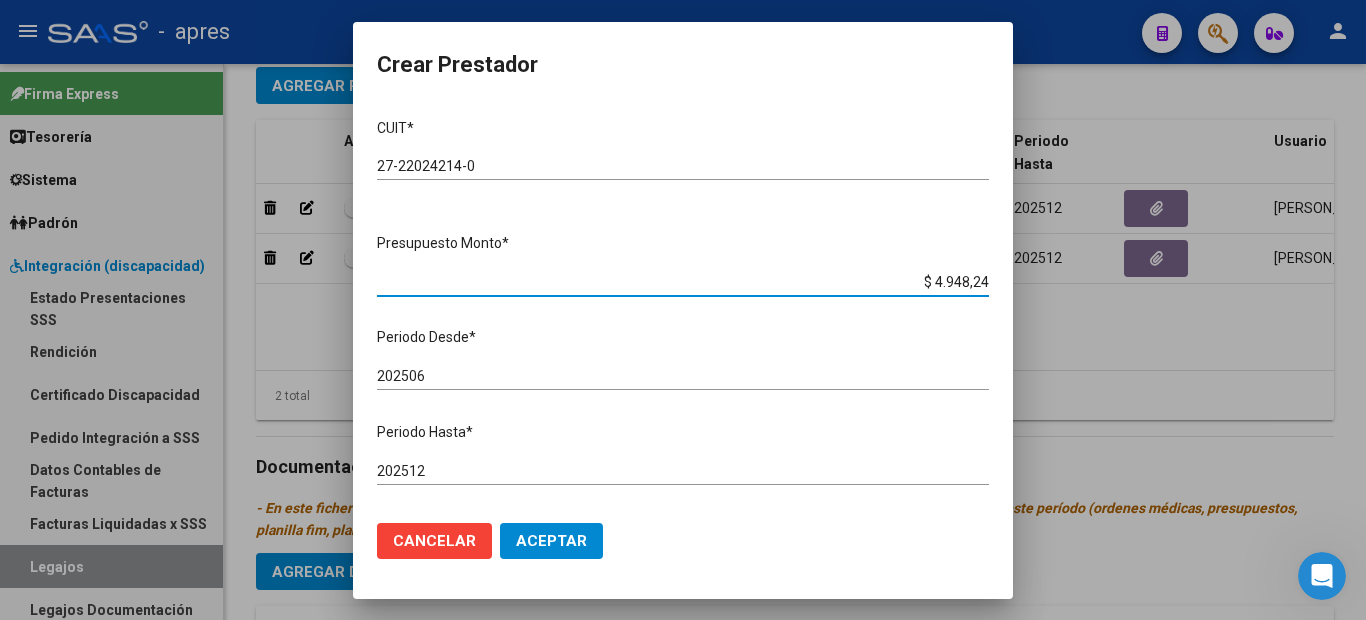 type on "$ 49.482,44" 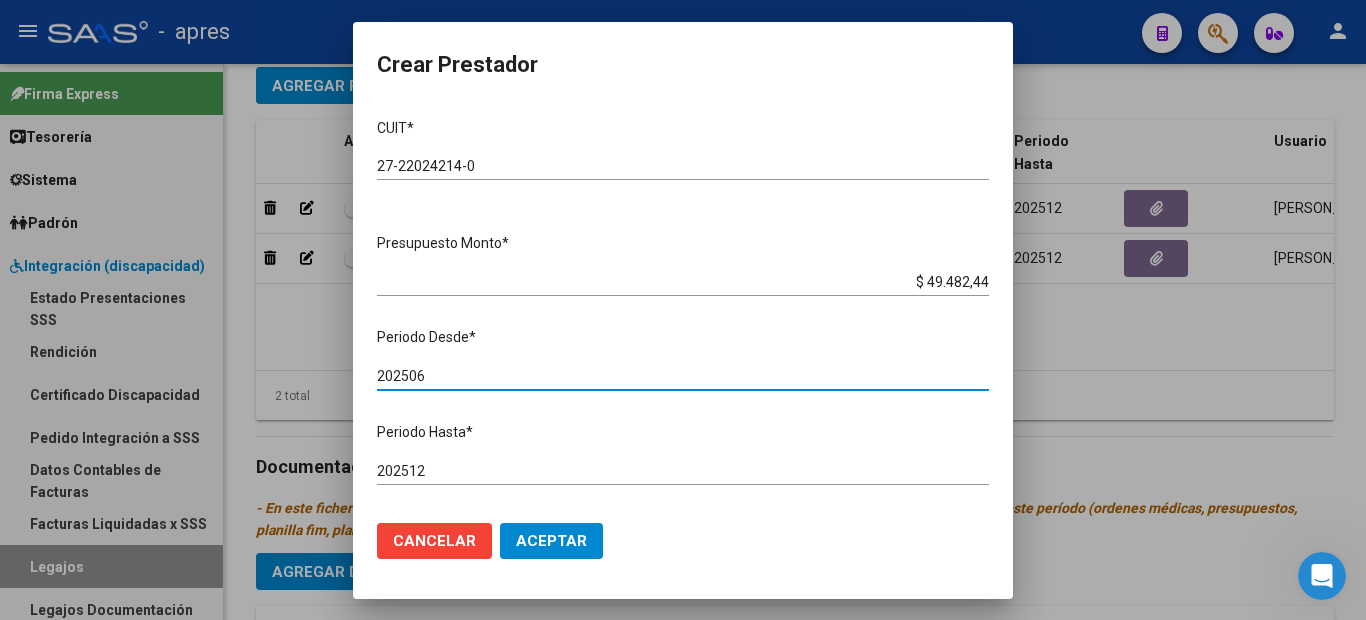 click on "202506" at bounding box center [683, 376] 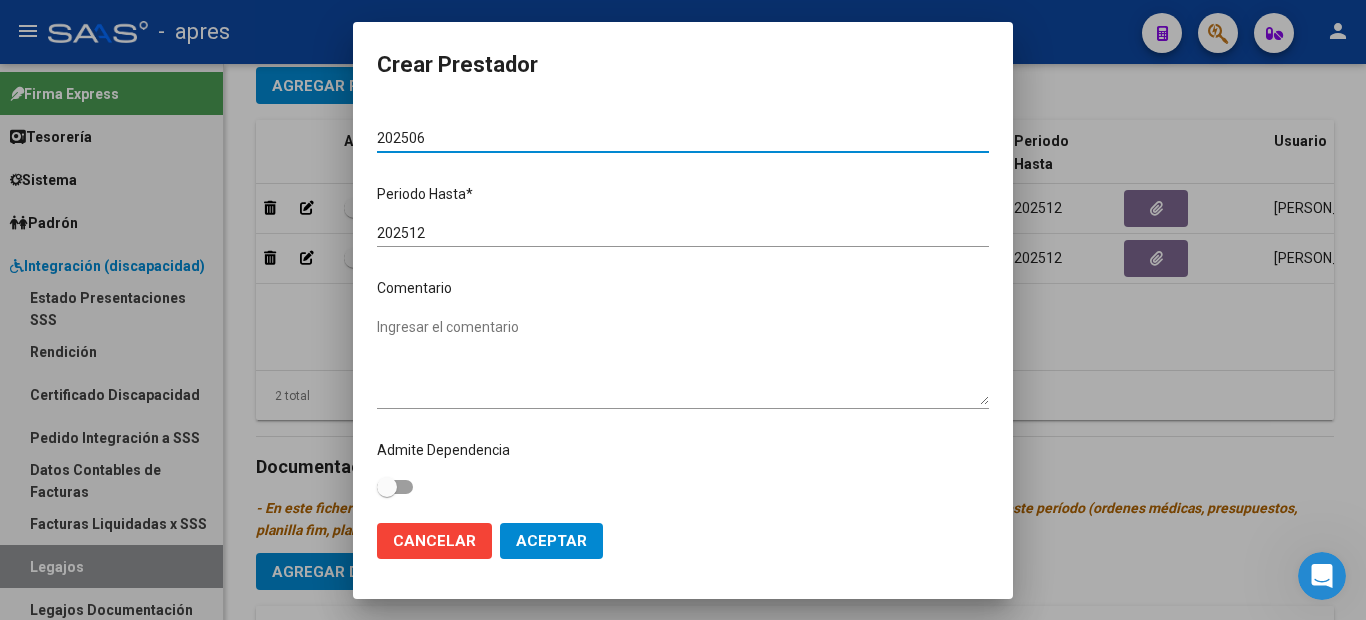 click on "Ingresar el comentario" at bounding box center (683, 361) 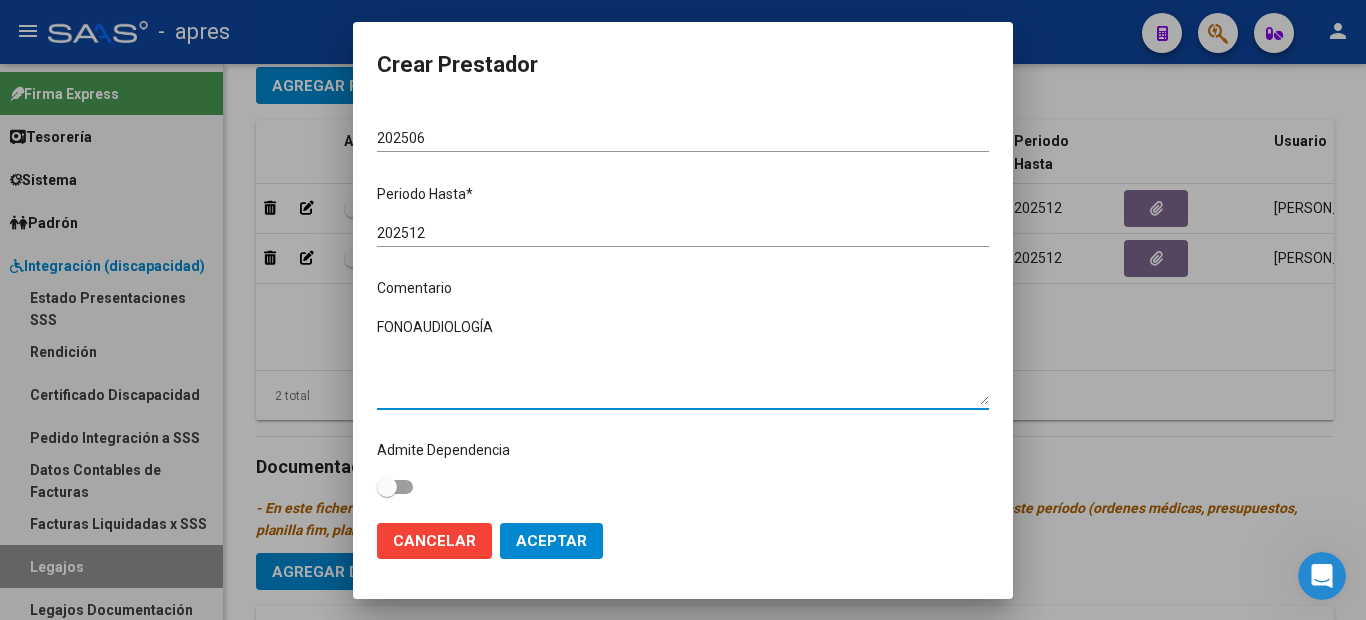 type on "FONOAUDIOLOGÍA" 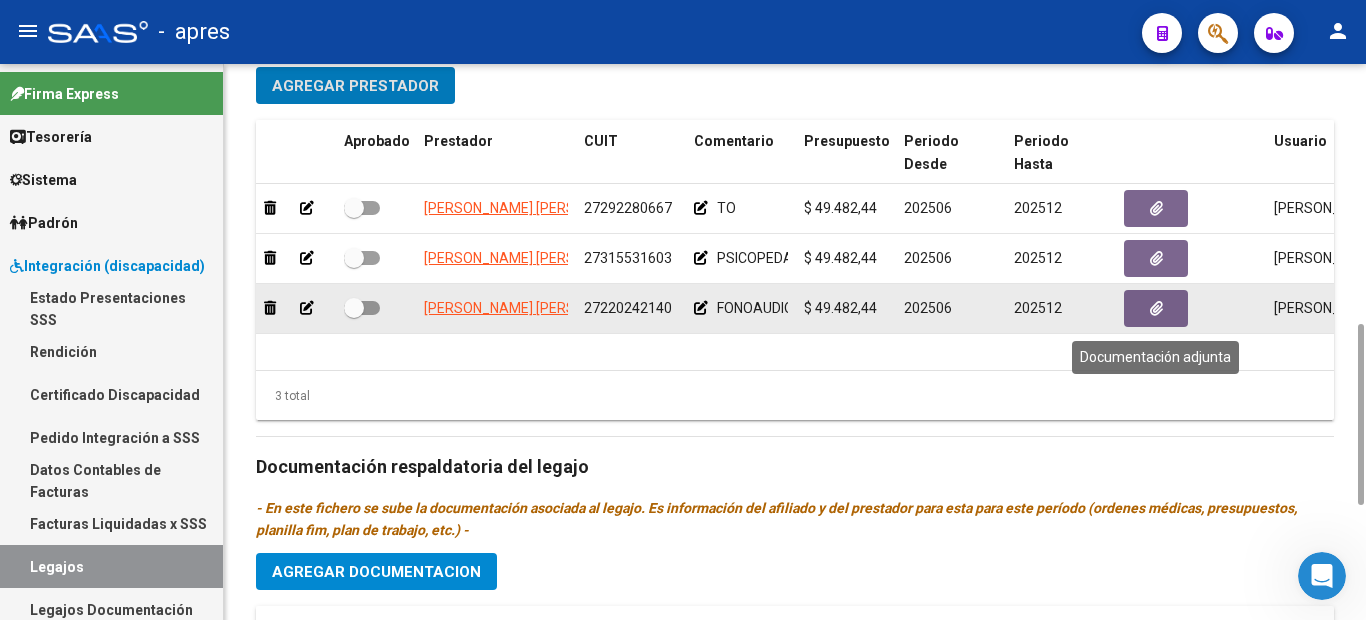 click 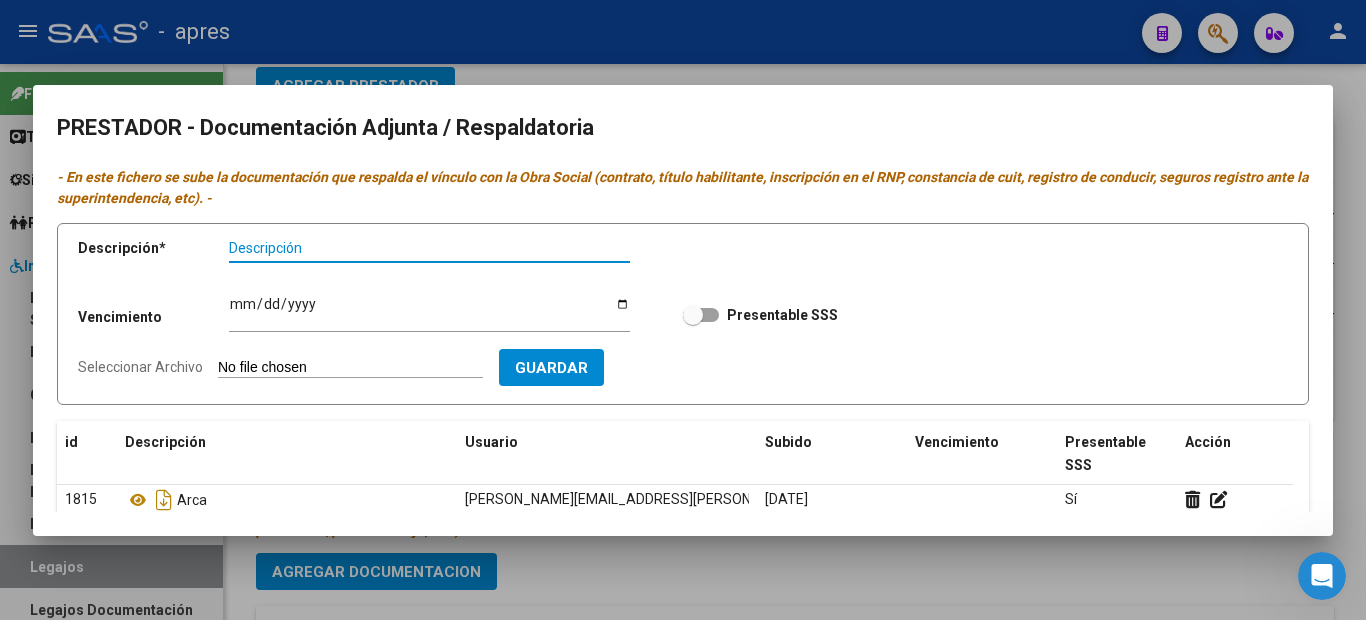 scroll, scrollTop: 225, scrollLeft: 0, axis: vertical 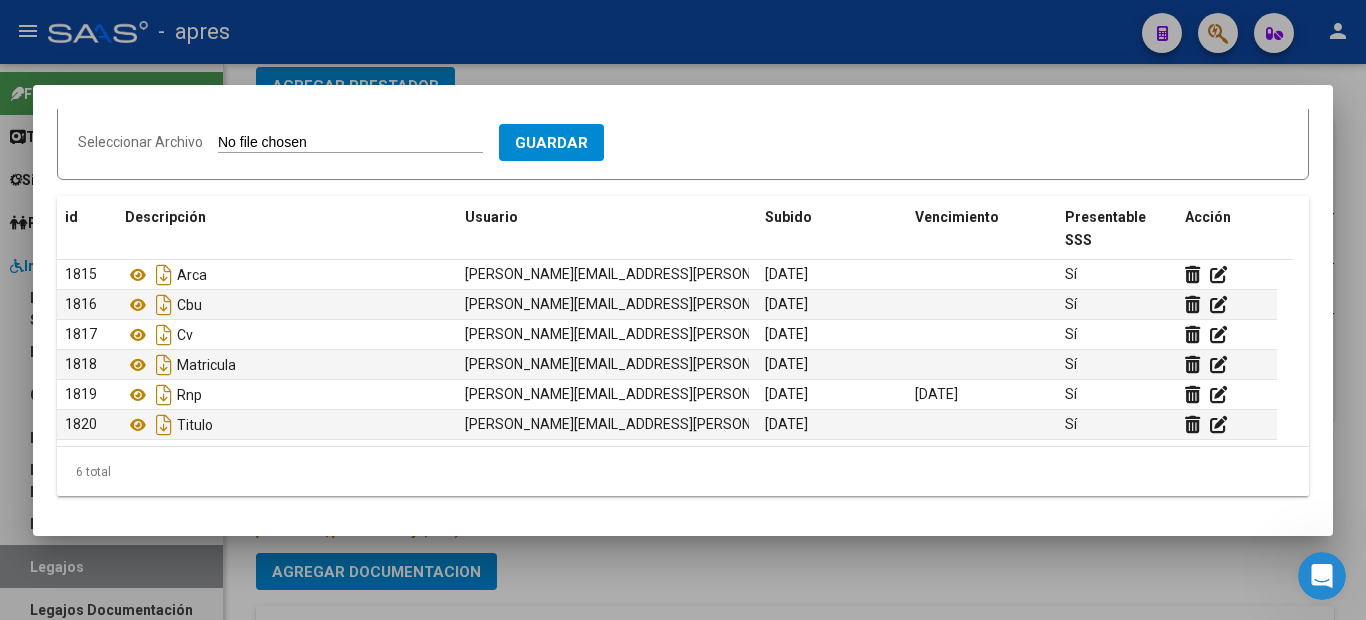 click on "PRESTADOR - Documentación Adjunta / Respaldatoria - En este fichero se sube la documentación que respalda el vínculo con la Obra Social (contrato, título habilitante, inscripción en el RNP, [PERSON_NAME] de cuit, registro de conducir, seguros registro ante la superintendencia, etc). -  Descripción  *   Descripción  Vencimiento    Ingresar vencimiento    Presentable SSS Seleccionar Archivo Guardar id Descripción Usuario Subido Vencimiento Presentable SSS Acción 1815  Arca   [EMAIL_ADDRESS][PERSON_NAME][DOMAIN_NAME] - [PERSON_NAME] [PERSON_NAME]   [DATE]   Sí  1816  [PERSON_NAME]  [PERSON_NAME][EMAIL_ADDRESS][PERSON_NAME][DOMAIN_NAME] - [PERSON_NAME] [PERSON_NAME]   [DATE]   Sí  1817  Cv  [PERSON_NAME][EMAIL_ADDRESS][PERSON_NAME][DOMAIN_NAME] - [PERSON_NAME] [PERSON_NAME]   [DATE]   Sí  1818  Matricula  [PERSON_NAME][EMAIL_ADDRESS][PERSON_NAME][DOMAIN_NAME] - [PERSON_NAME] [PERSON_NAME]   [DATE]   Sí  1819  Rnp   [PERSON_NAME][EMAIL_ADDRESS][PERSON_NAME][DOMAIN_NAME] - [PERSON_NAME] [PERSON_NAME]   [DATE]   [DATE]   Sí  1820  Titulo  [DATE]   Sí   6 total   1" at bounding box center [683, 310] 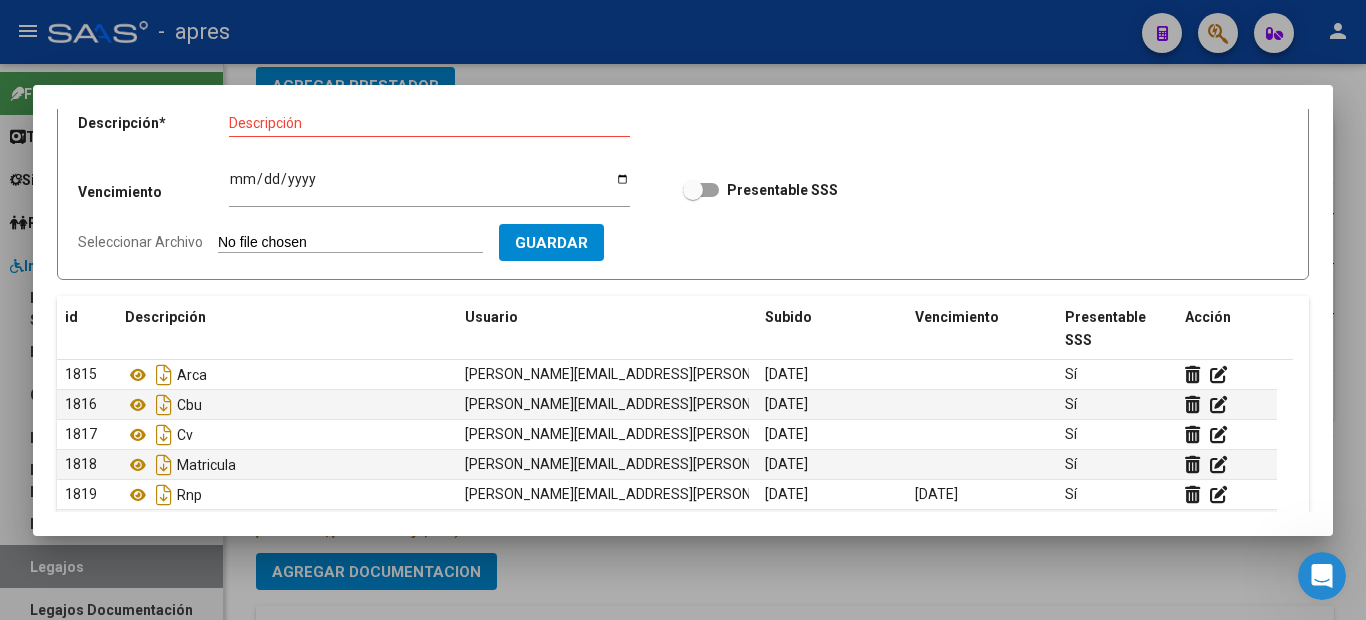 click at bounding box center [683, 310] 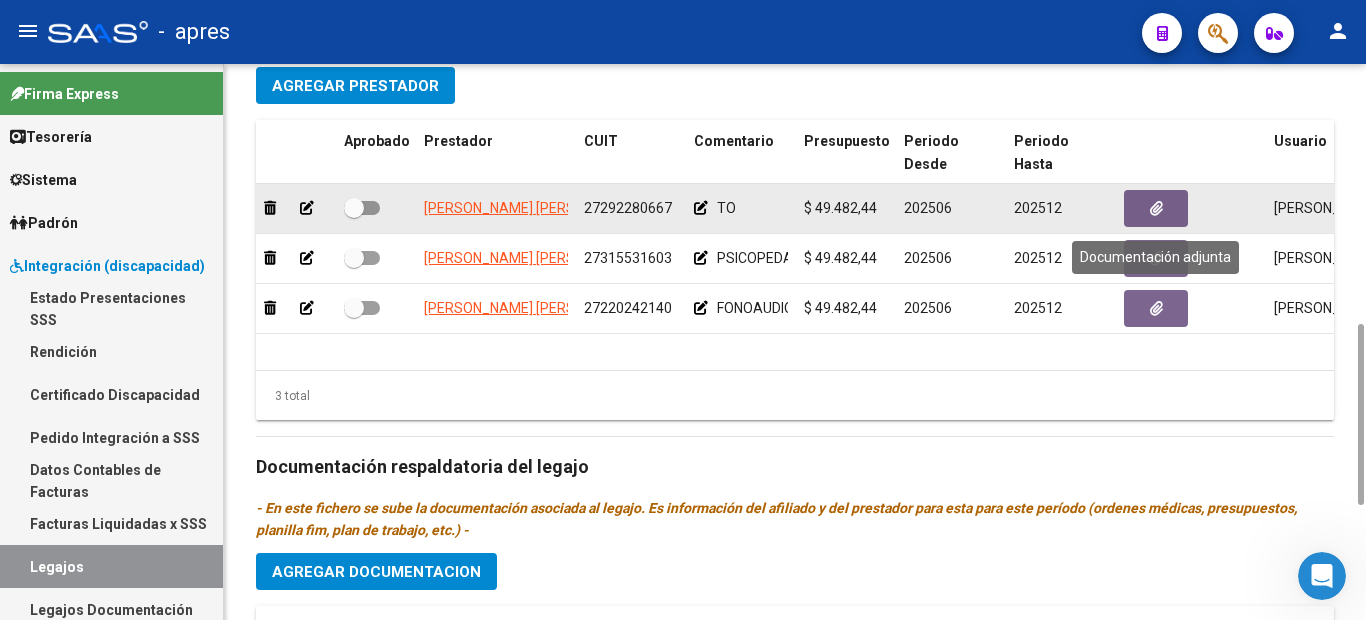 click 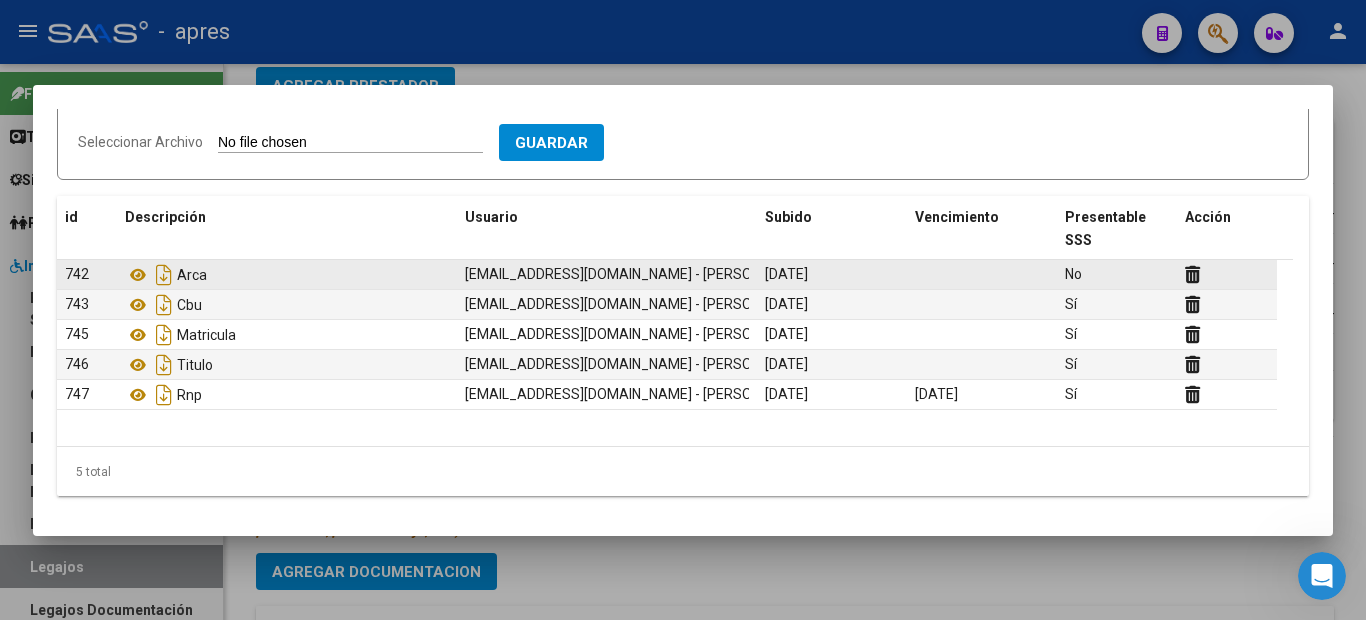 scroll, scrollTop: 0, scrollLeft: 0, axis: both 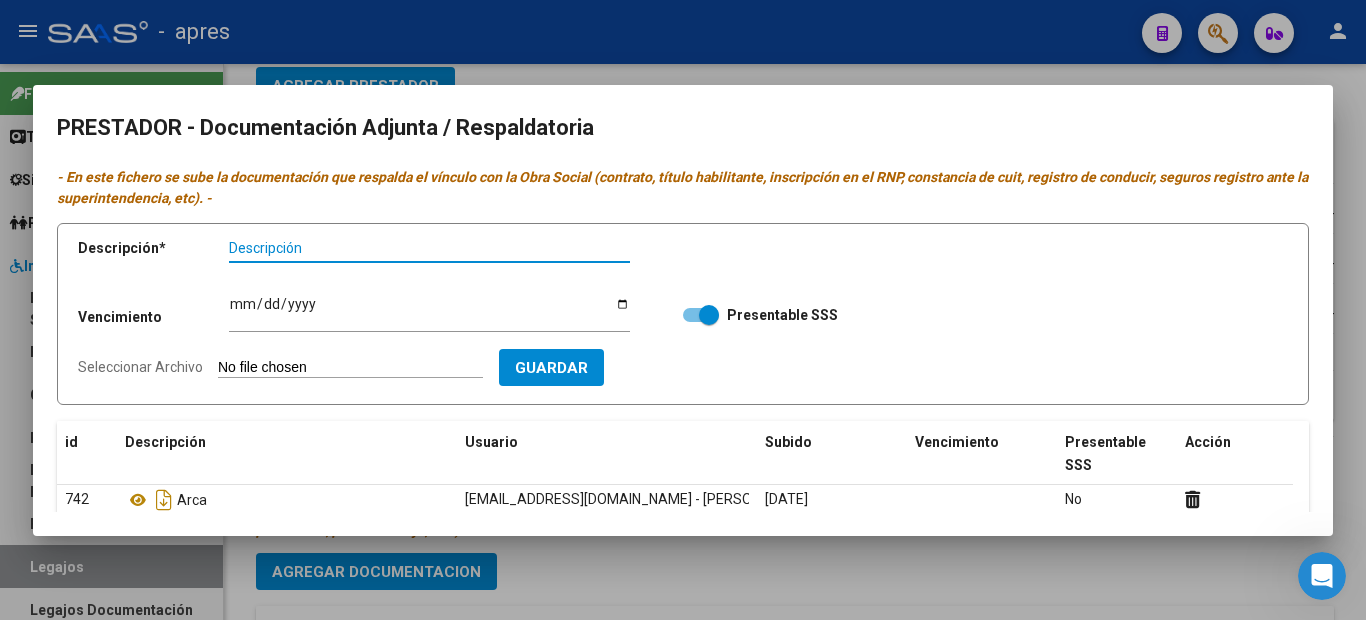click at bounding box center [683, 310] 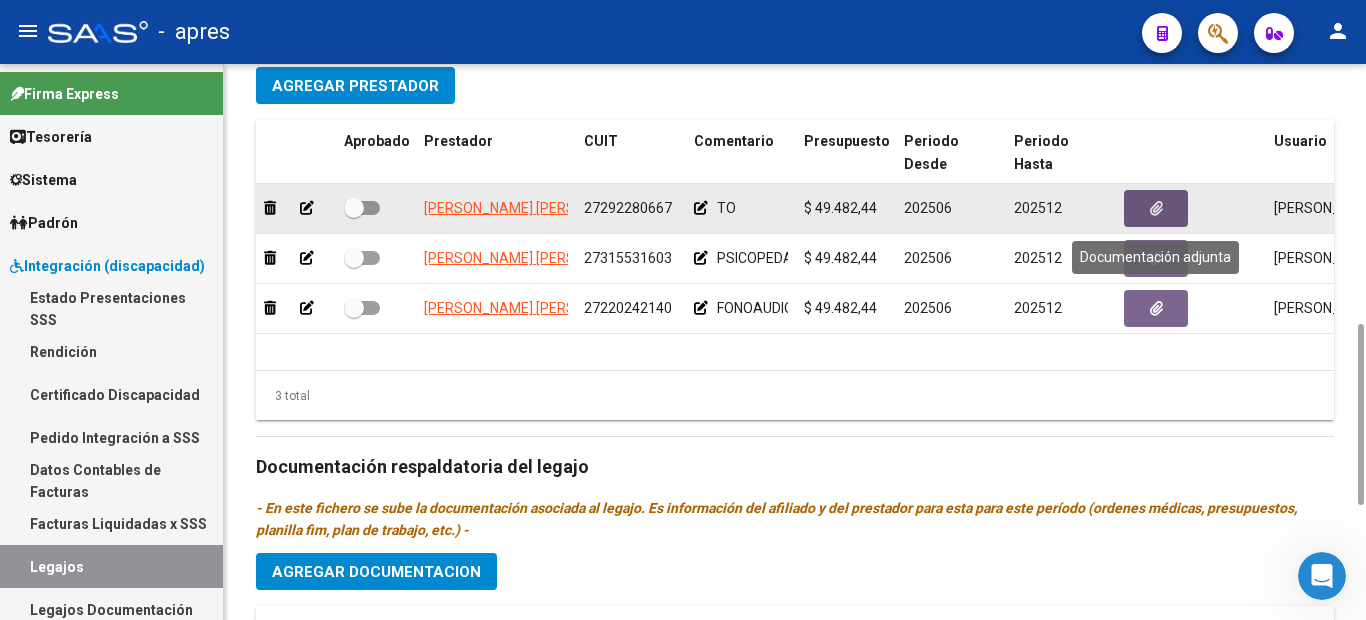 click 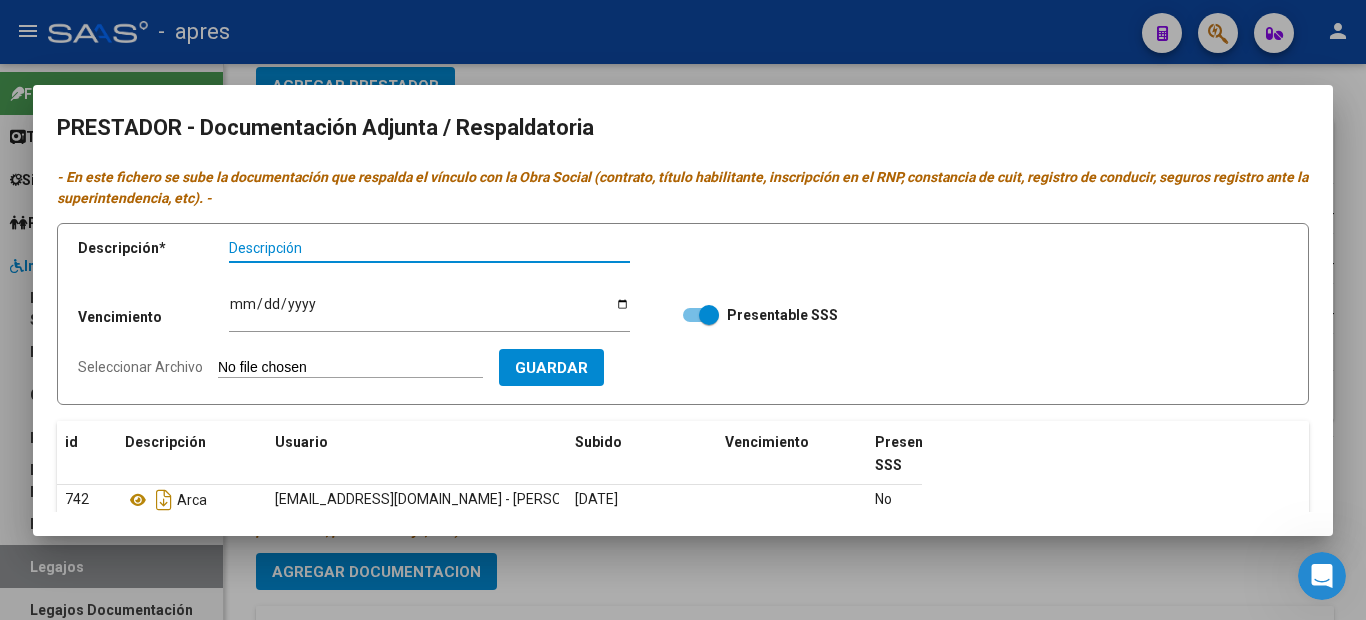 click on "Guardar" at bounding box center [551, 368] 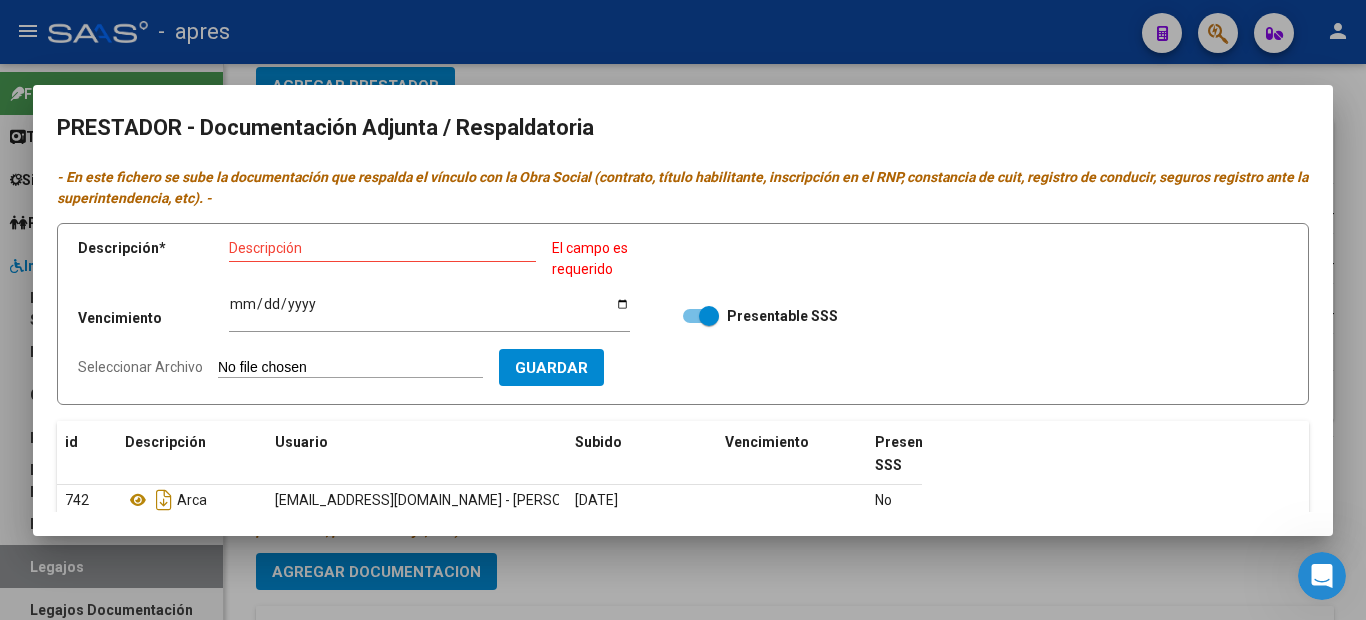 click on "Seleccionar Archivo" at bounding box center [350, 368] 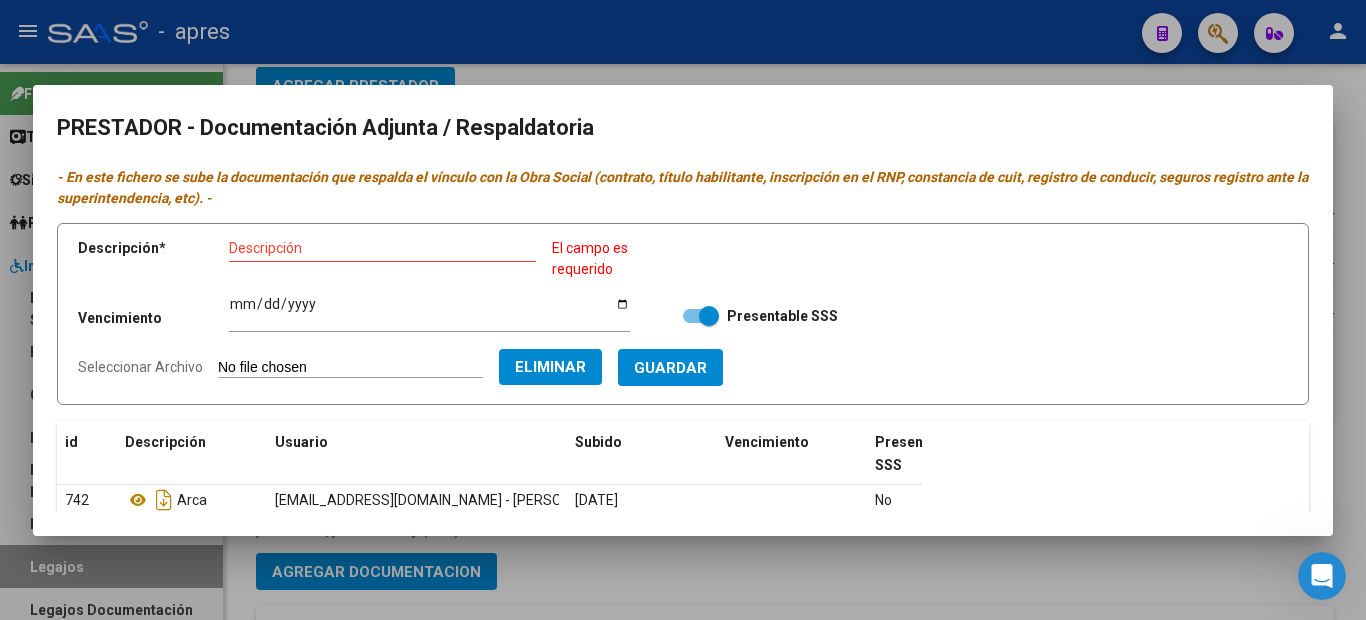 click on "Descripción" 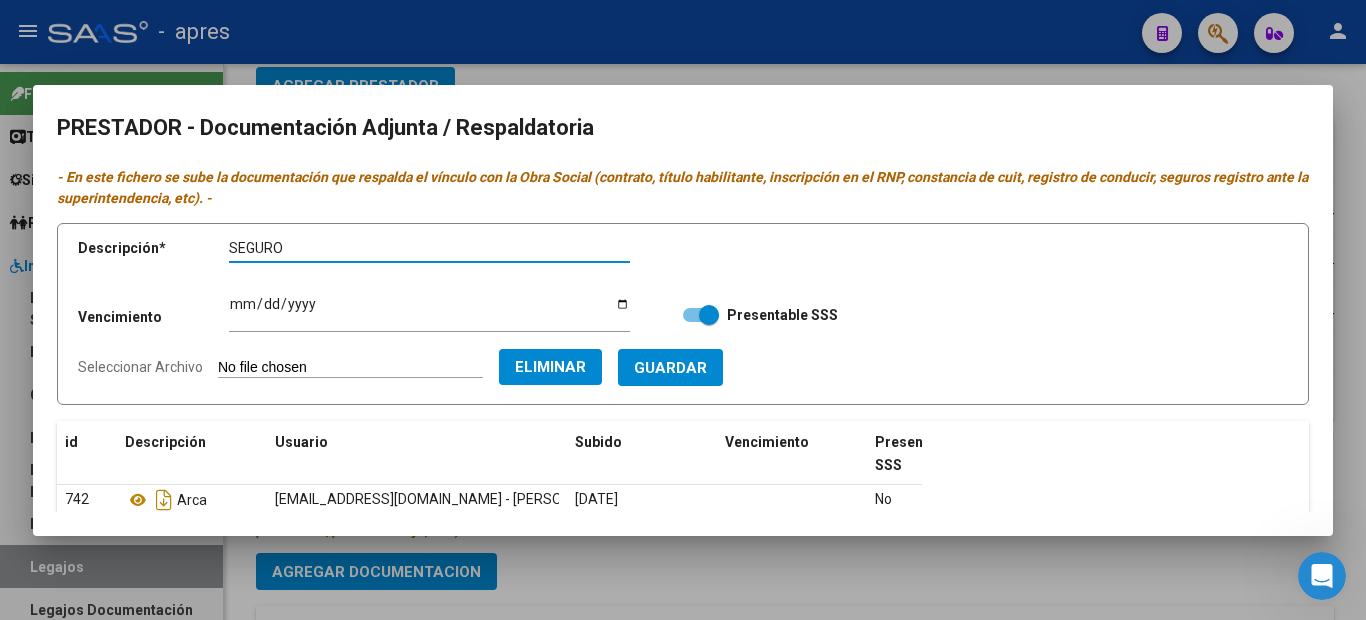 type on "SEGURO" 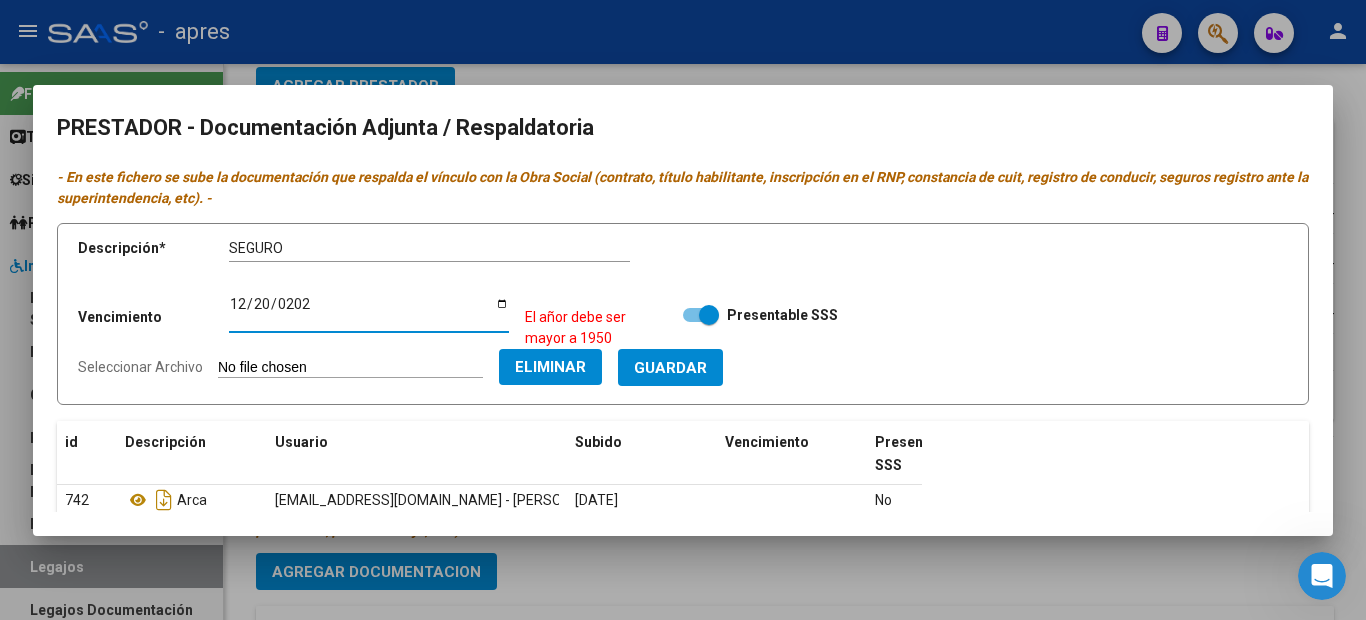 type on "[DATE]" 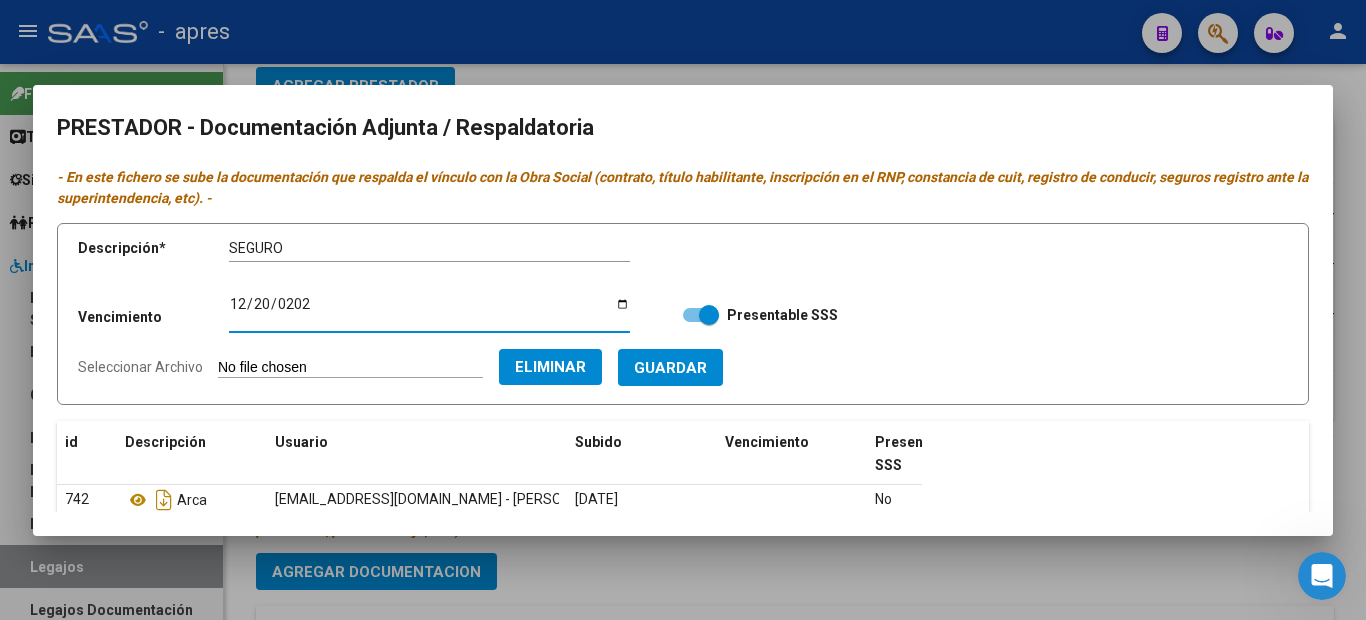 click on "Guardar" at bounding box center (670, 367) 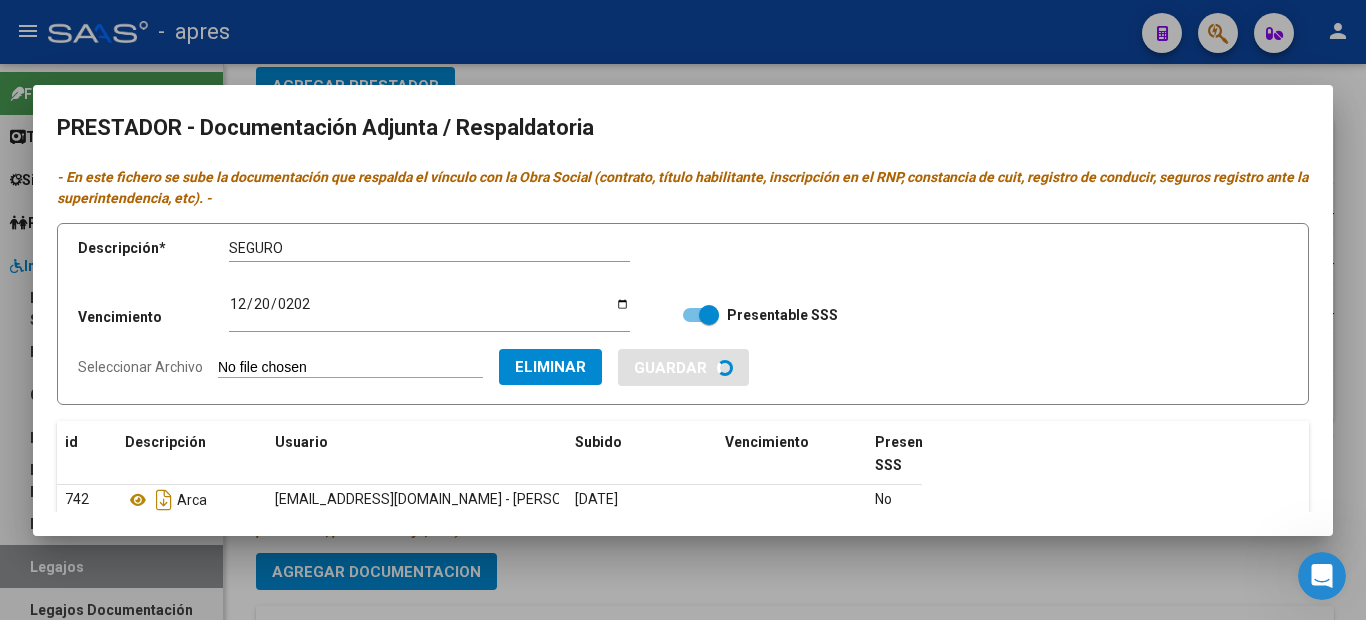 type 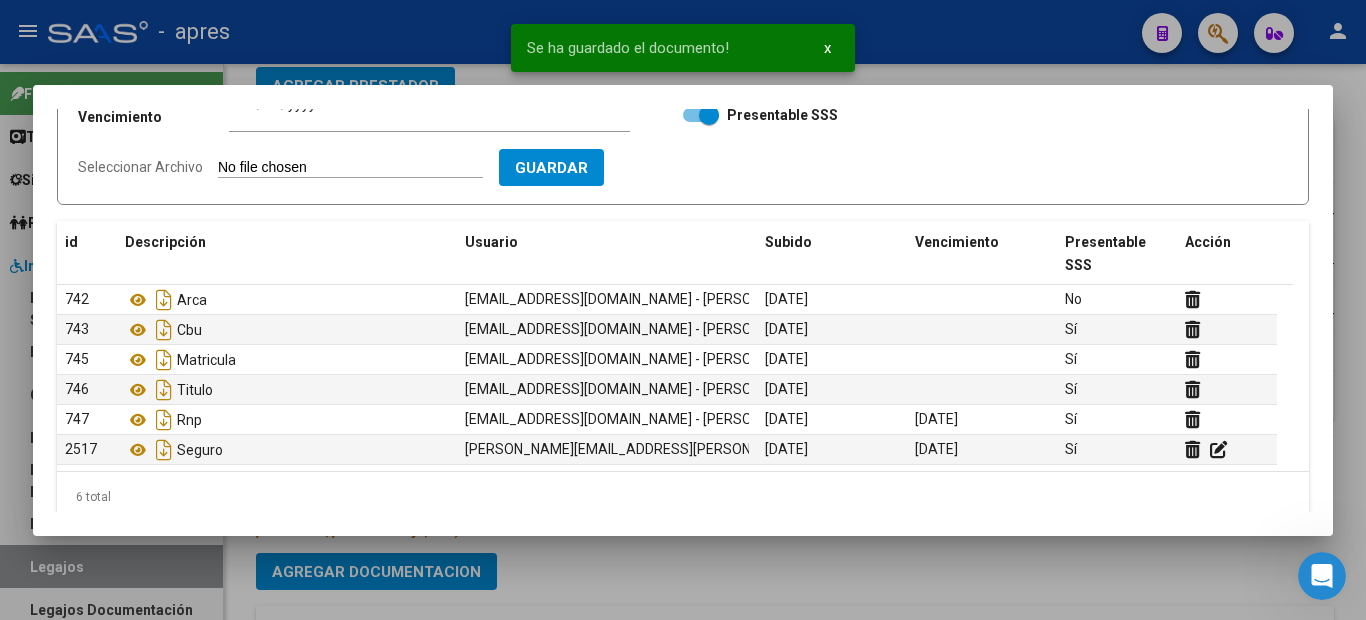 scroll, scrollTop: 225, scrollLeft: 0, axis: vertical 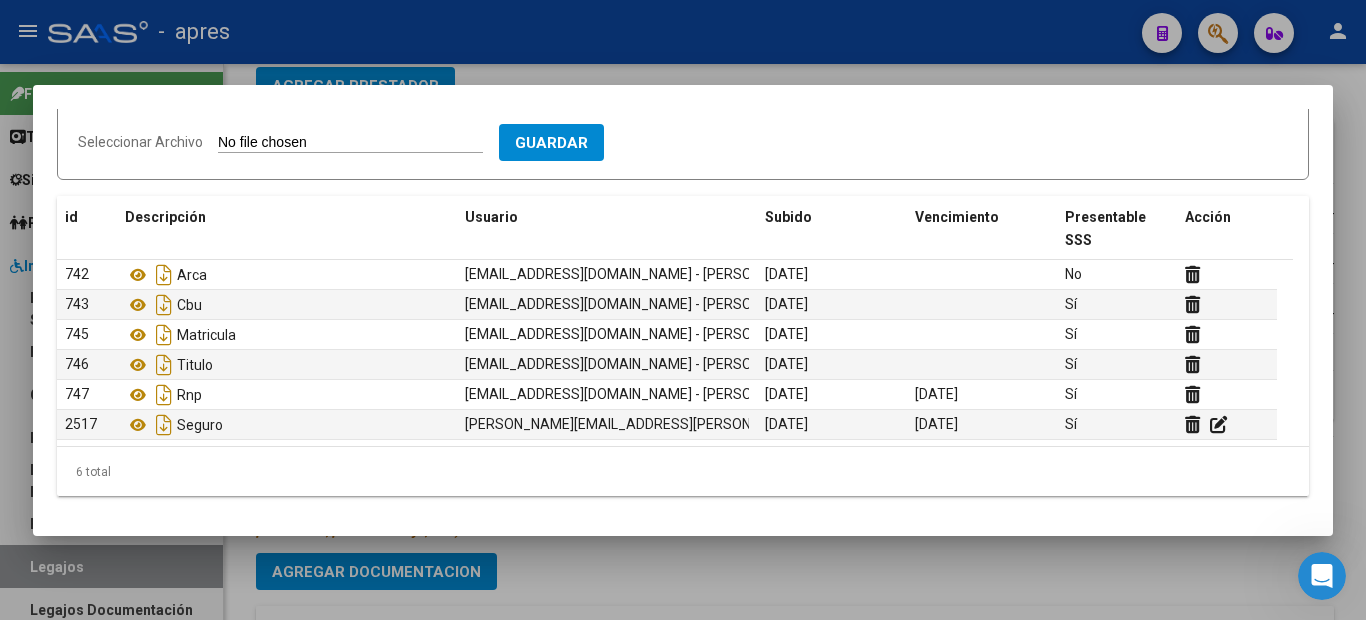 click at bounding box center [683, 310] 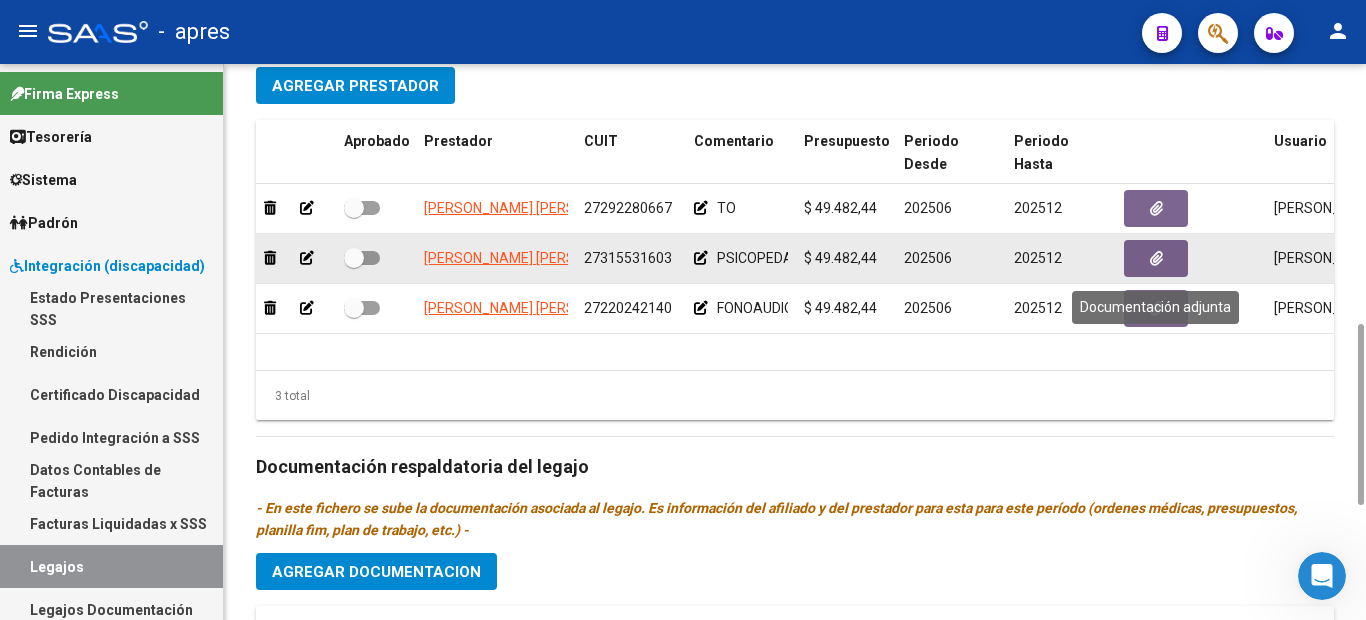 click 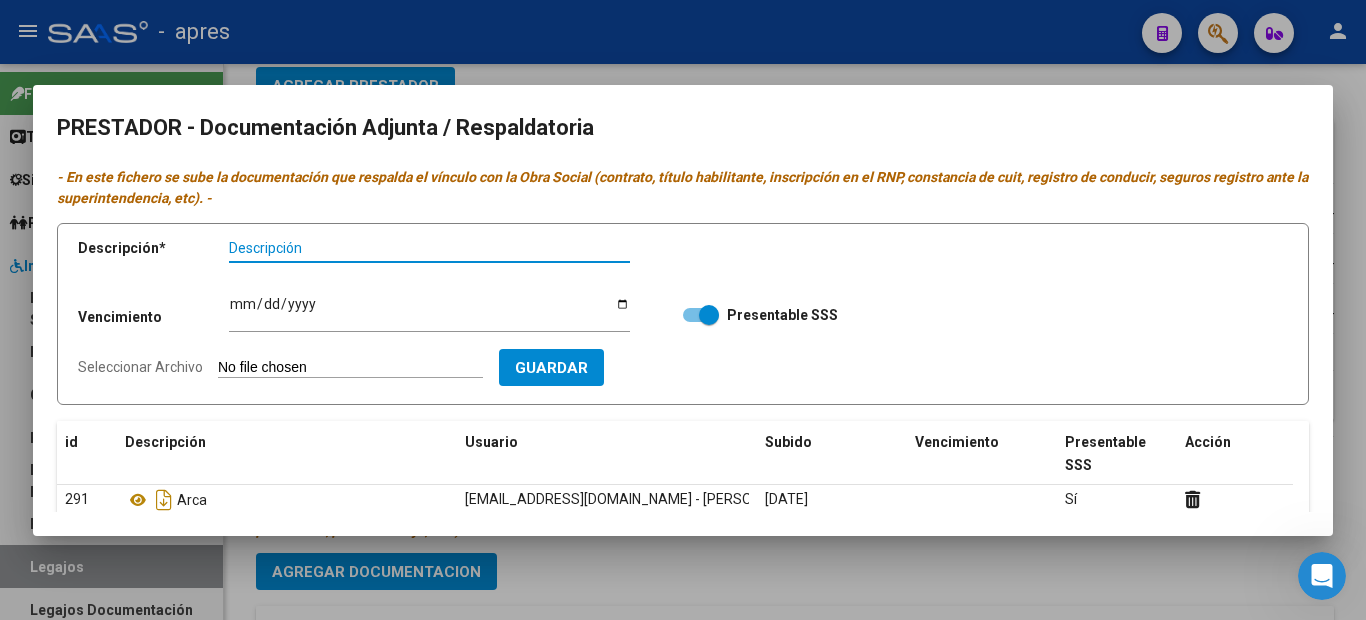 scroll, scrollTop: 200, scrollLeft: 0, axis: vertical 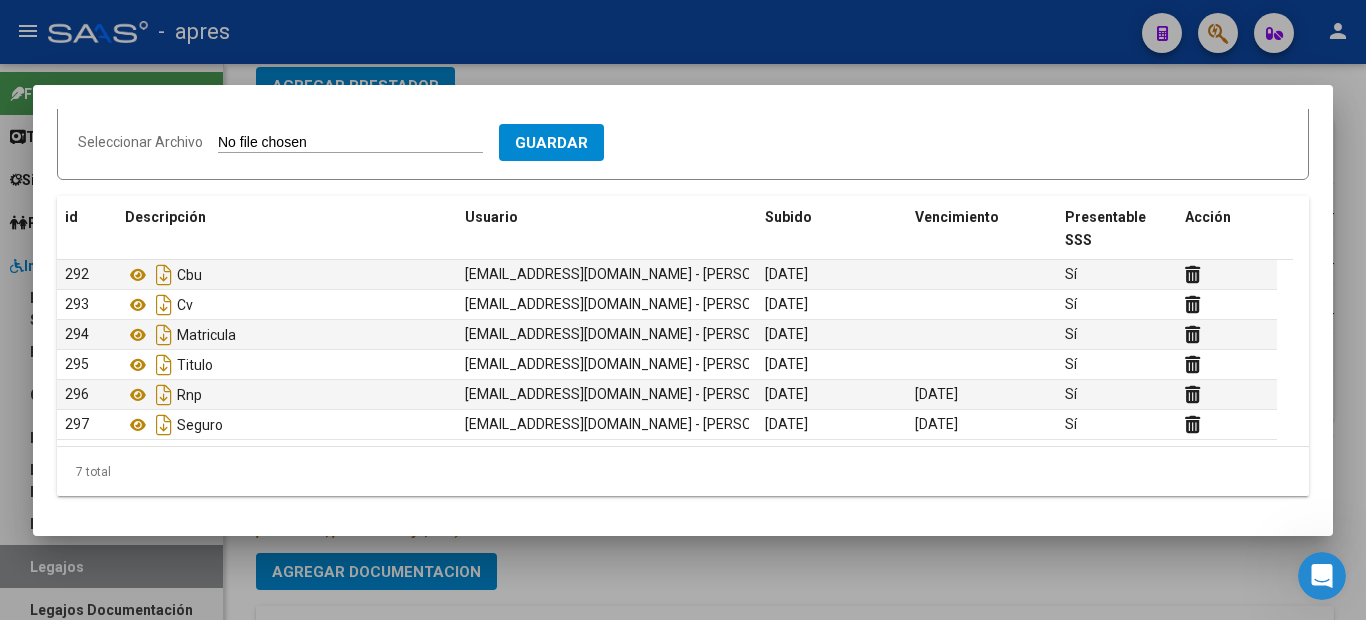 click on "PRESTADOR - Documentación Adjunta / Respaldatoria - En este fichero se sube la documentación que respalda el vínculo con la Obra Social (contrato, título habilitante, inscripción en el RNP, [PERSON_NAME] de cuit, registro de conducir, seguros registro ante la superintendencia, etc). -  Descripción  *   Descripción  Vencimiento    Ingresar vencimiento    Presentable SSS Seleccionar Archivo Guardar id Descripción Usuario Subido Vencimiento Presentable SSS Acción 292  Cbu  [EMAIL_ADDRESS][DOMAIN_NAME] - [PERSON_NAME]   [DATE]   Sí  293  Cv  [EMAIL_ADDRESS][DOMAIN_NAME] - [PERSON_NAME]   [DATE]   Sí  294  Matricula  [EMAIL_ADDRESS][DOMAIN_NAME] - [PERSON_NAME]   [DATE]   Sí  295  Titulo  [EMAIL_ADDRESS][DOMAIN_NAME] - [PERSON_NAME]   [DATE]   Sí  296  Rnp  [EMAIL_ADDRESS][DOMAIN_NAME] - [PERSON_NAME]   [DATE]   [DATE]   Sí  297  Seguro  [EMAIL_ADDRESS][DOMAIN_NAME] - [PERSON_NAME]   [DATE]   [DATE]" at bounding box center (683, 310) 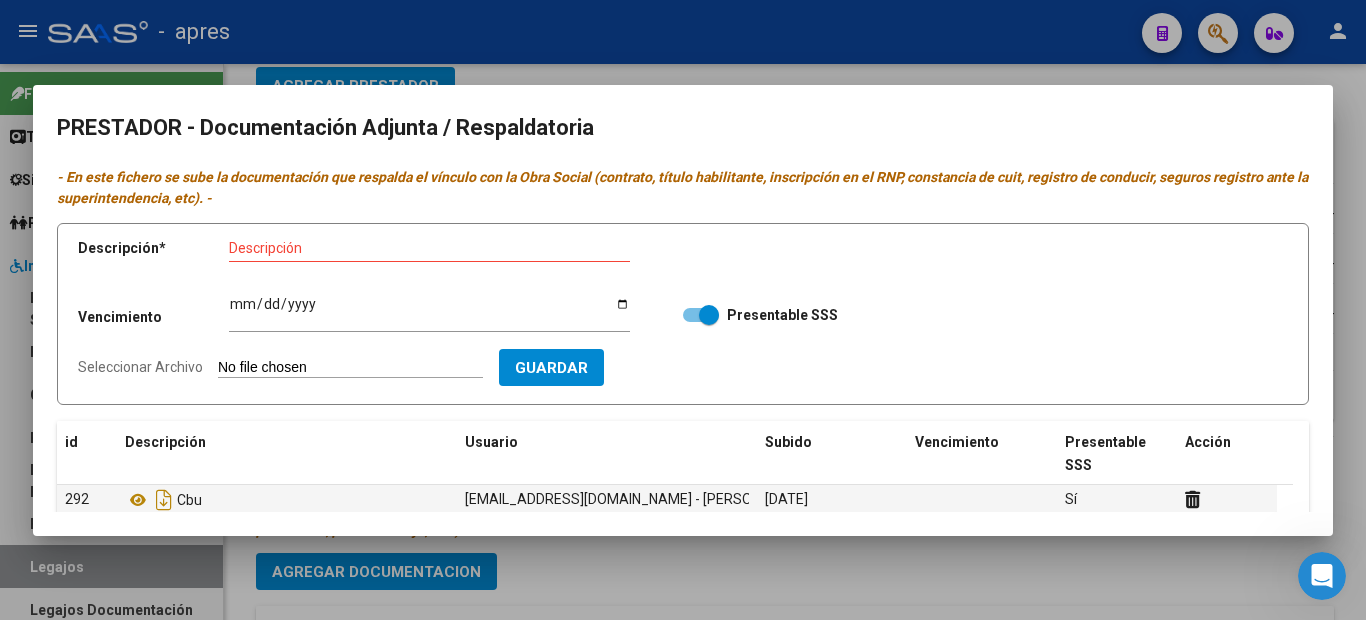 scroll, scrollTop: 225, scrollLeft: 0, axis: vertical 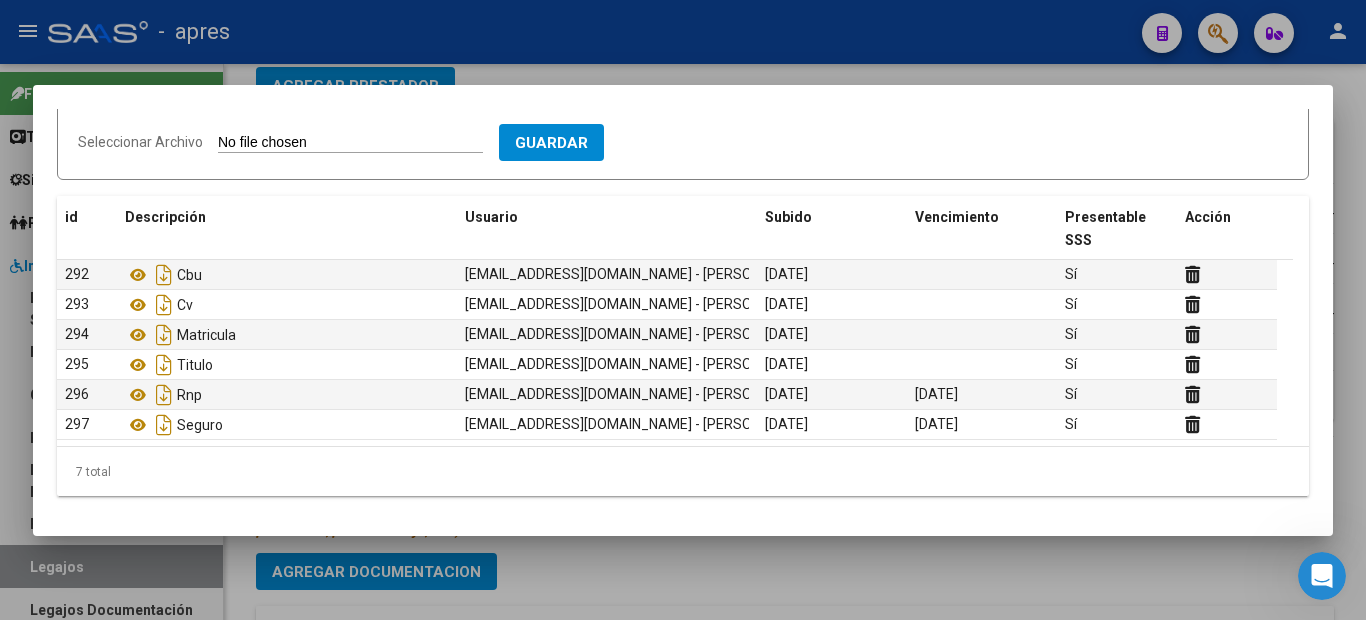 click at bounding box center [683, 310] 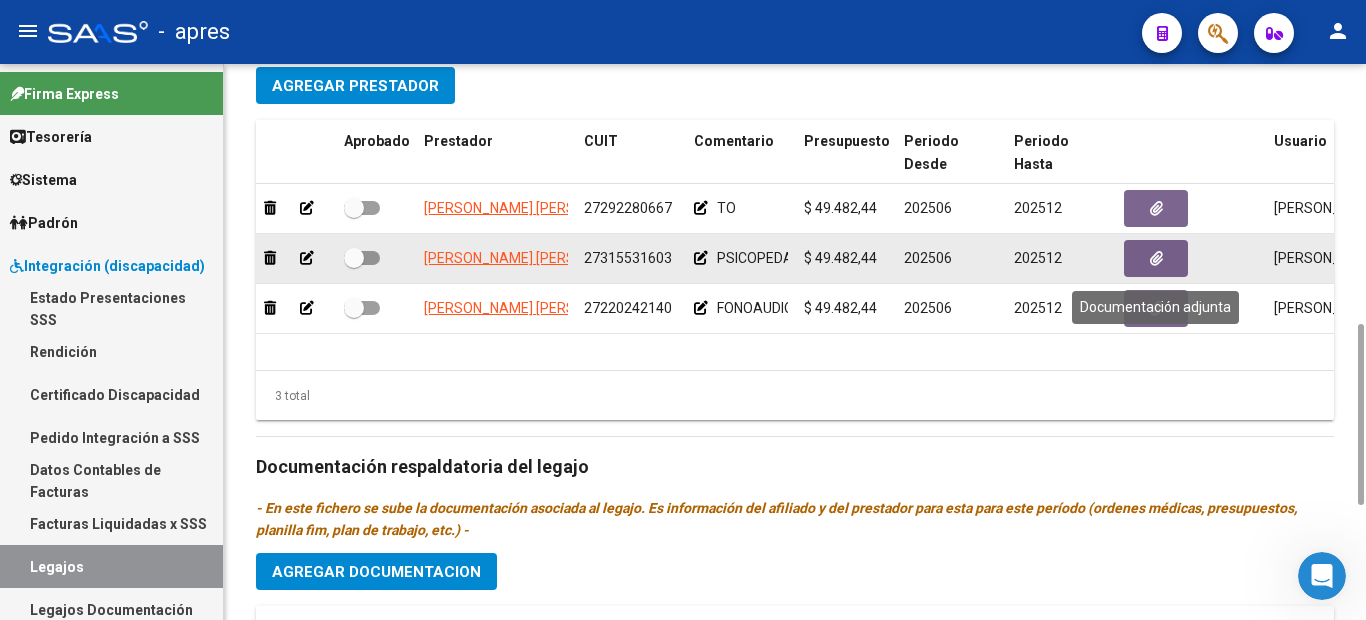 click 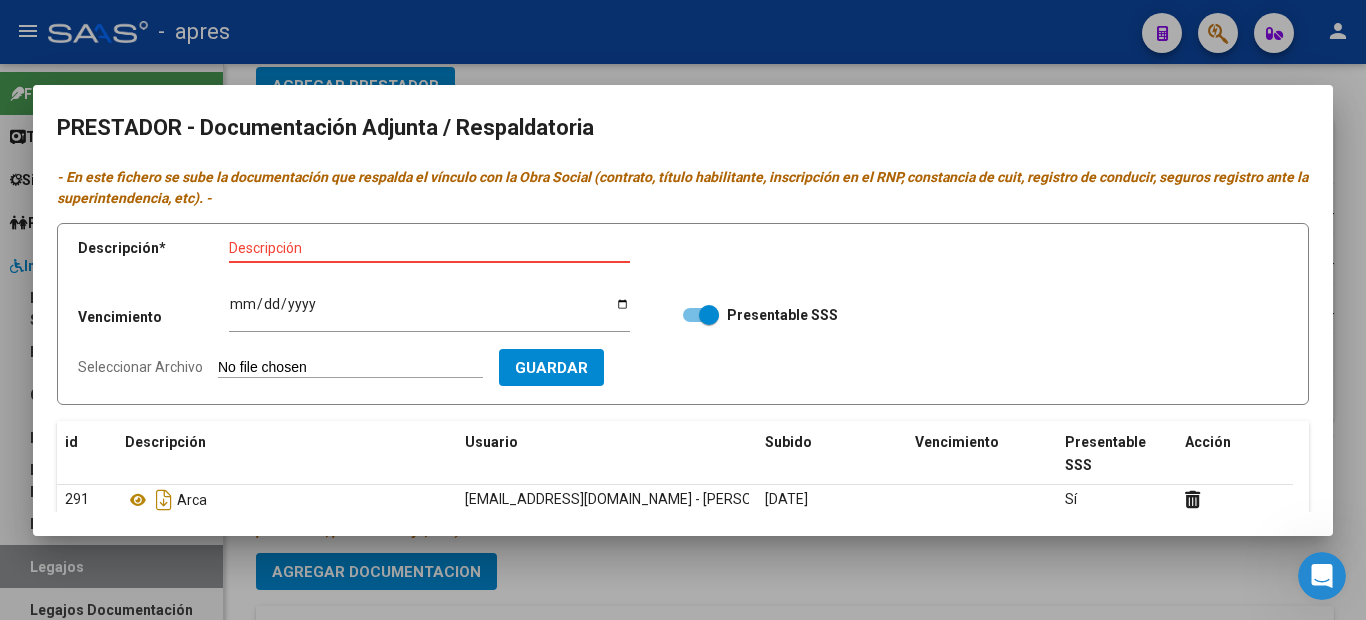click at bounding box center [683, 310] 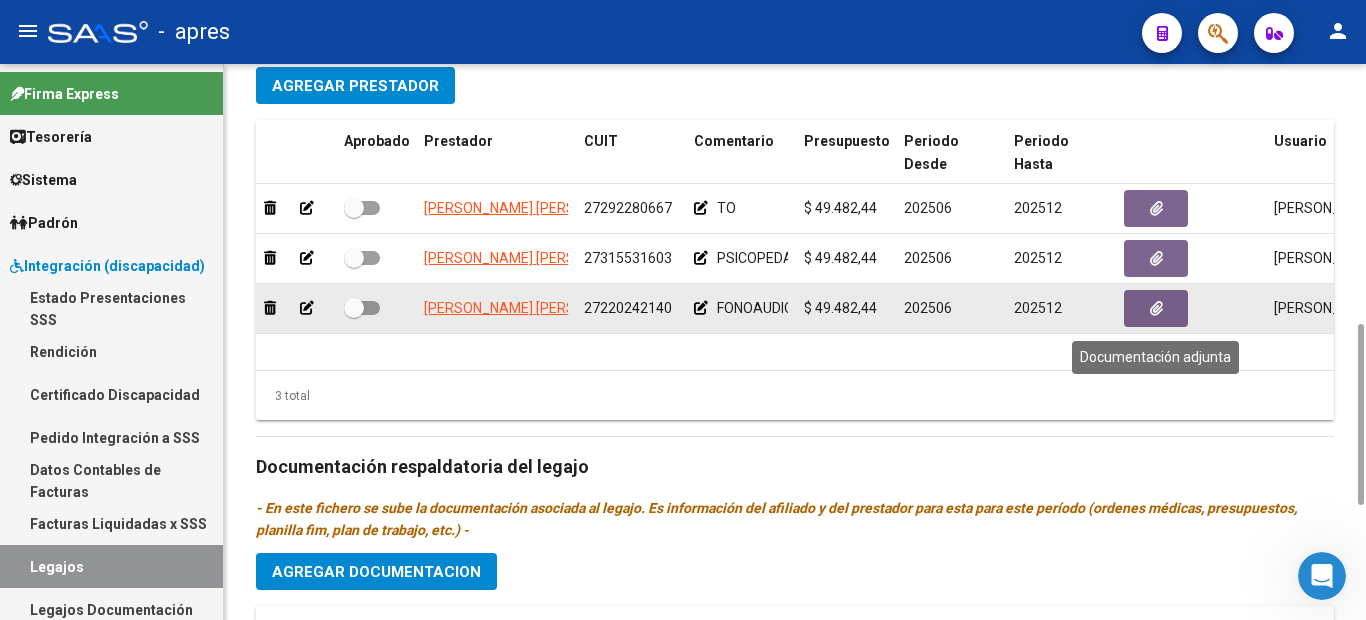 click 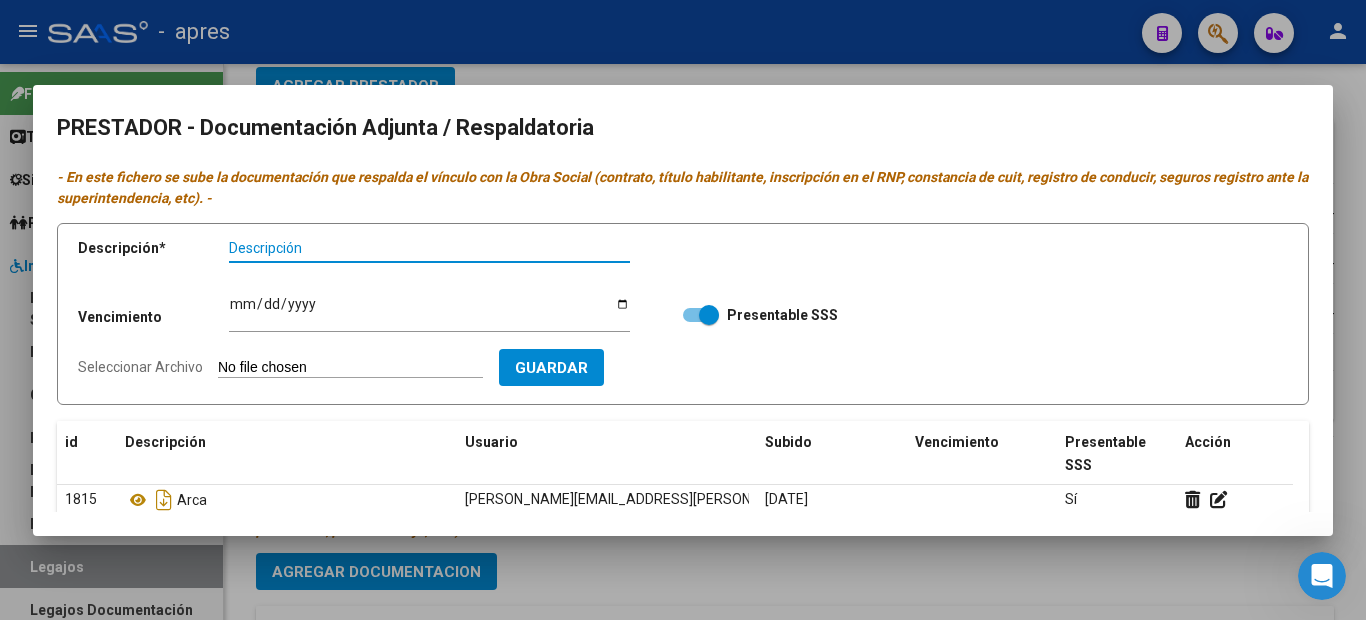 scroll, scrollTop: 225, scrollLeft: 0, axis: vertical 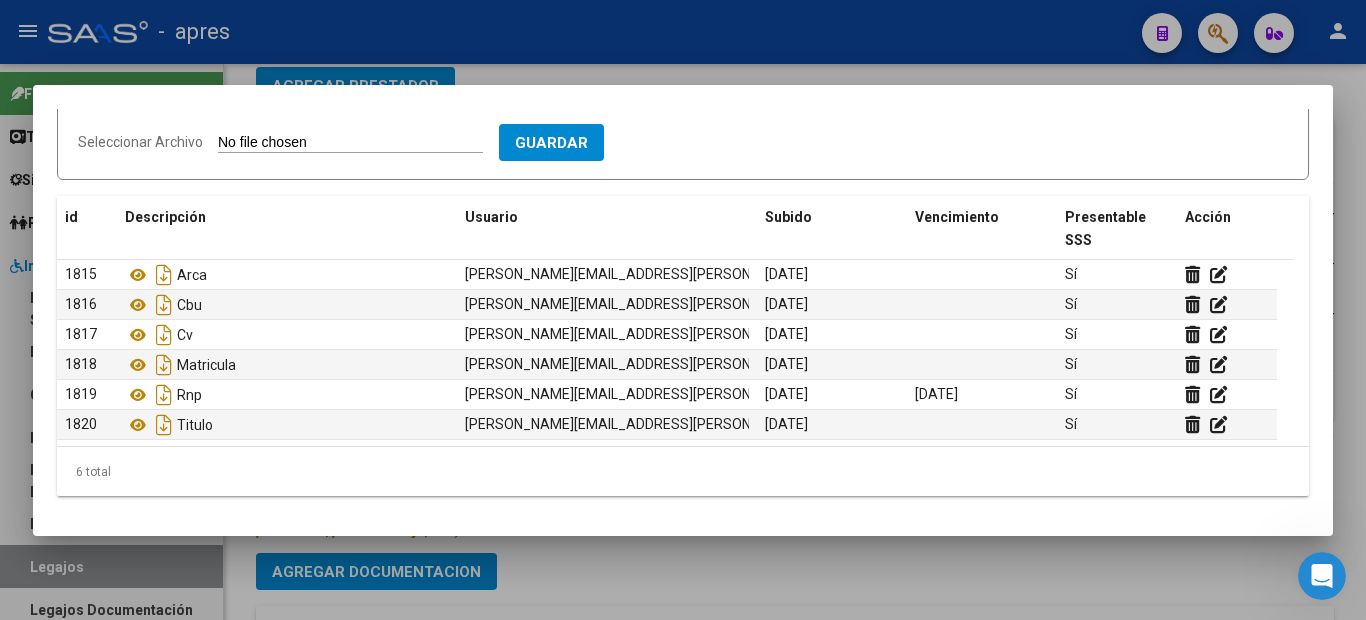 click on "Guardar" at bounding box center (551, 142) 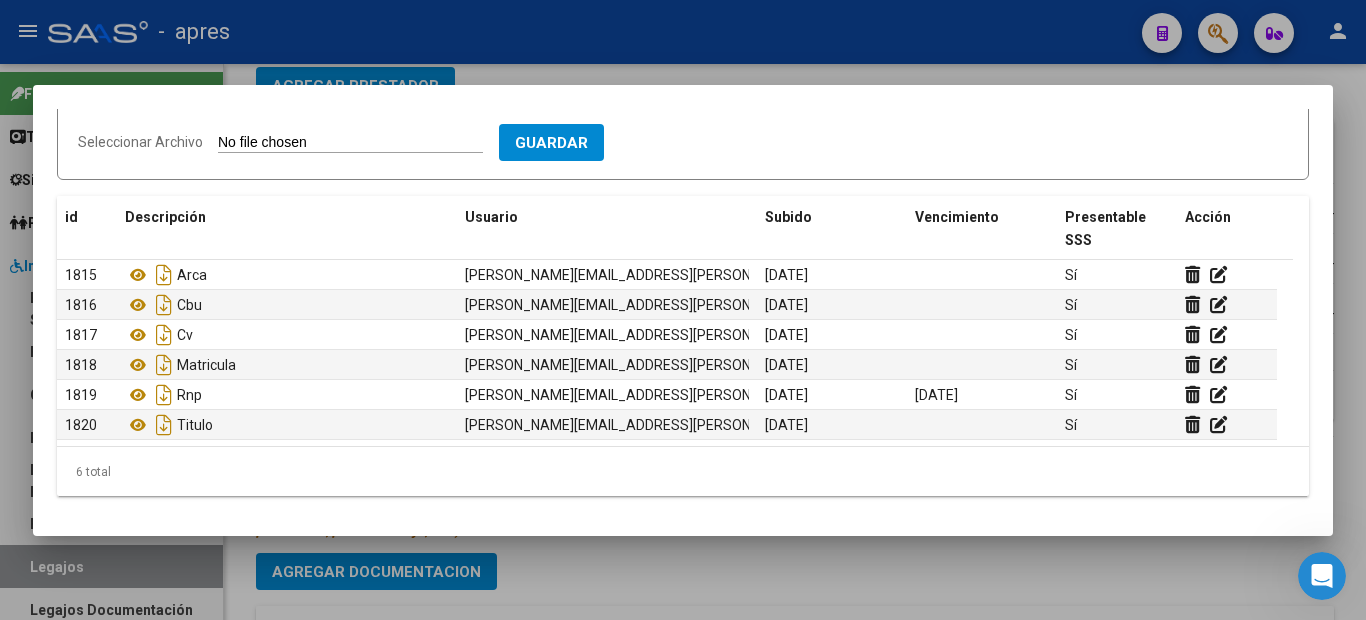 click on "Seleccionar Archivo" at bounding box center [350, 143] 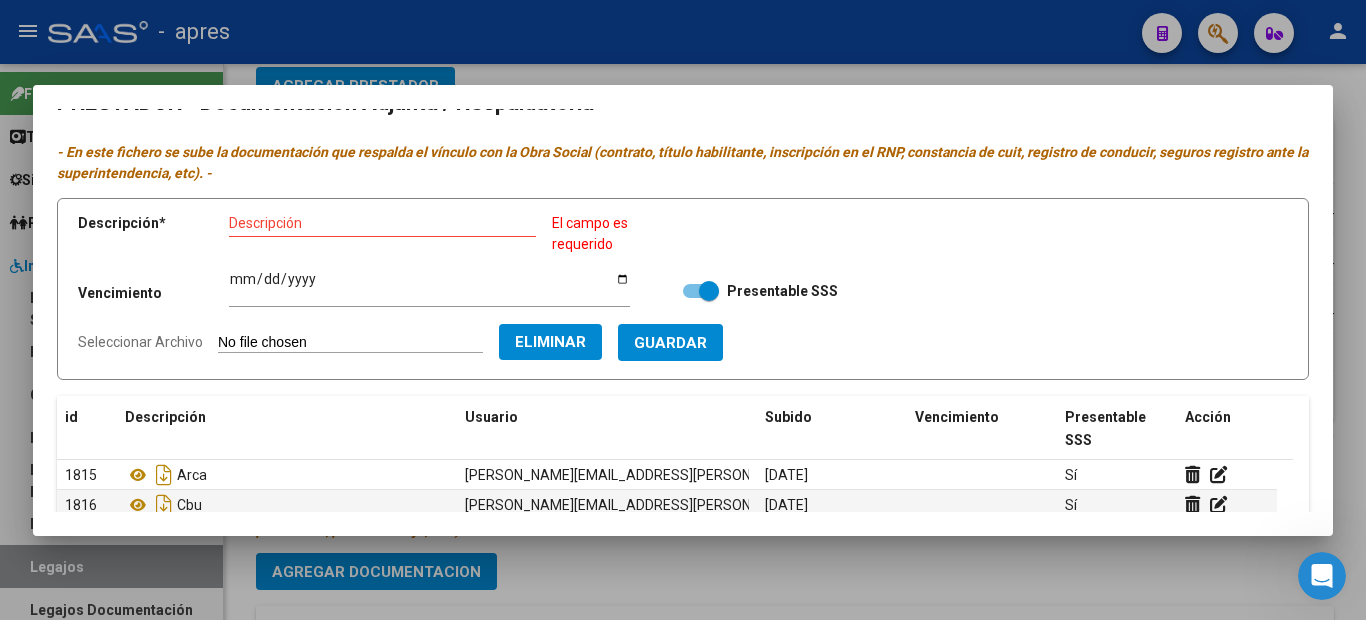scroll, scrollTop: 0, scrollLeft: 0, axis: both 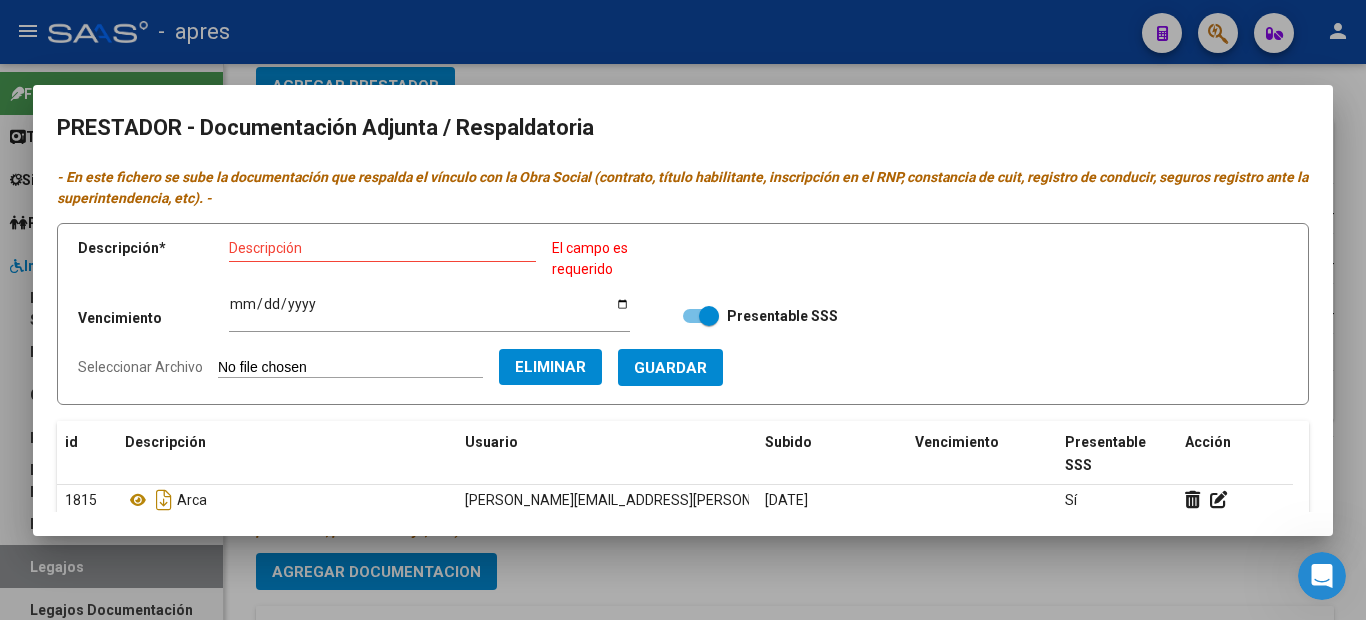 click on "Descripción" at bounding box center [382, 248] 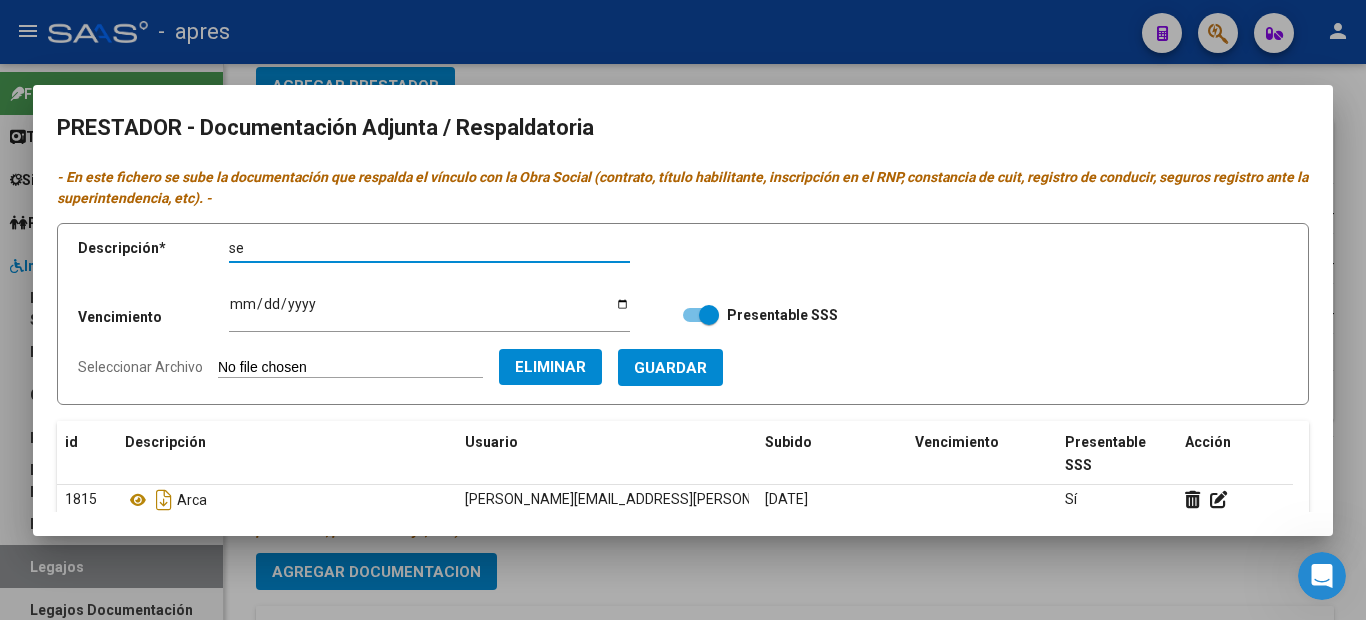type on "s" 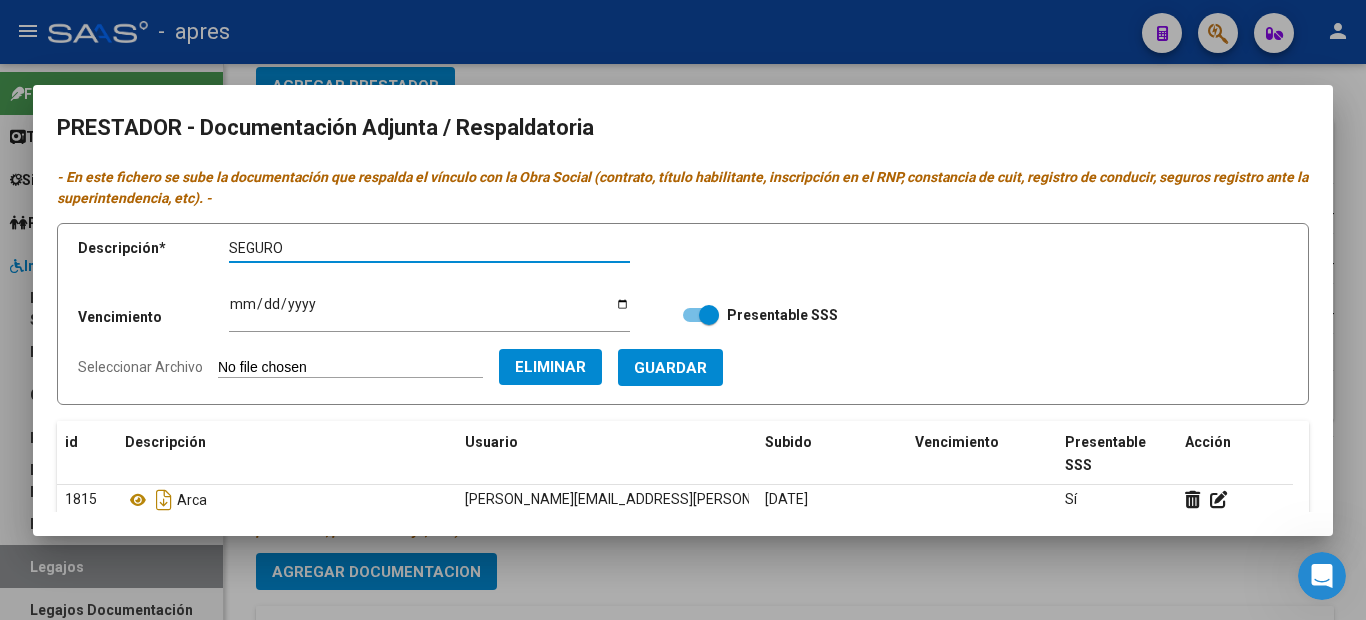 type on "SEGURO" 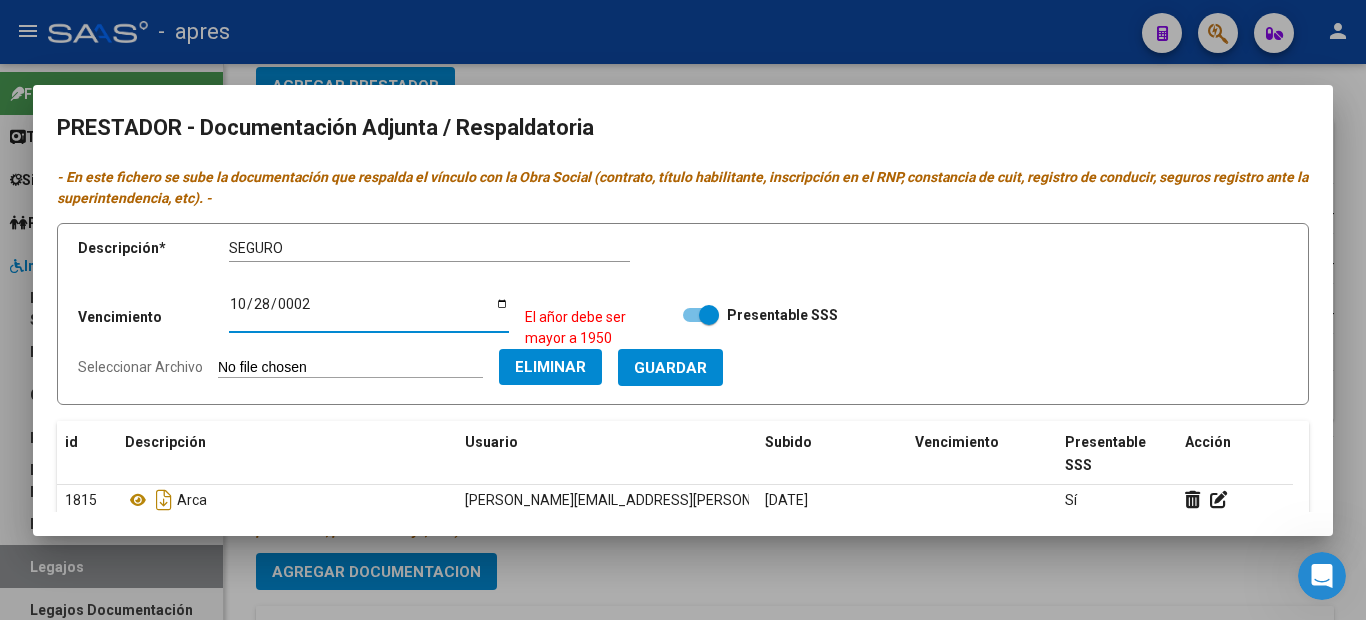 type on "0025-10-28" 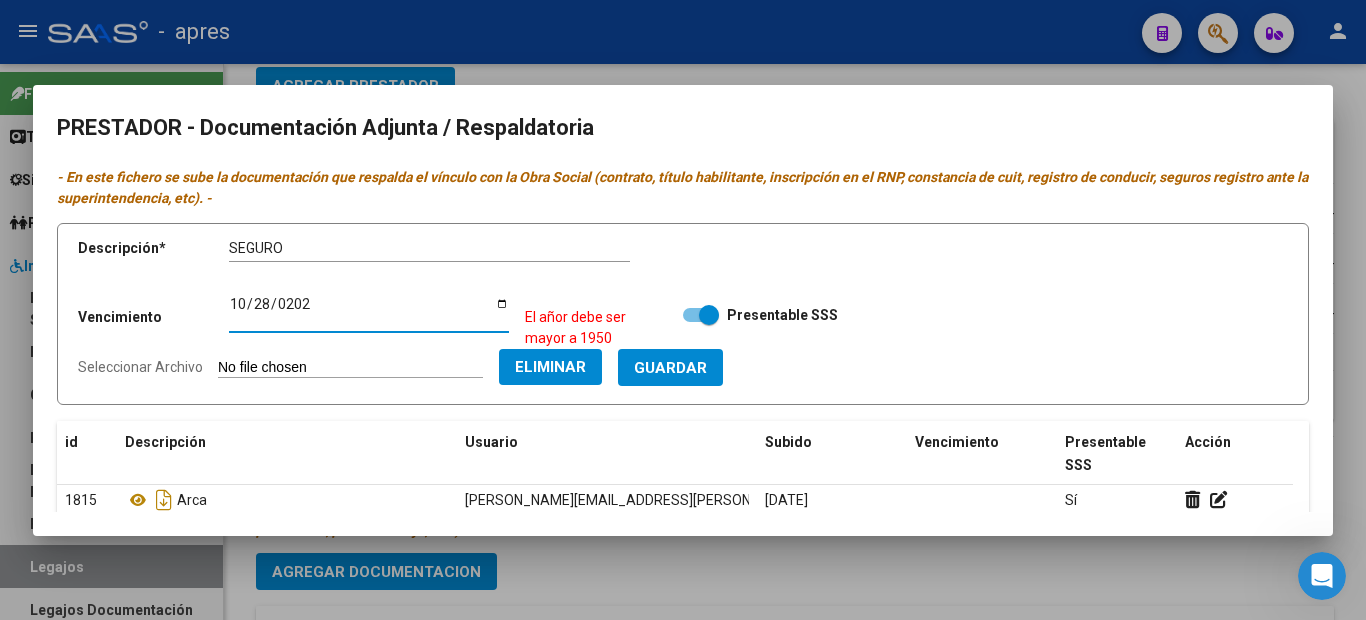 type on "[DATE]" 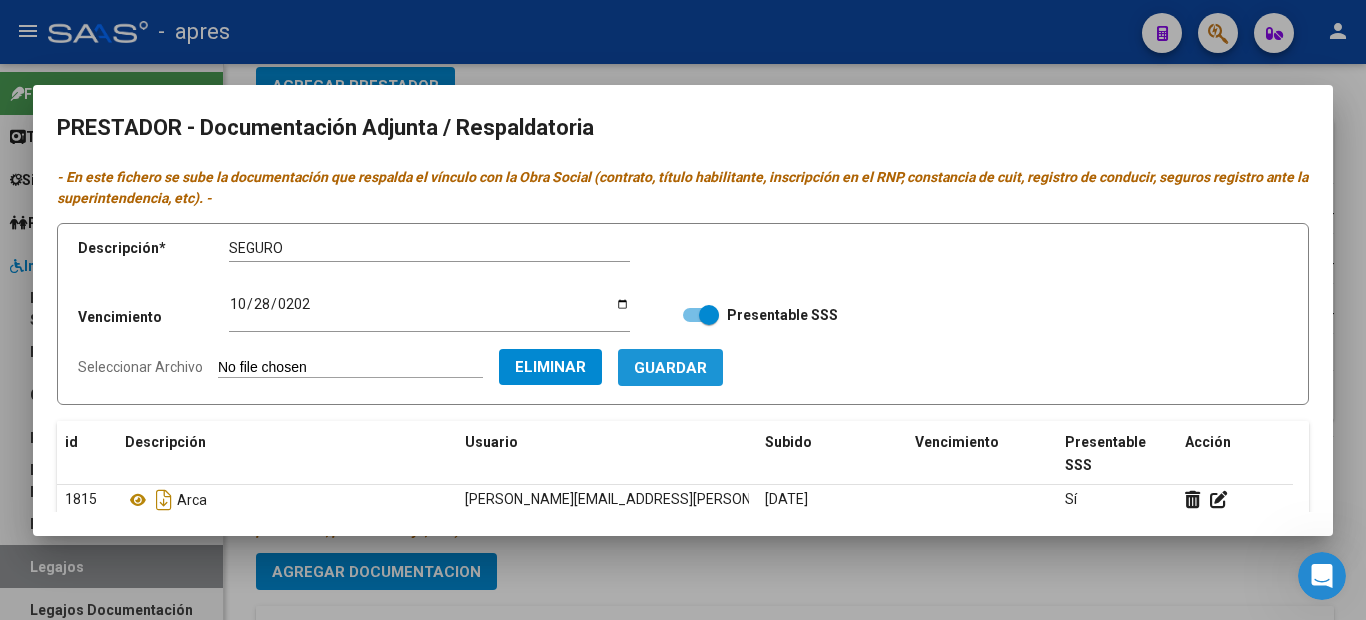 click on "Guardar" at bounding box center (670, 368) 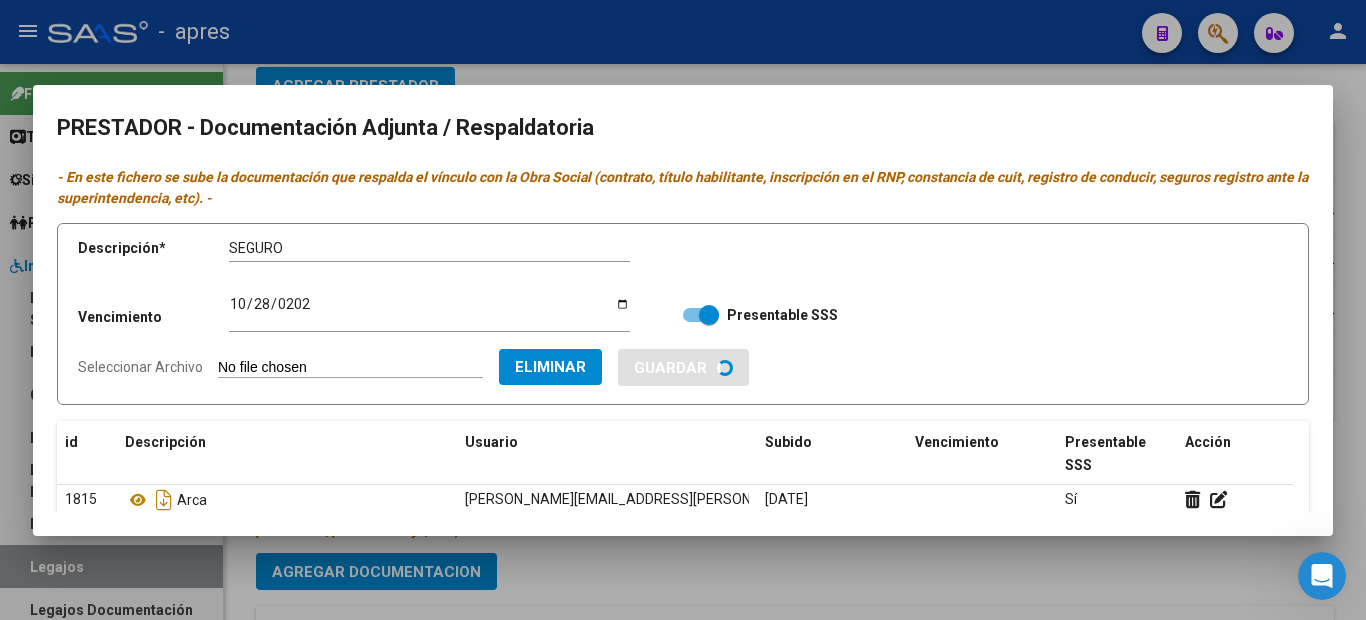 type 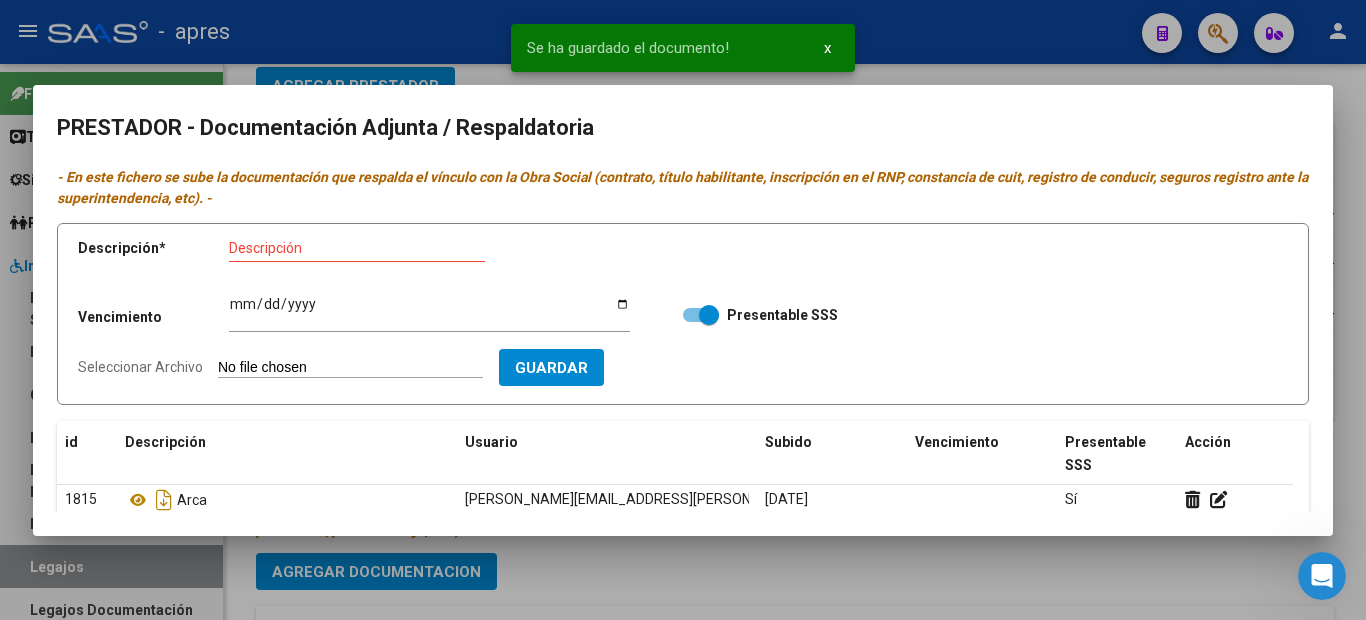 scroll, scrollTop: 225, scrollLeft: 0, axis: vertical 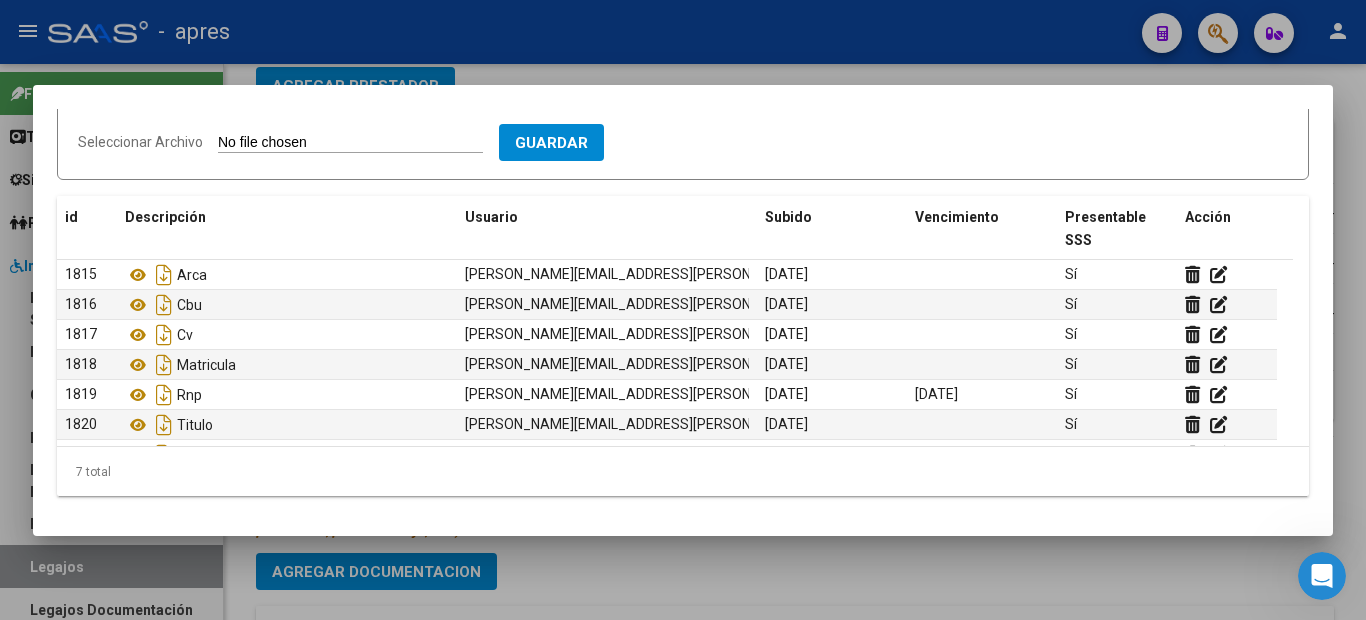click at bounding box center [683, 310] 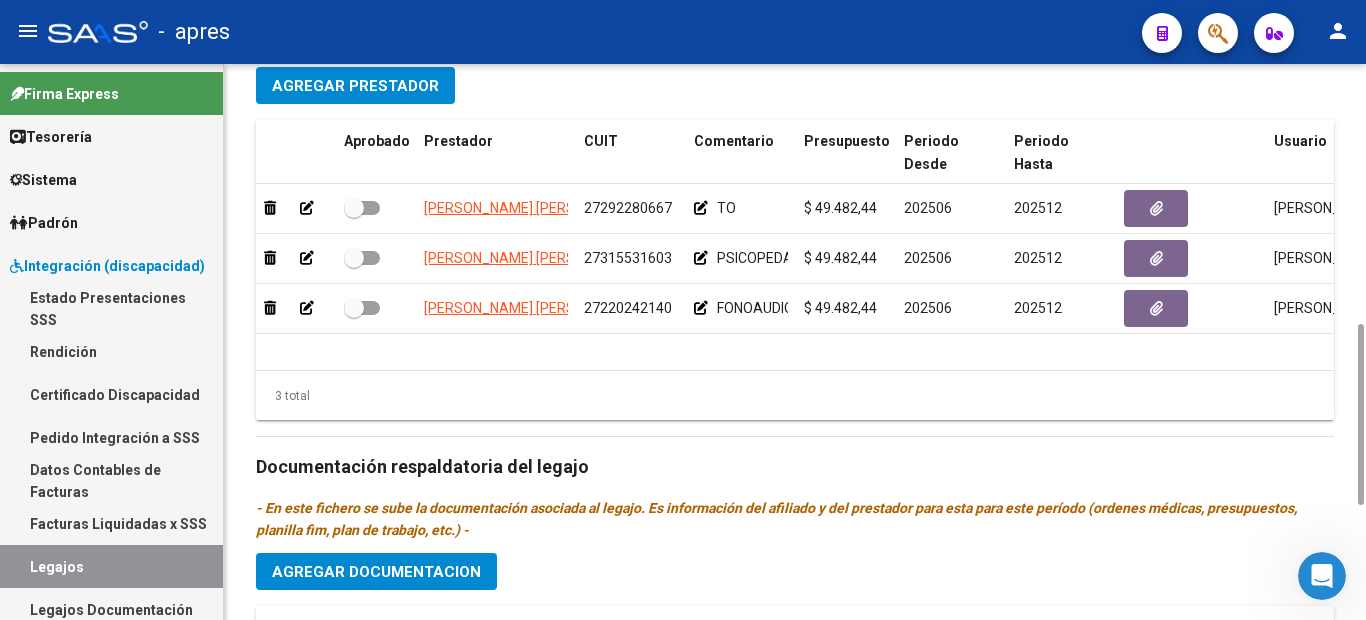 click on "Agregar Prestador" 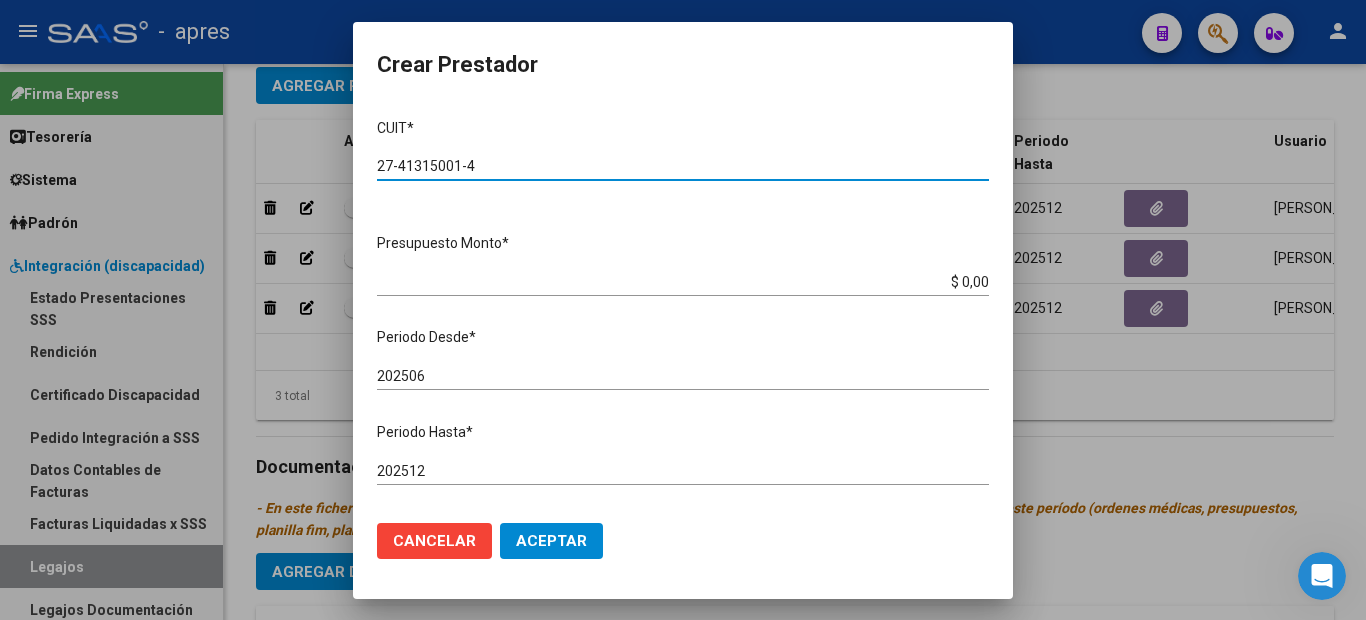 type on "27-41315001-4" 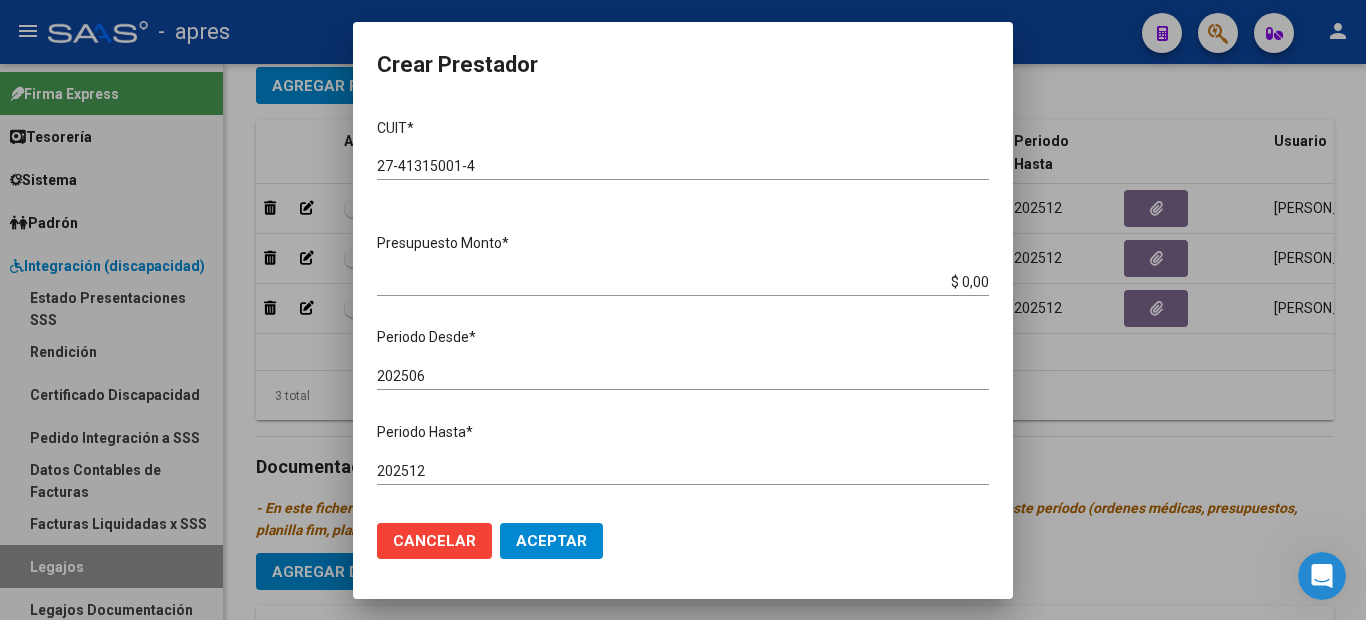 click on "$ 0,00" at bounding box center (683, 282) 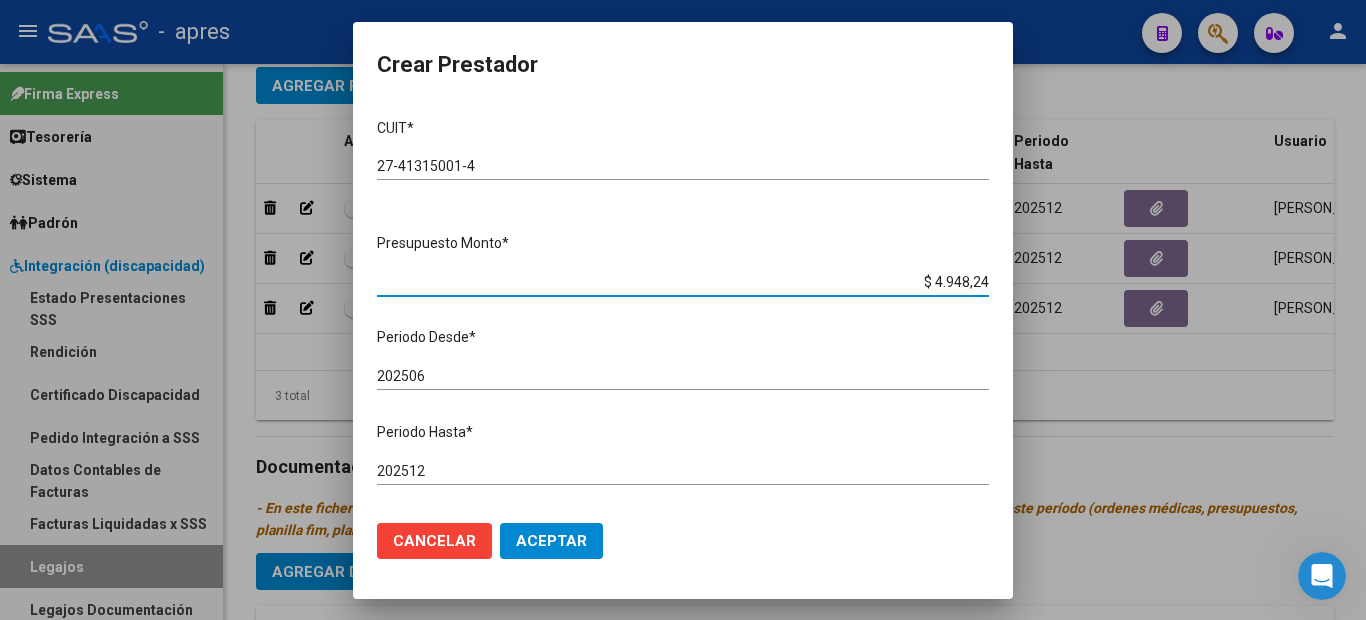 type on "$ 49.482,44" 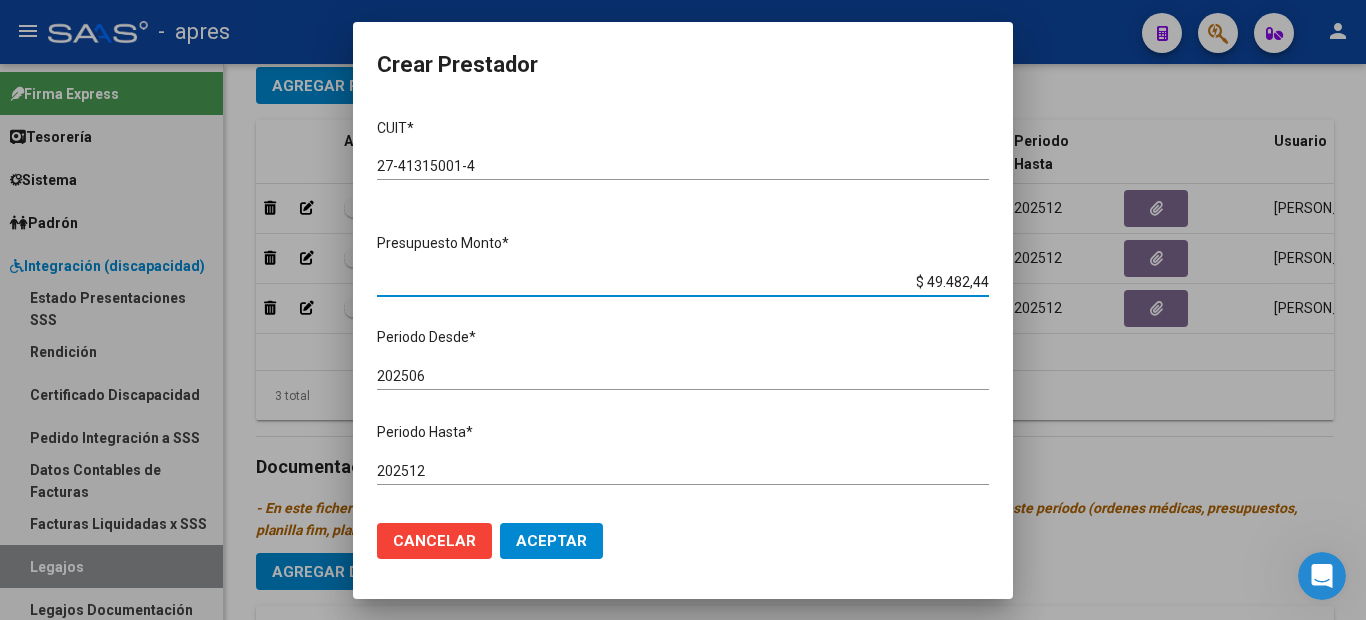 scroll, scrollTop: 238, scrollLeft: 0, axis: vertical 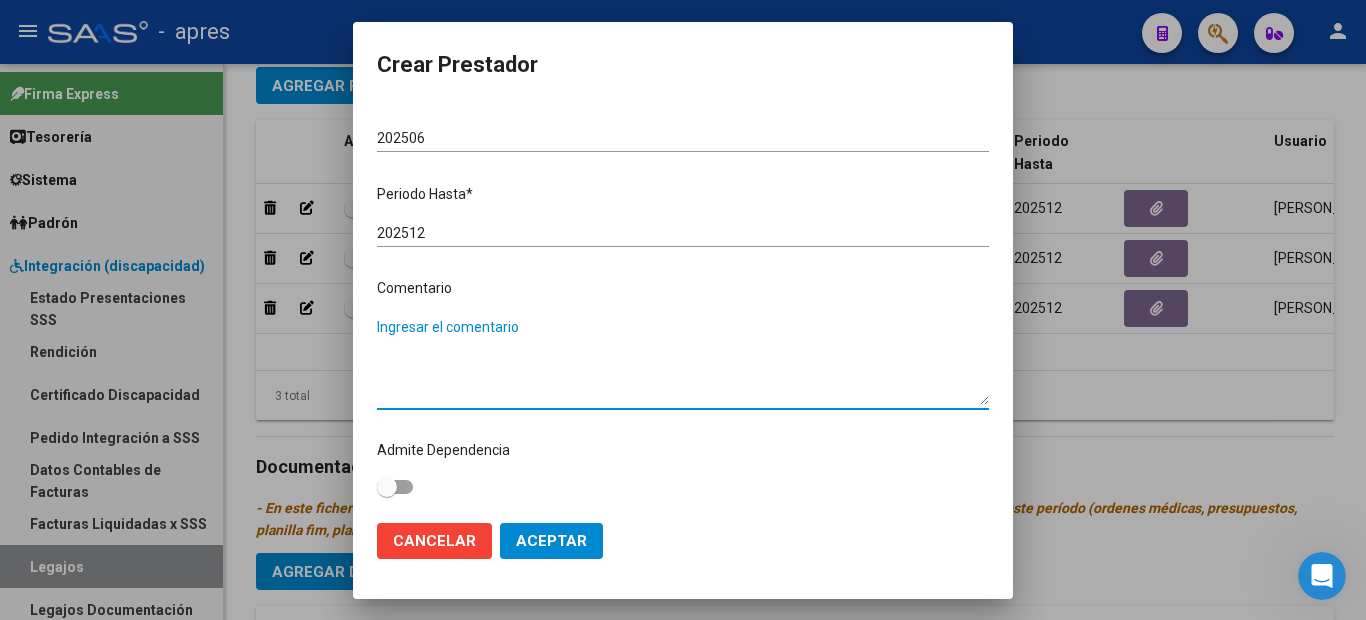 click on "Ingresar el comentario" at bounding box center [683, 361] 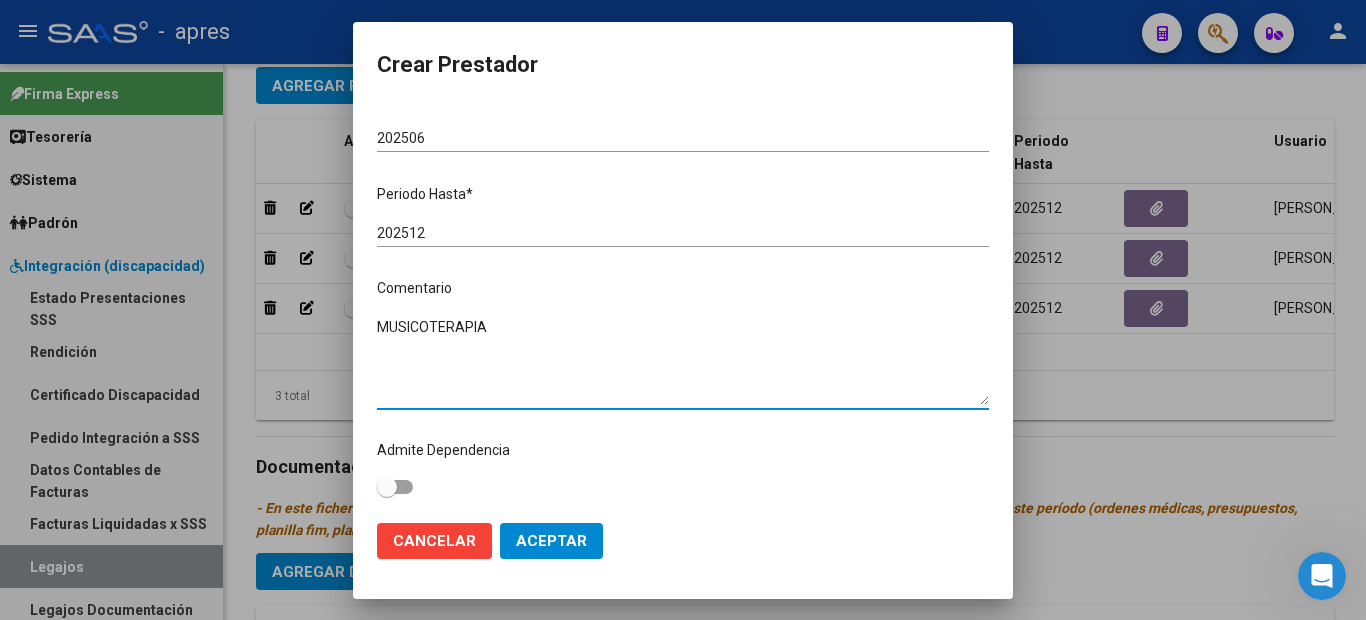 type on "MUSICOTERAPIA" 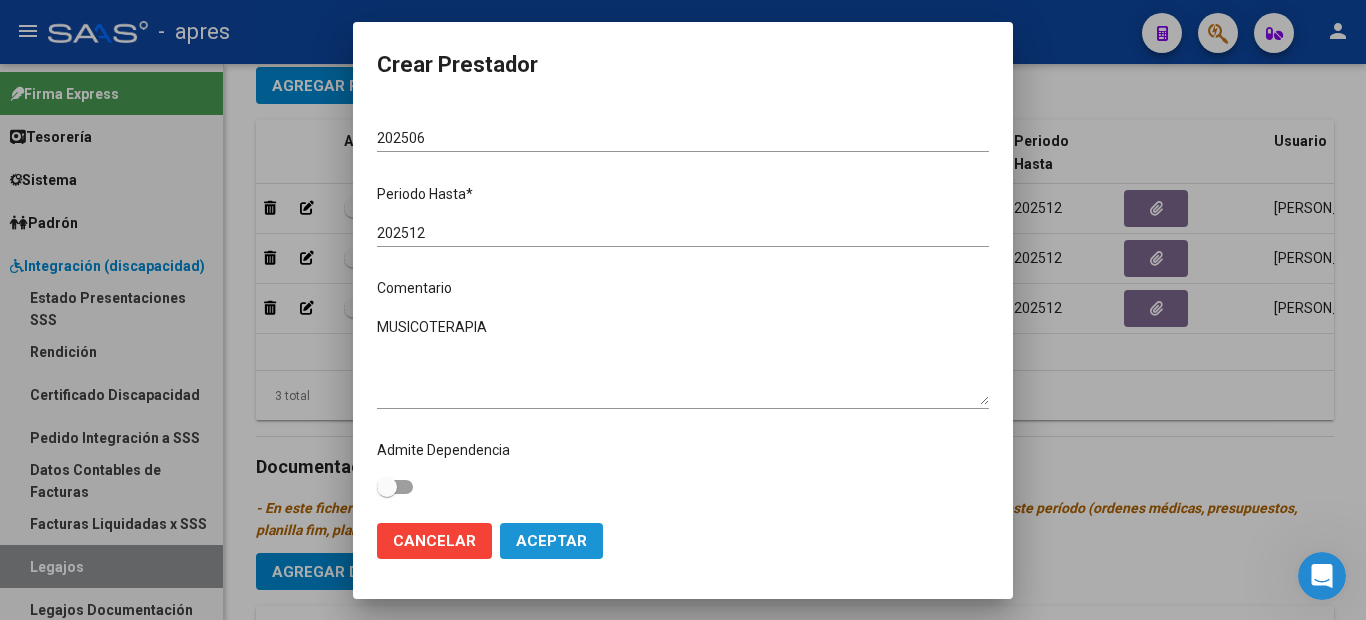 click on "Aceptar" 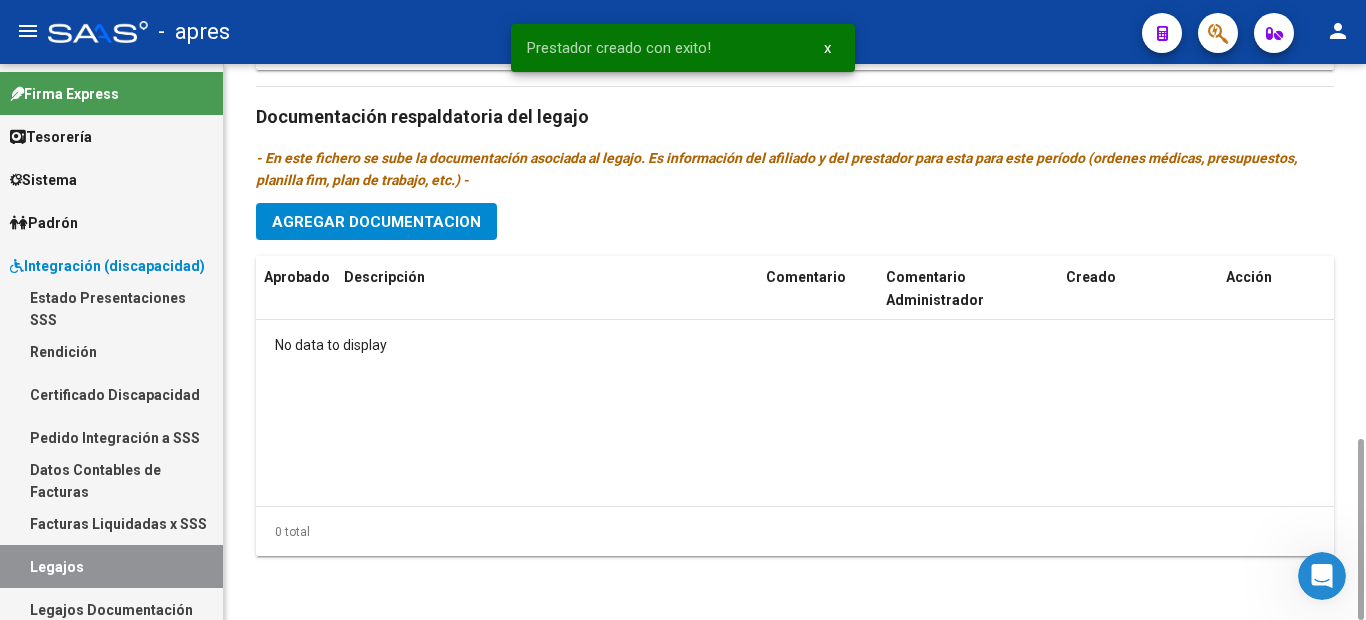 scroll, scrollTop: 750, scrollLeft: 0, axis: vertical 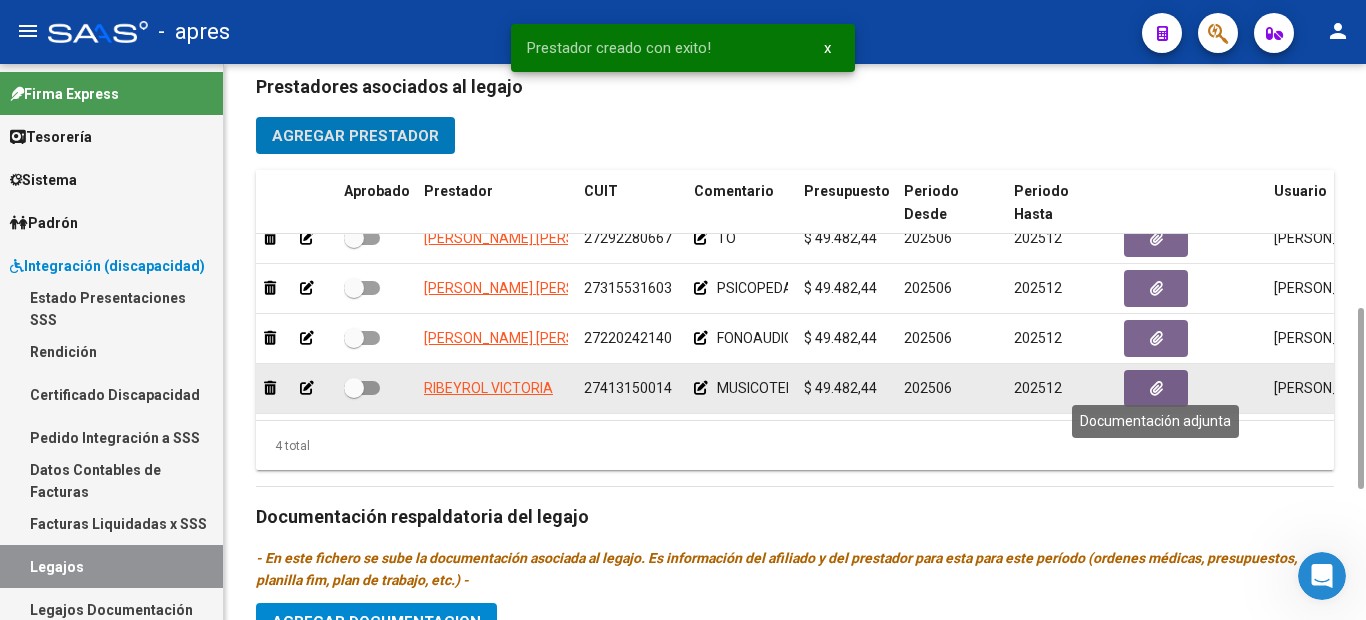 click 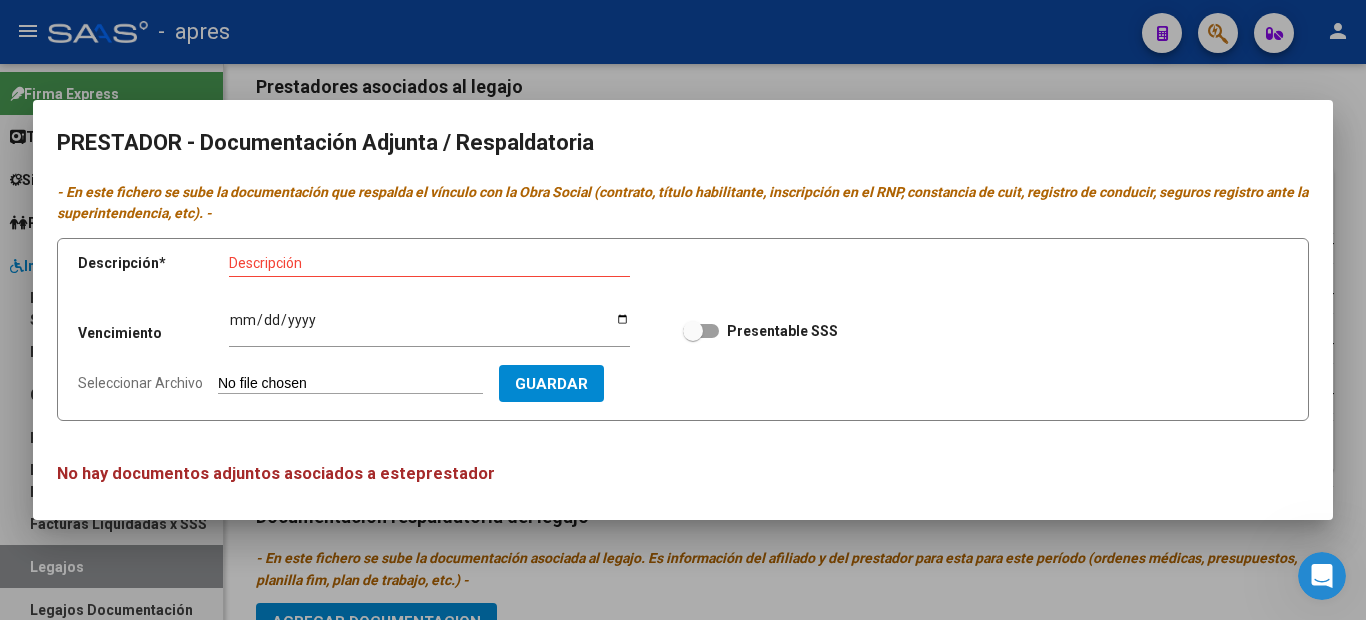 click on "Seleccionar Archivo" at bounding box center [350, 384] 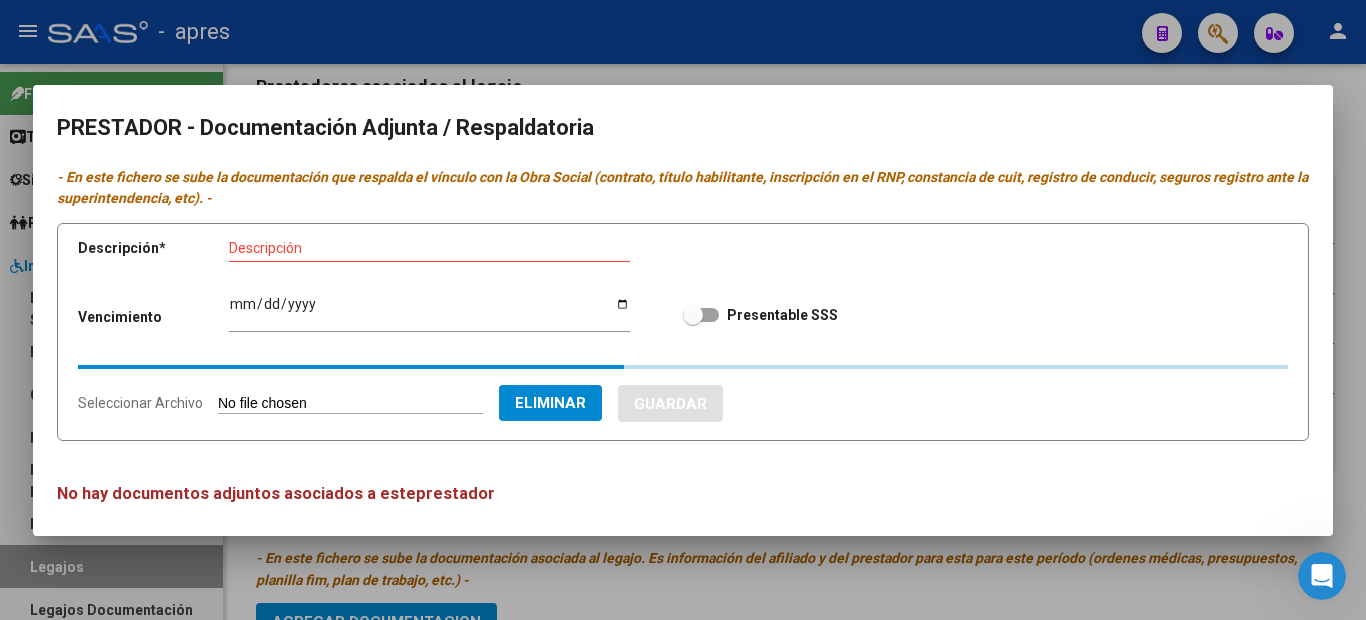 click on "Descripción" at bounding box center [429, 248] 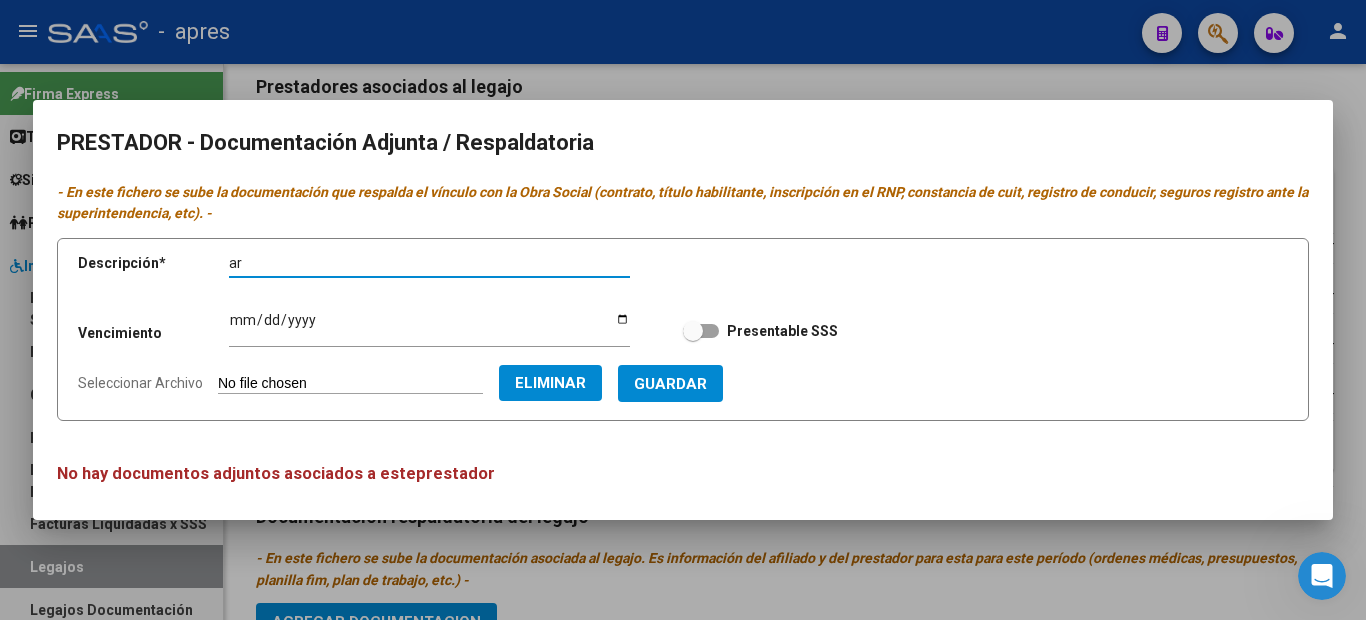 type on "a" 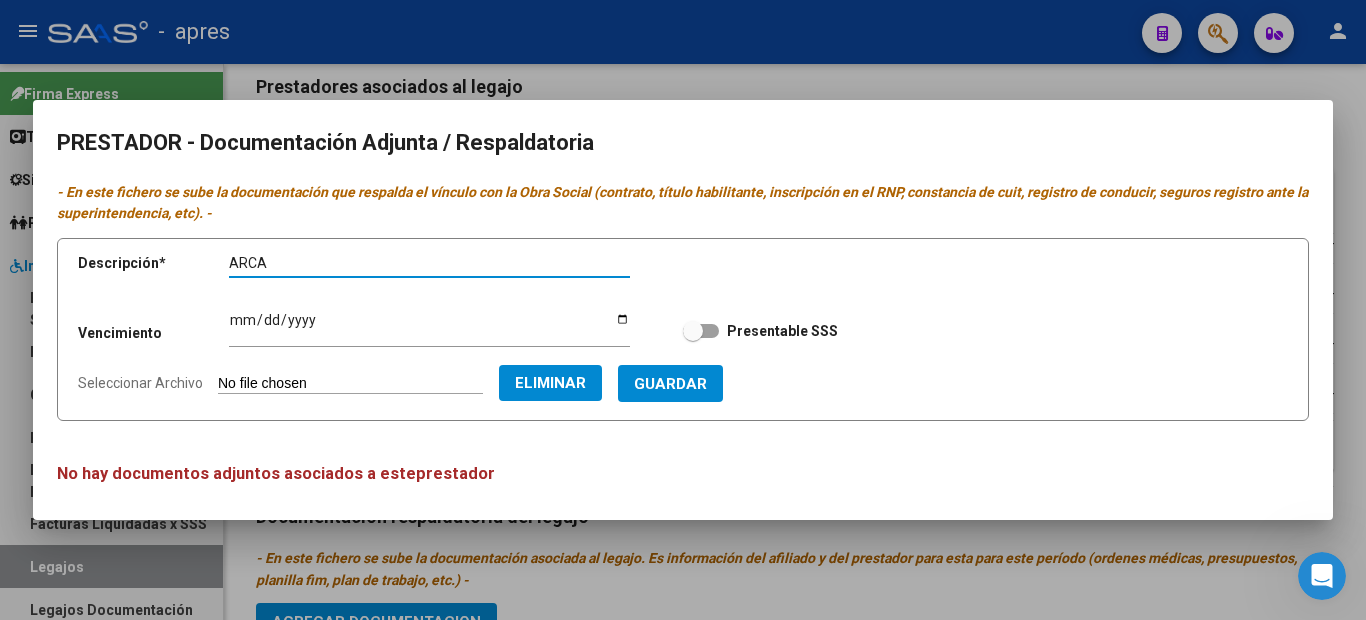 type on "ARCA" 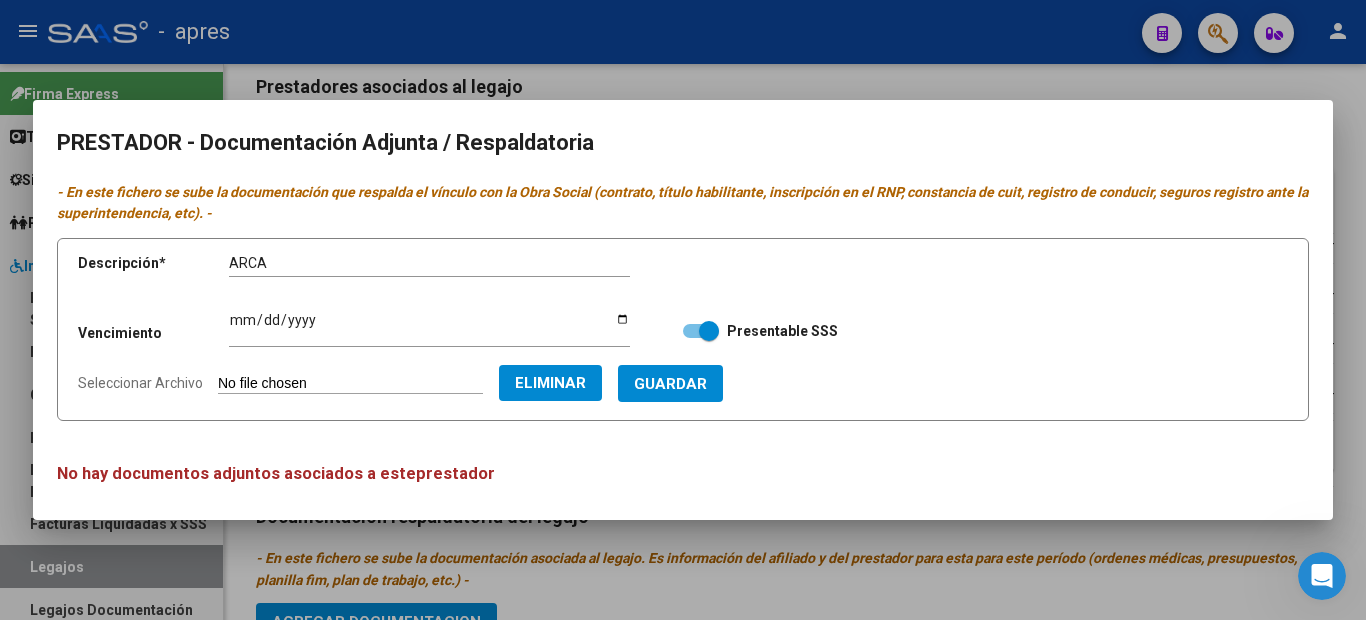 click on "Guardar" at bounding box center [670, 384] 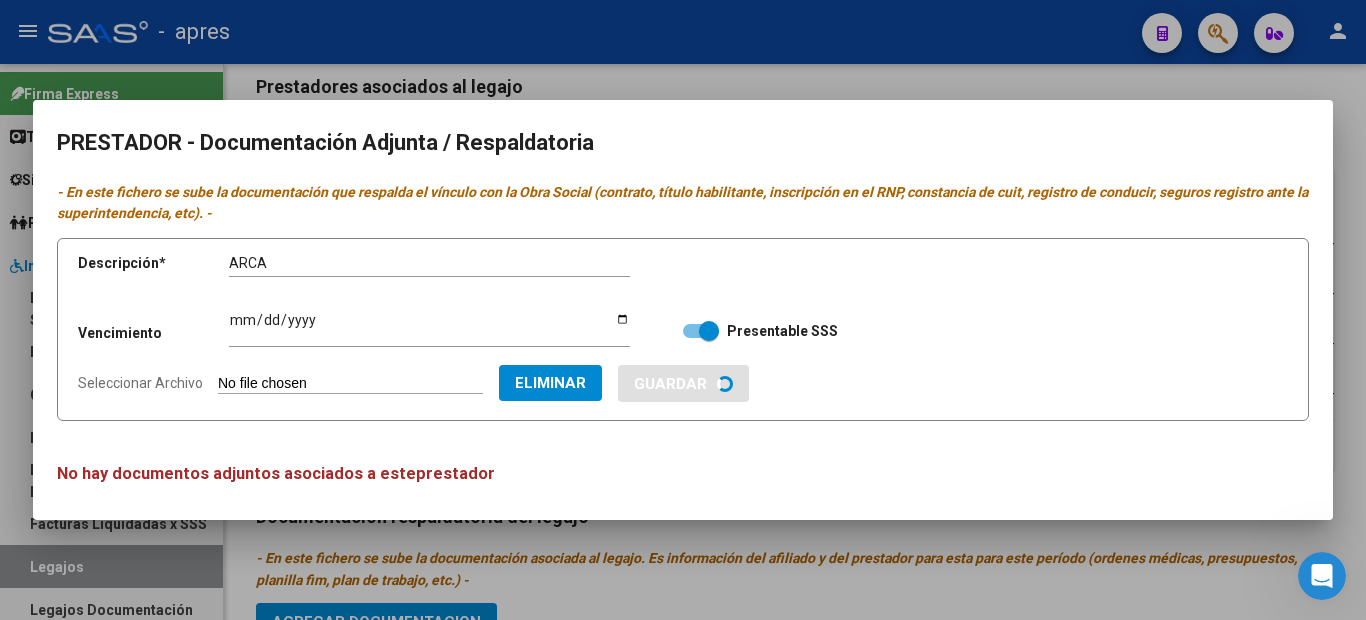 type 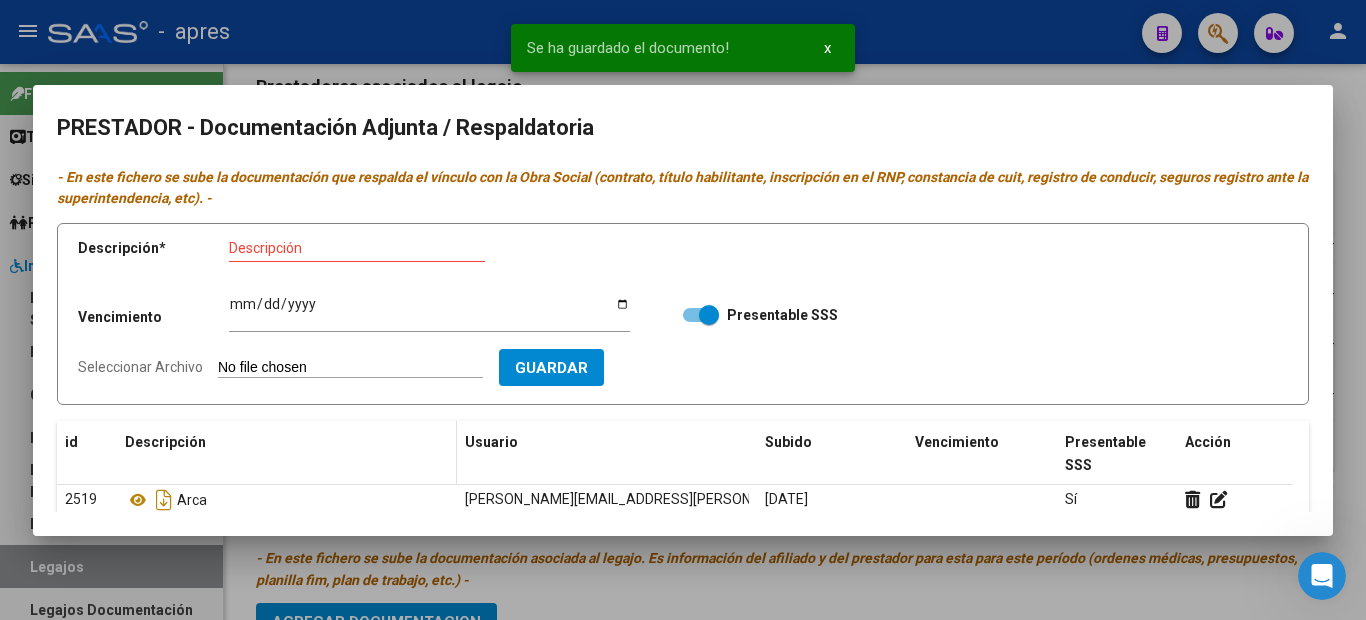 click on "Descripción" at bounding box center (287, 454) 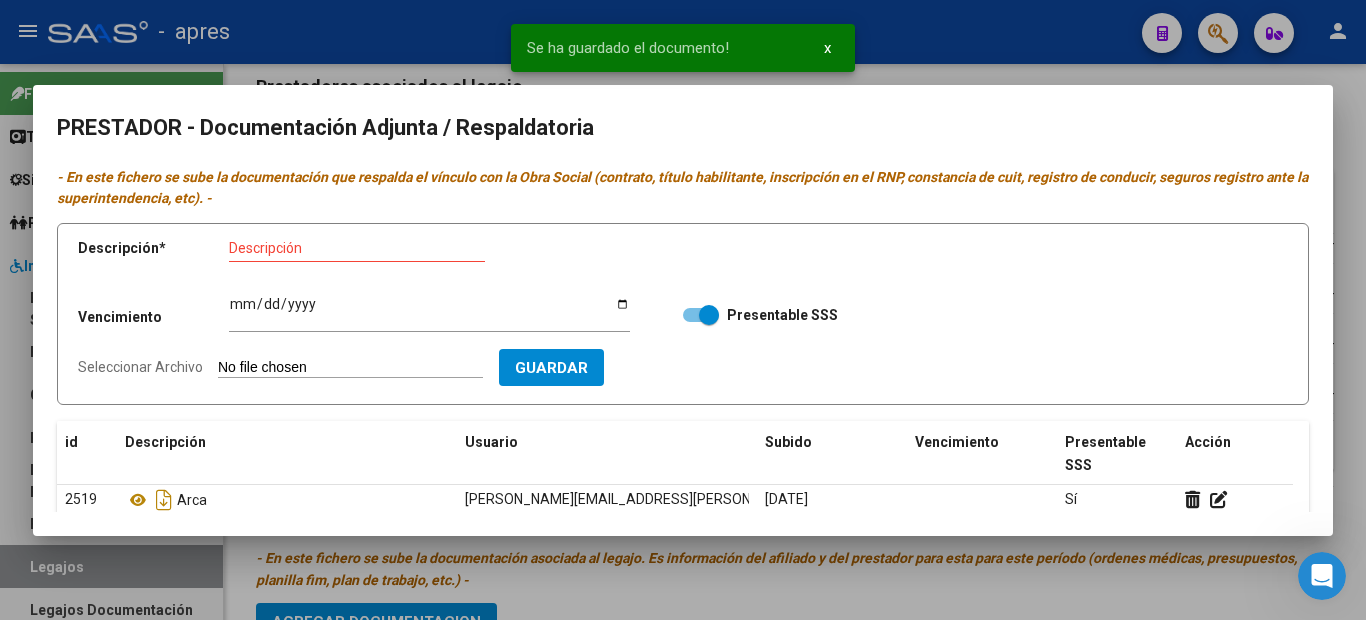 click on "Seleccionar Archivo" at bounding box center (350, 368) 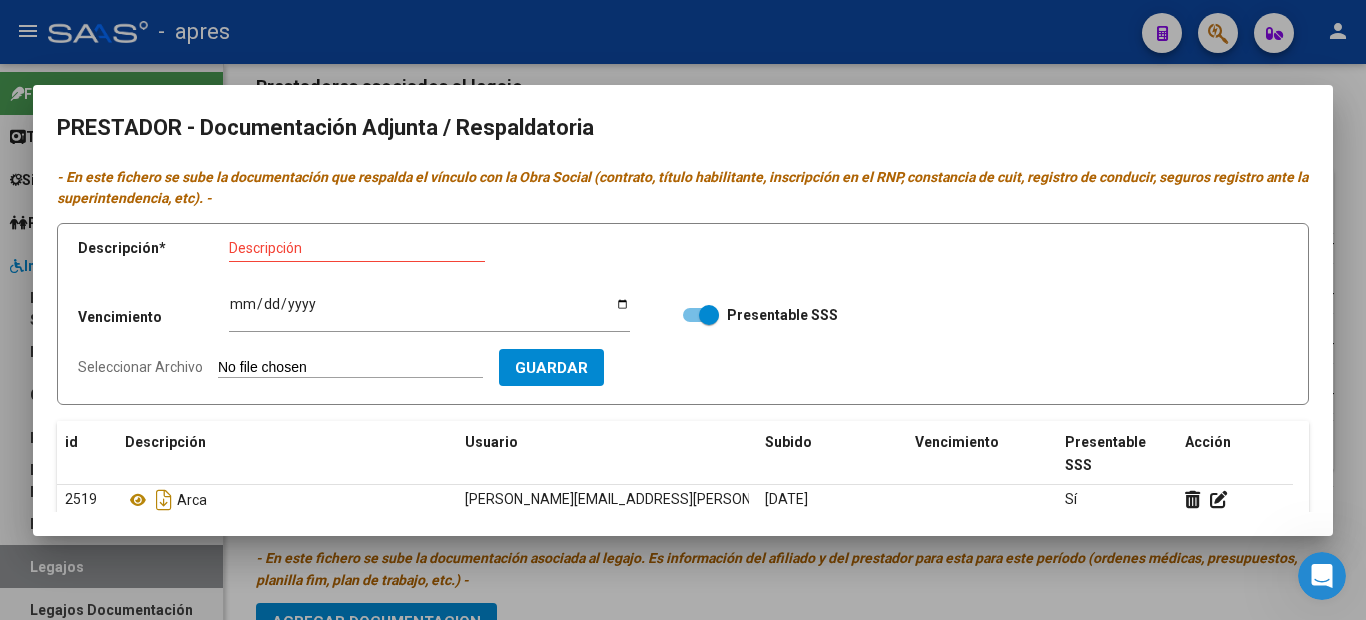 type on "C:\fakepath\CBU MT.pdf" 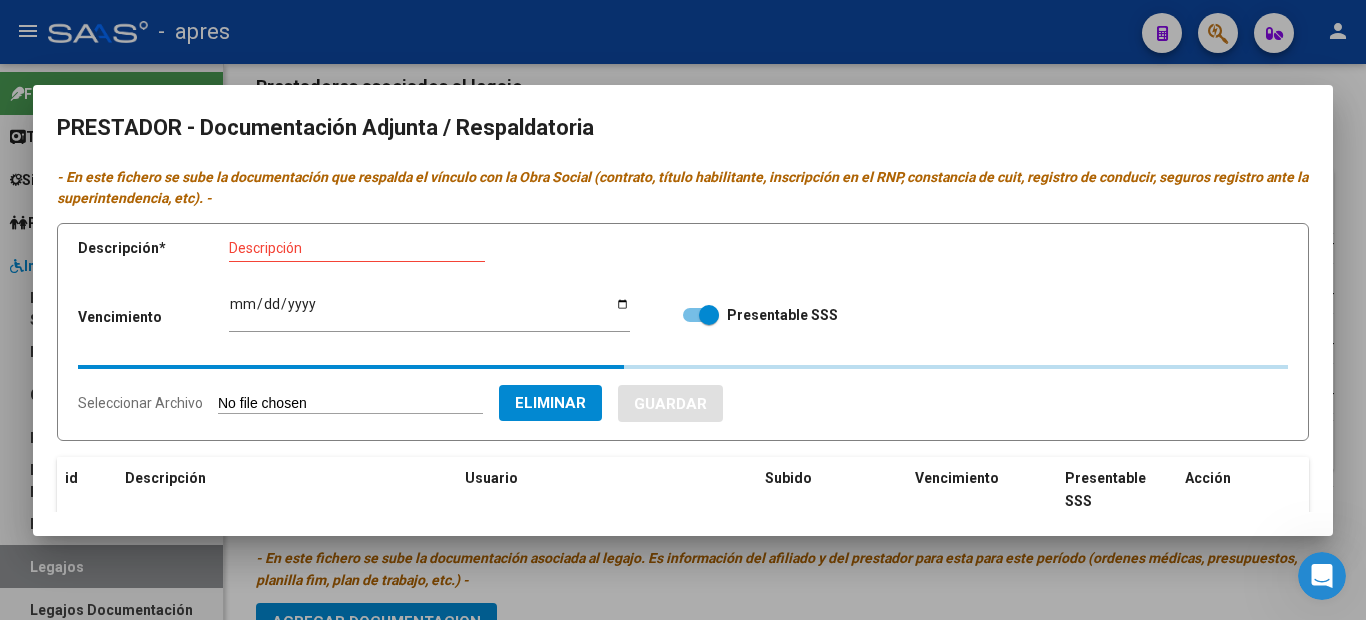 click on "Descripción" at bounding box center [357, 248] 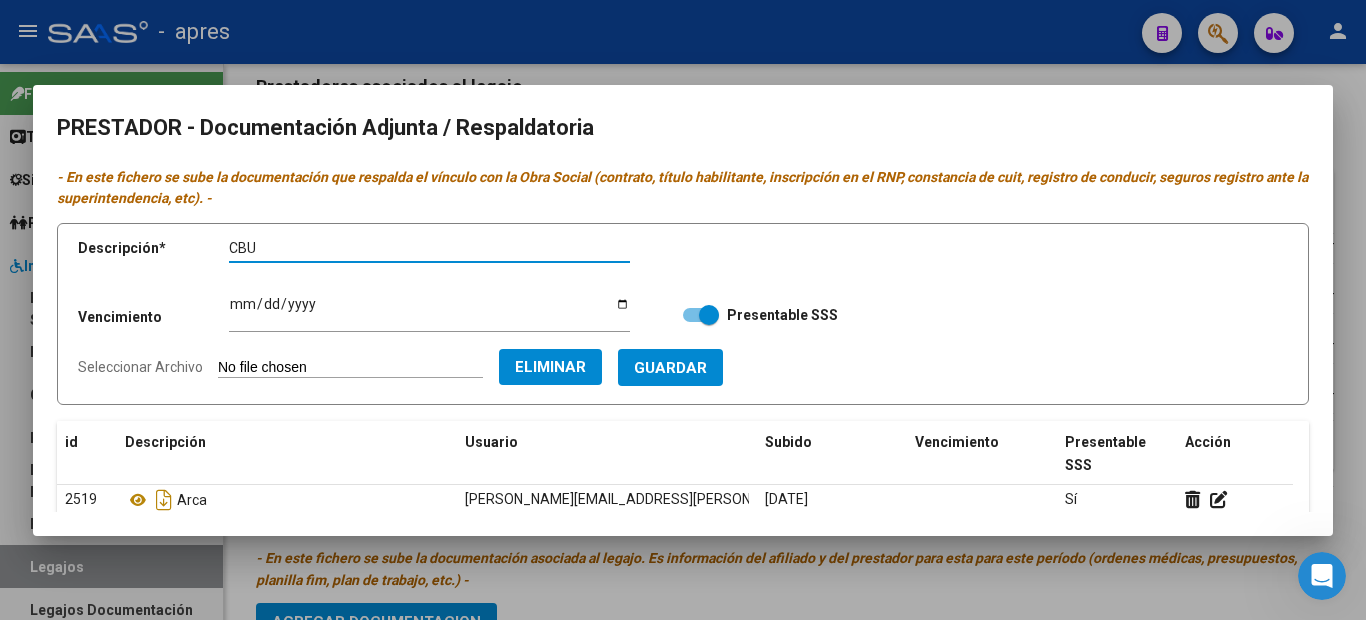 type on "CBU" 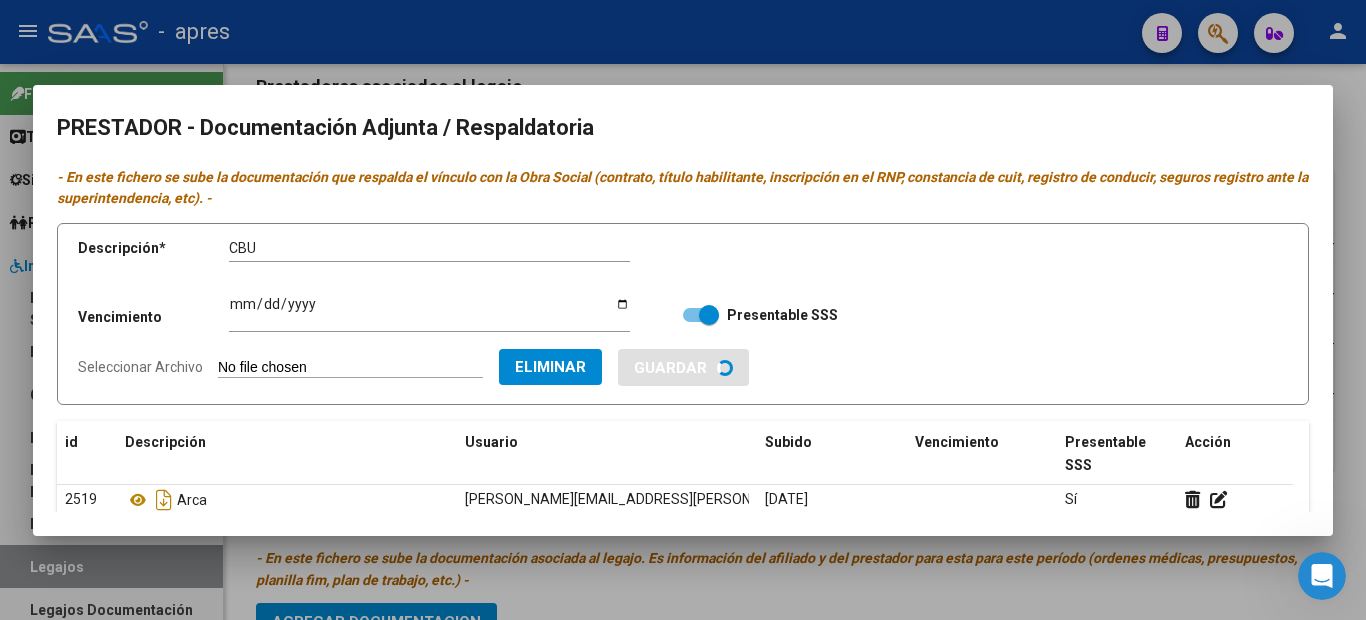 type 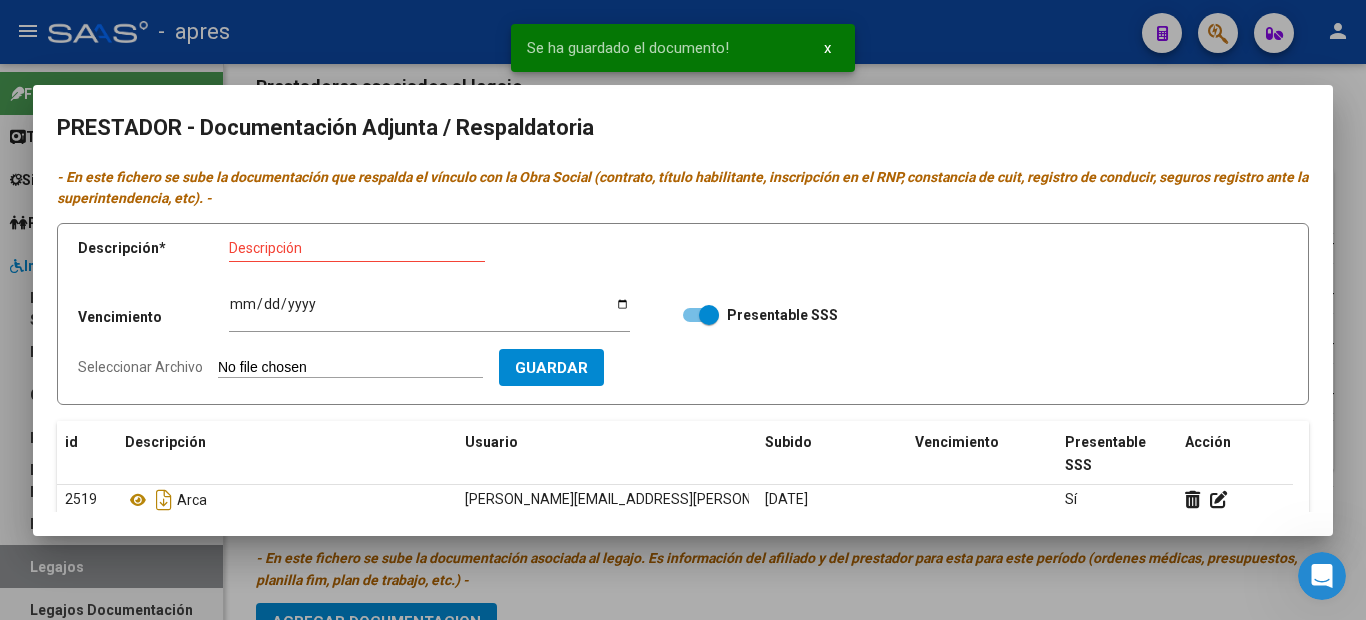 click on "Descripción  *   Descripción  Vencimiento    Ingresar vencimiento    Presentable SSS Seleccionar Archivo Guardar" at bounding box center [683, 314] 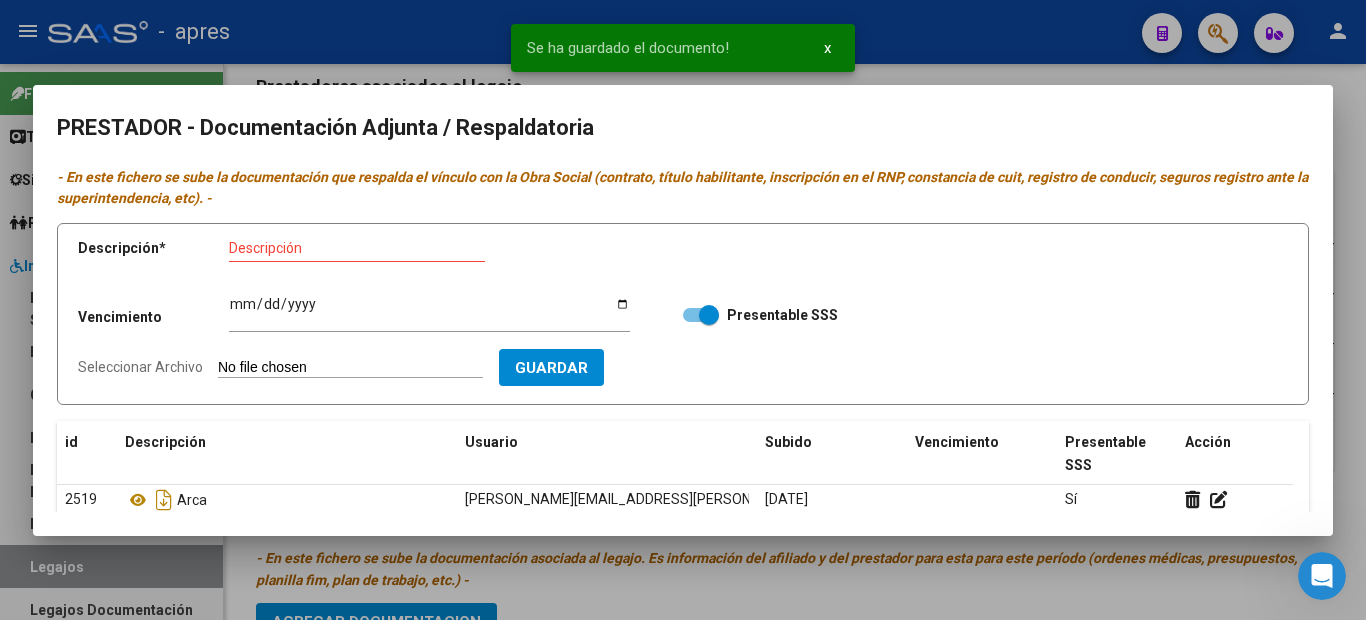 click on "Seleccionar Archivo" at bounding box center [350, 368] 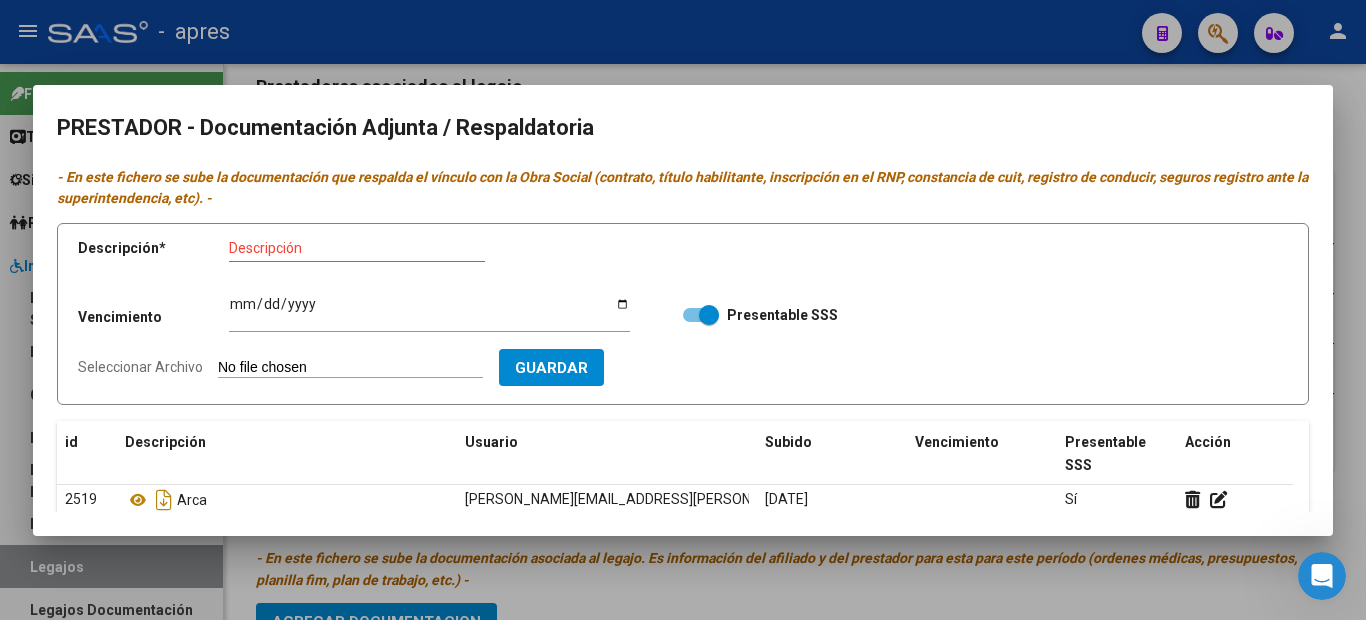 type on "C:\fakepath\CV MT.pdf" 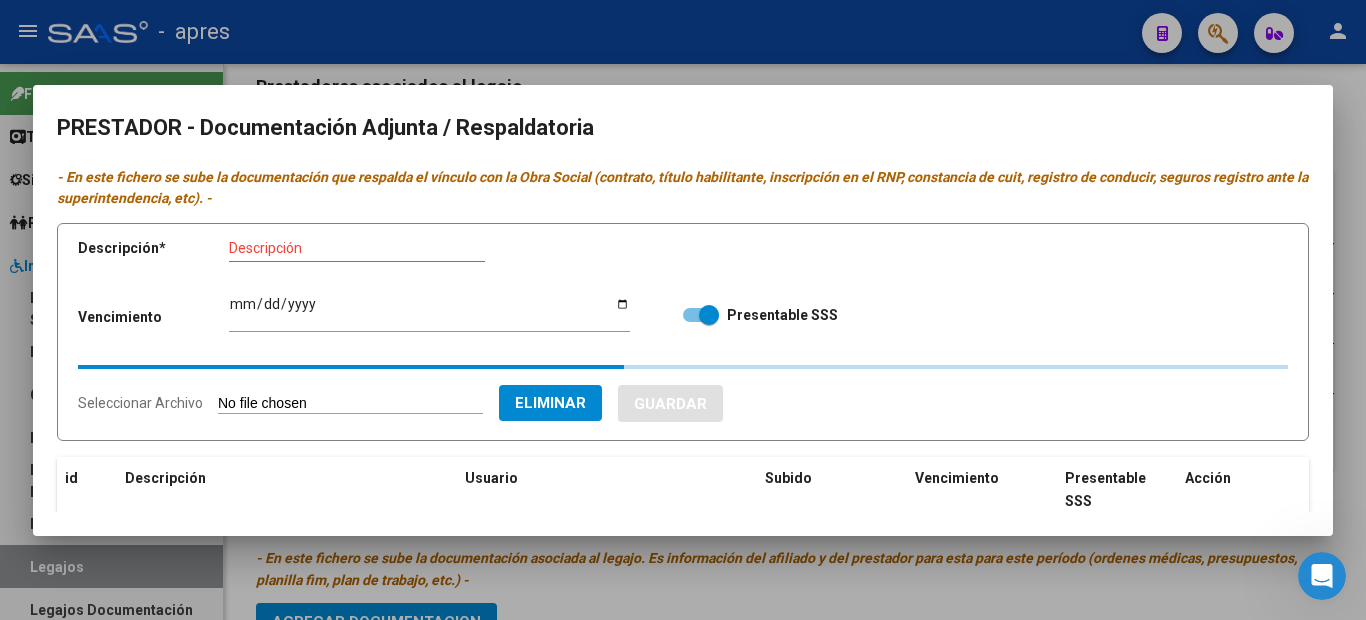 click on "Descripción" at bounding box center (357, 248) 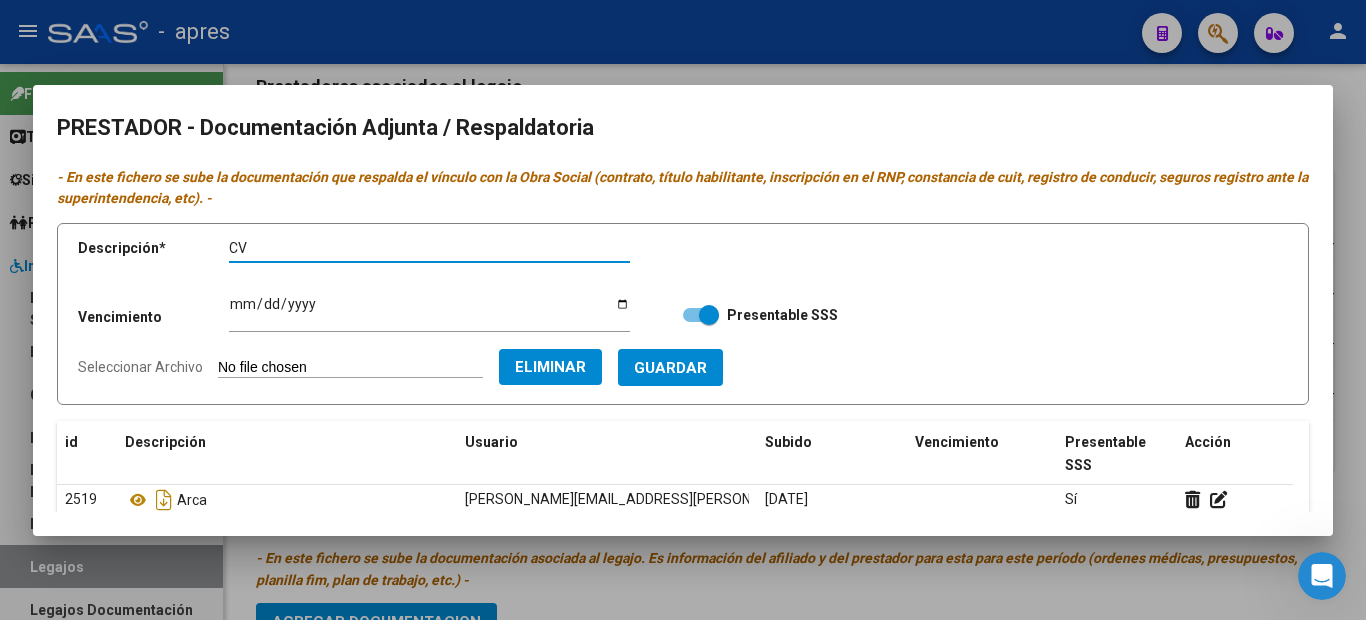type on "CV" 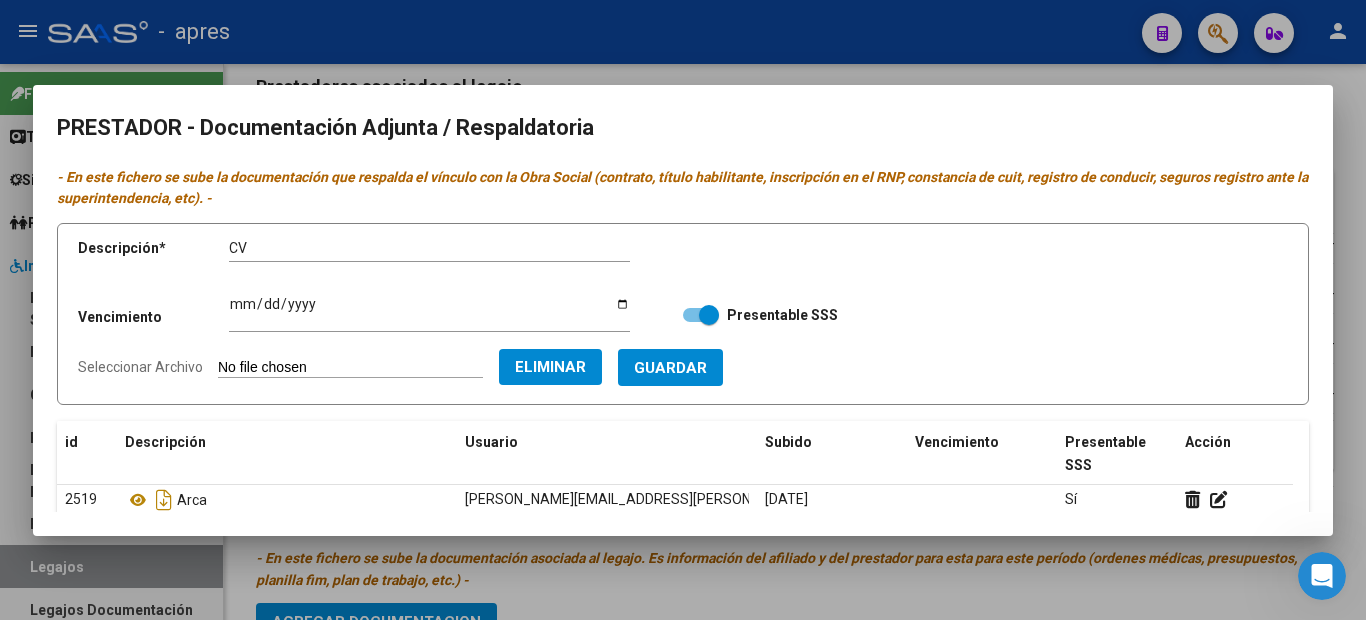 click on "Descripción  *   CV Descripción  Vencimiento    Ingresar vencimiento    Presentable SSS Seleccionar Archivo Eliminar Guardar" at bounding box center [683, 314] 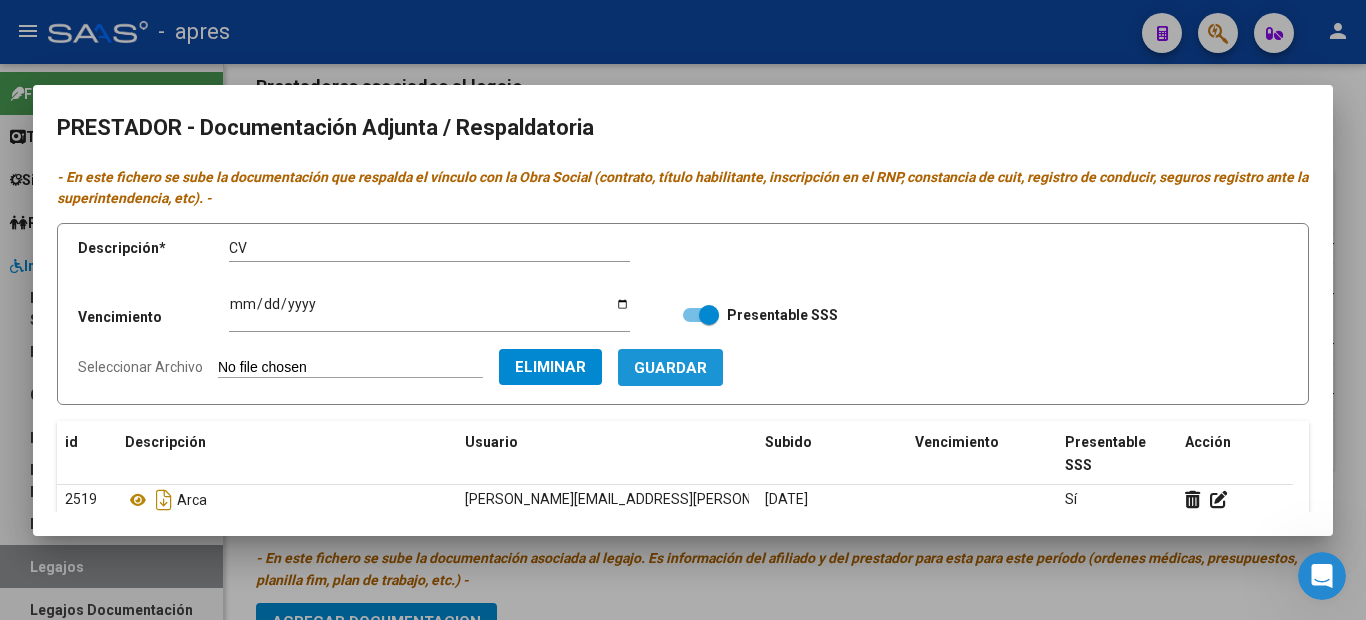 click on "Guardar" at bounding box center [670, 367] 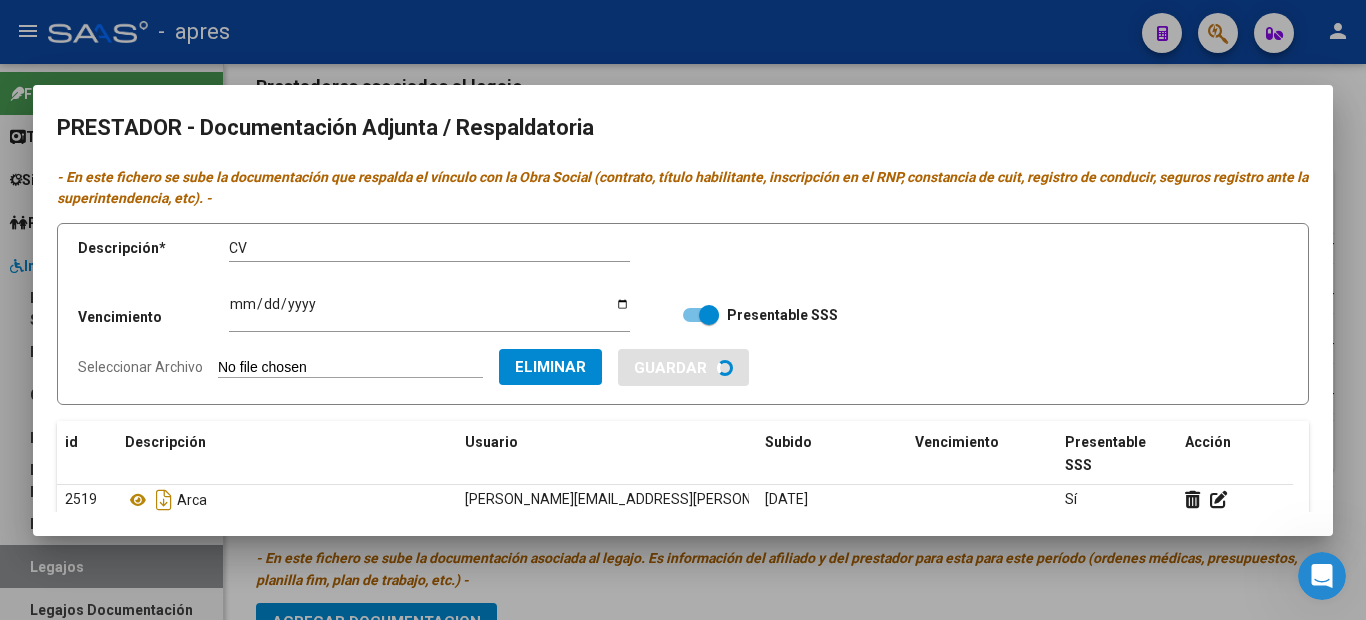 type 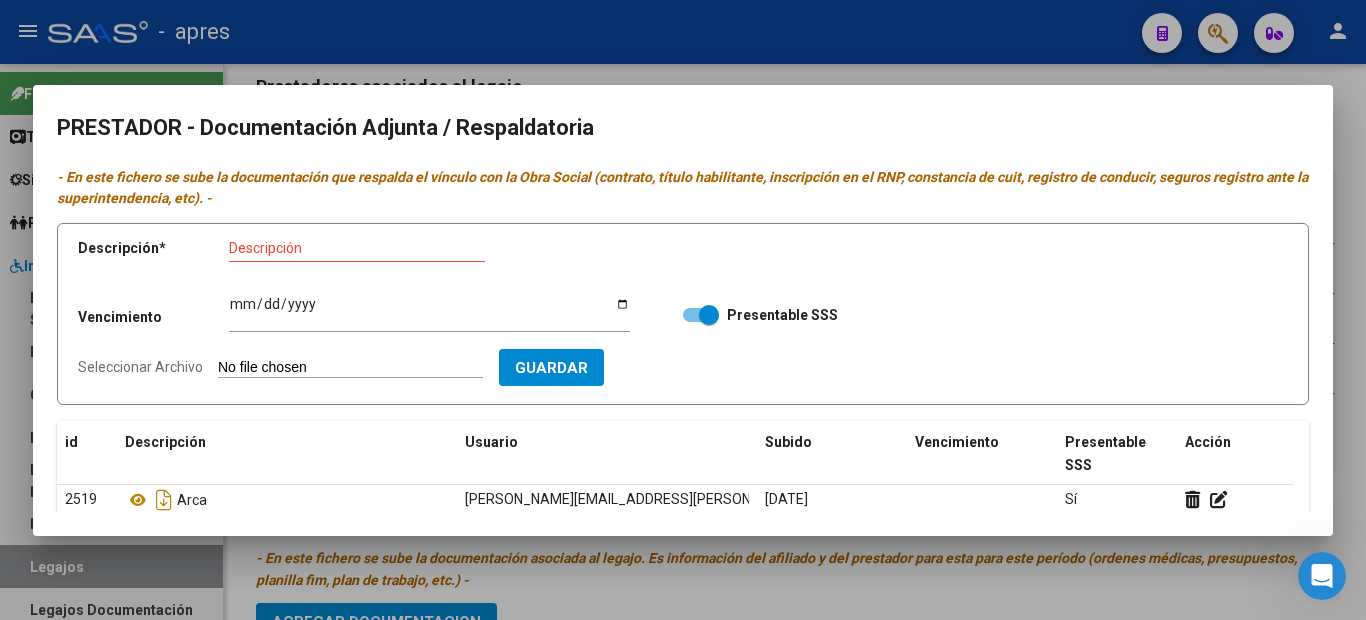 click on "Seleccionar Archivo" at bounding box center [350, 368] 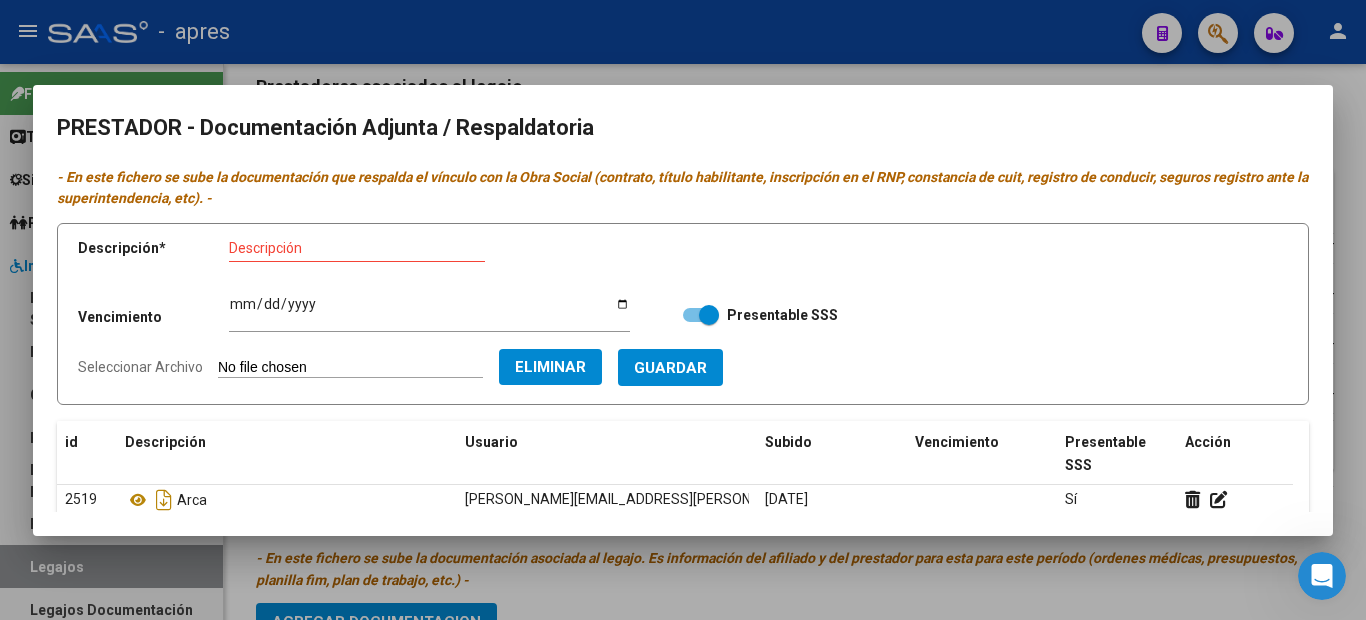 click on "Descripción" at bounding box center [357, 248] 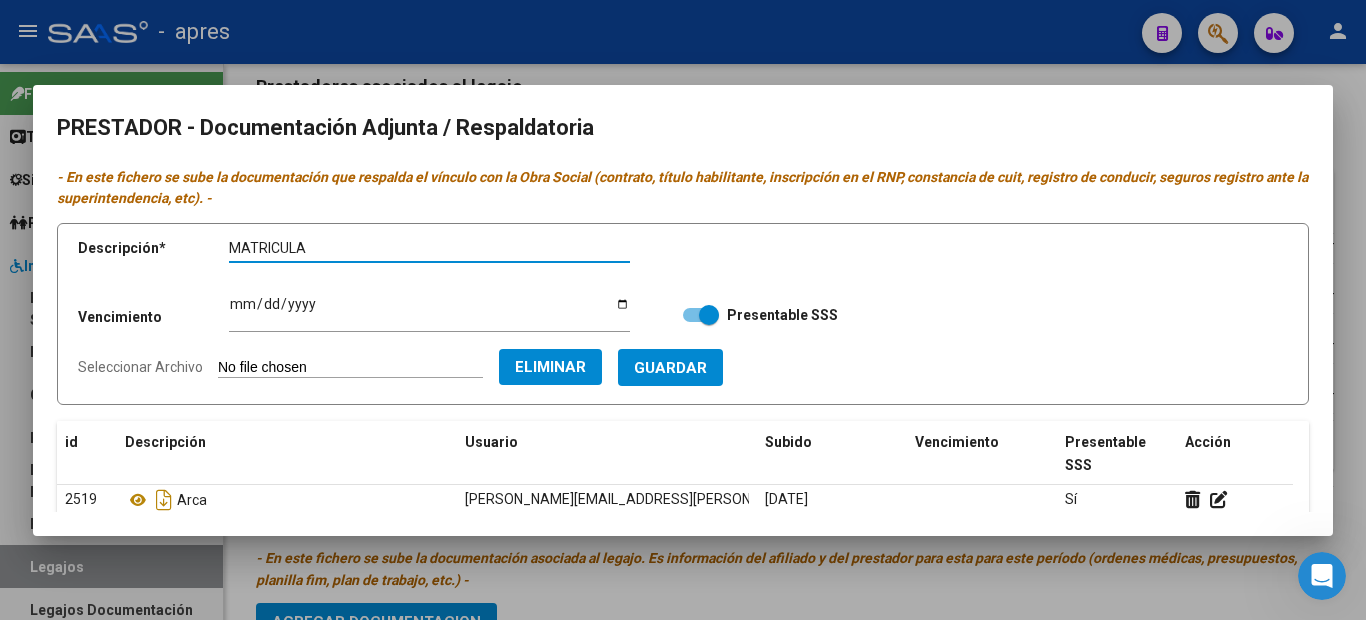 type on "MATRICULA" 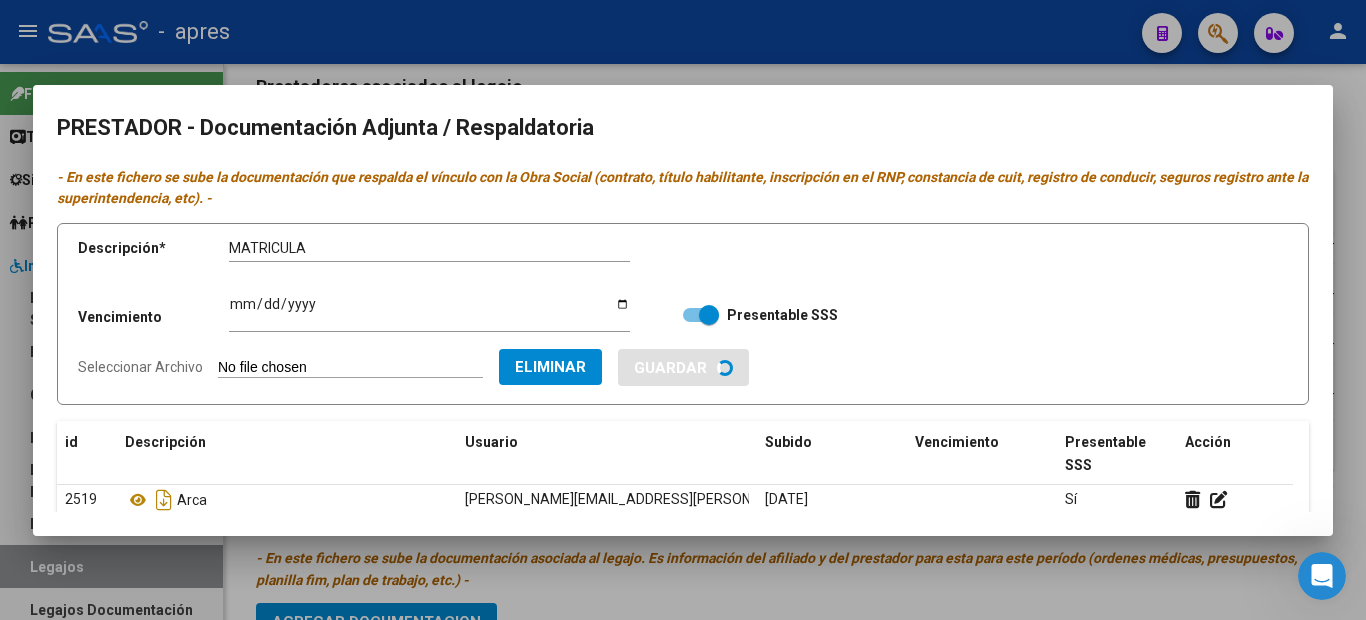 type 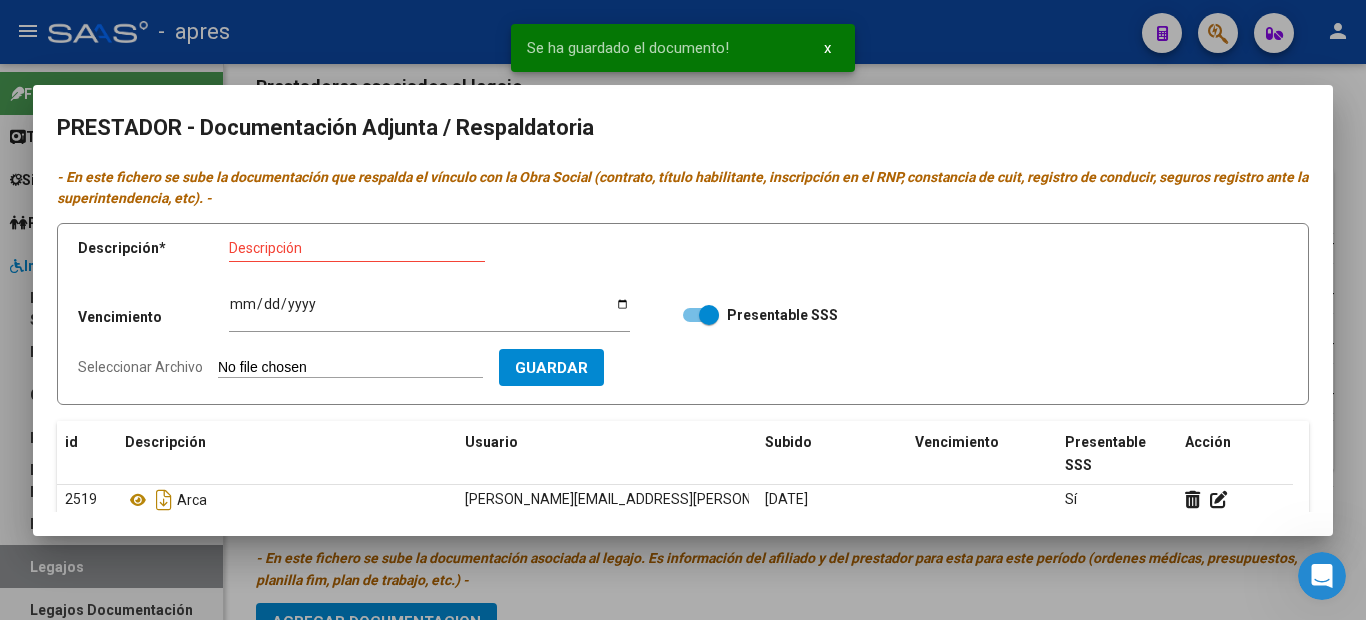 click on "Seleccionar Archivo" at bounding box center (350, 368) 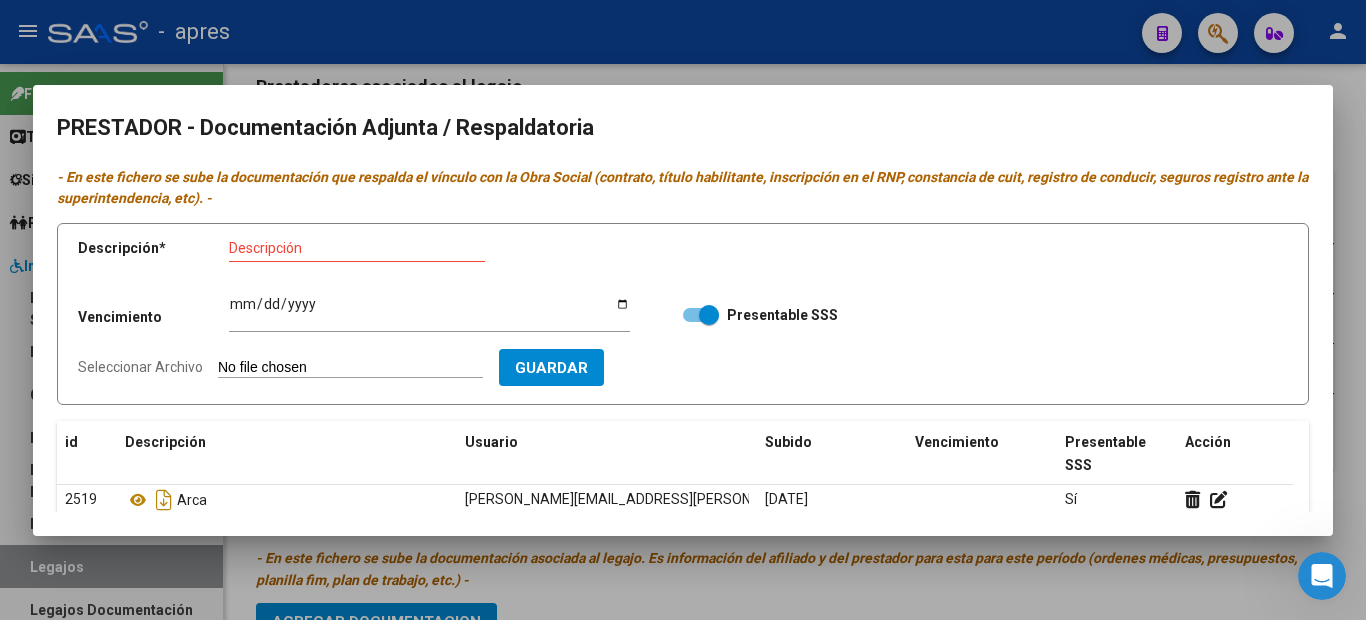 type on "C:\fakepath\RNP MT.pdf" 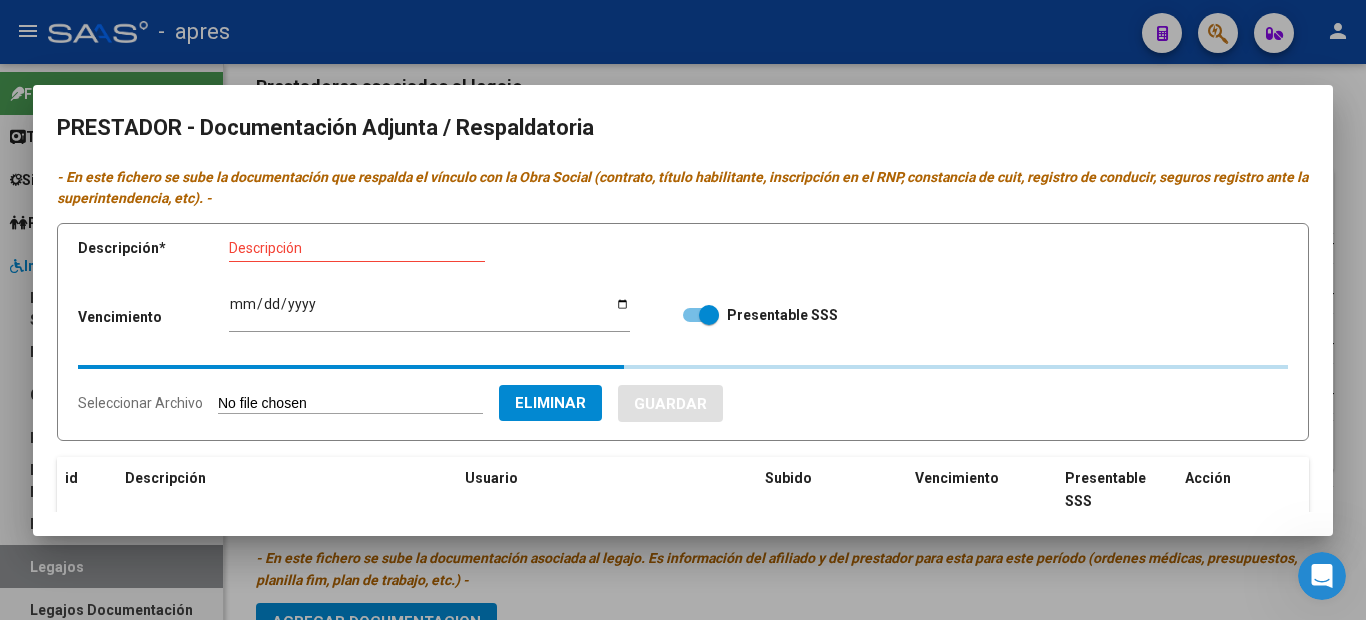click on "Descripción" at bounding box center [357, 248] 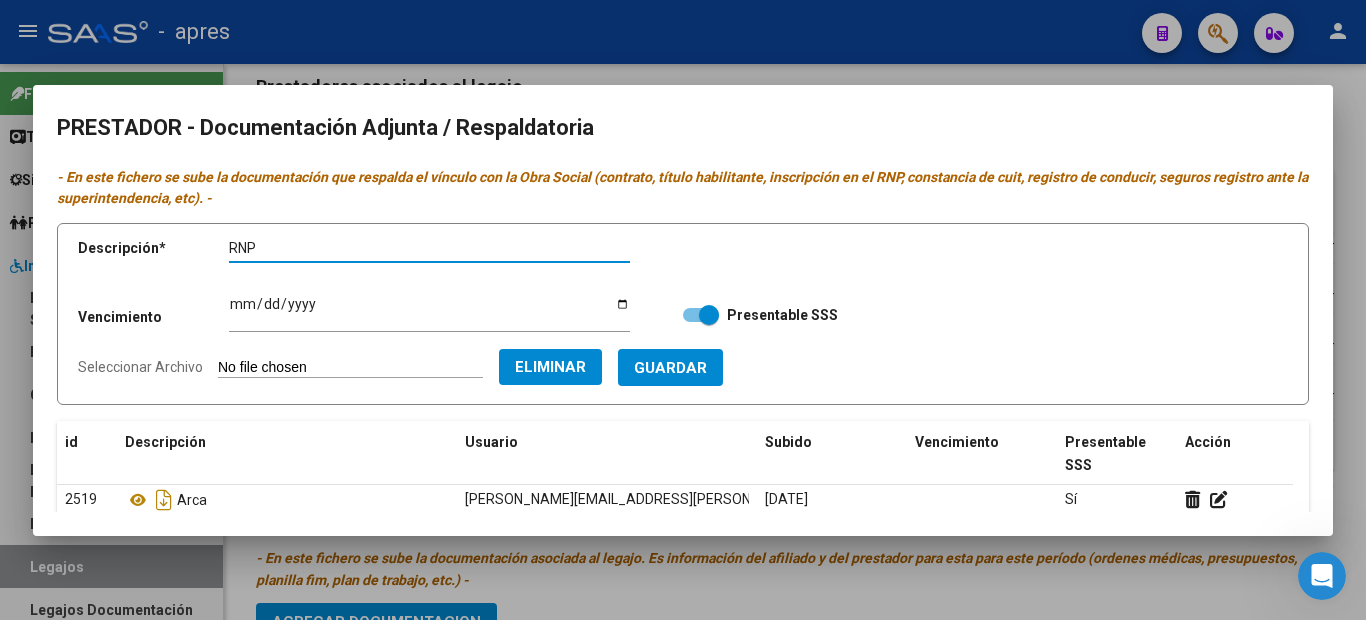 type on "RNP" 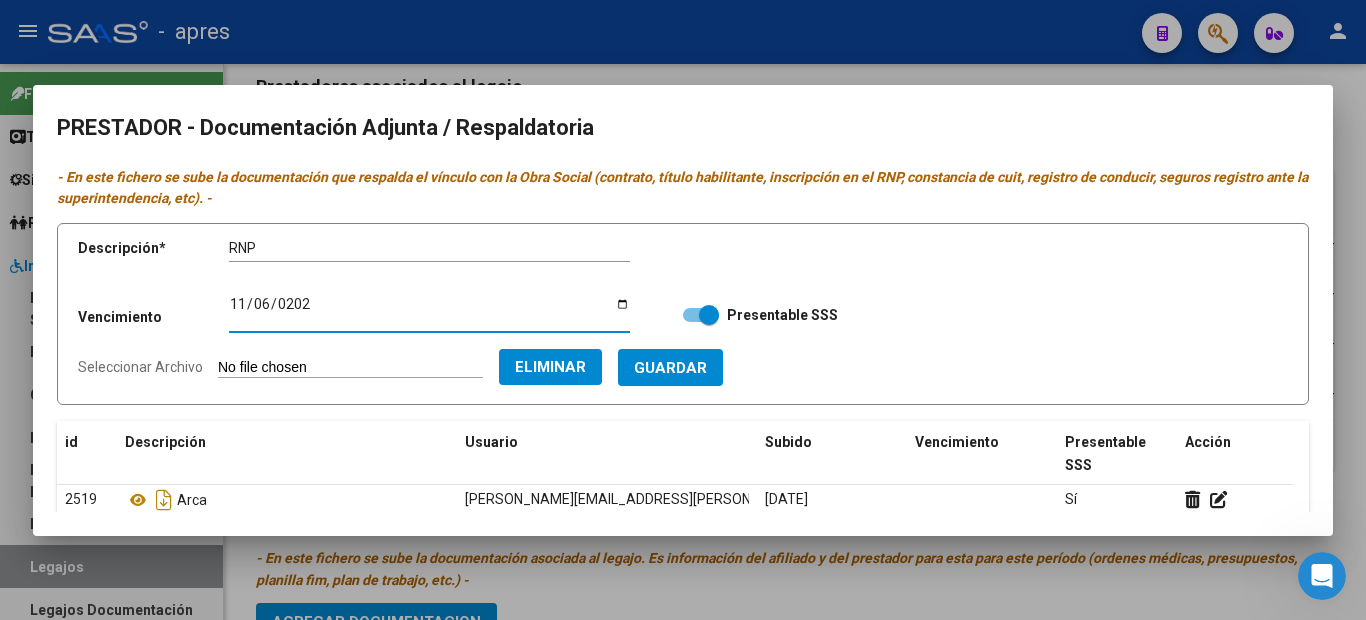 type on "[DATE]" 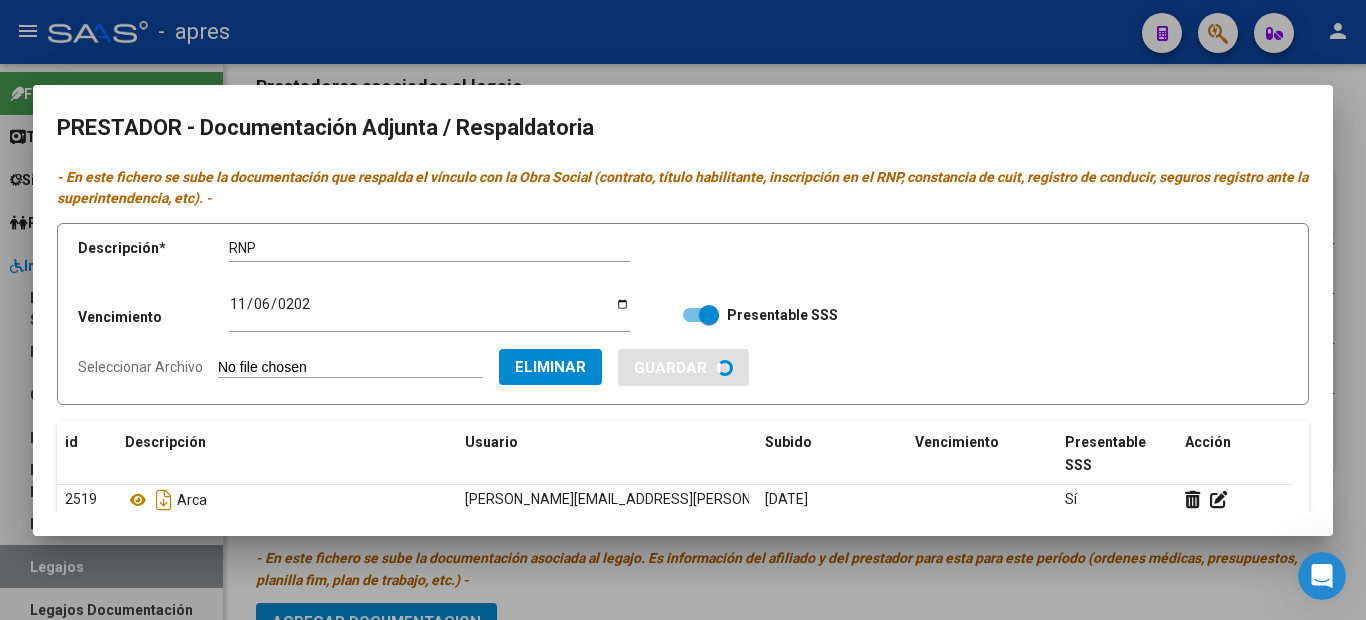 type 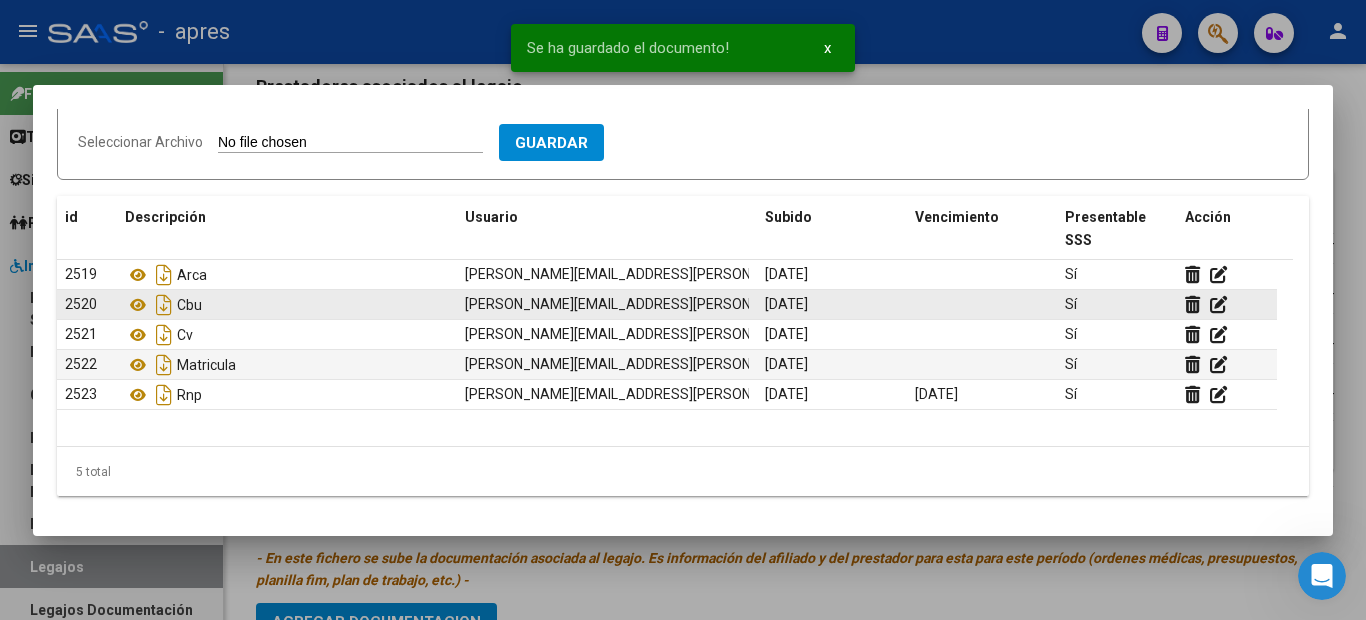 scroll, scrollTop: 25, scrollLeft: 0, axis: vertical 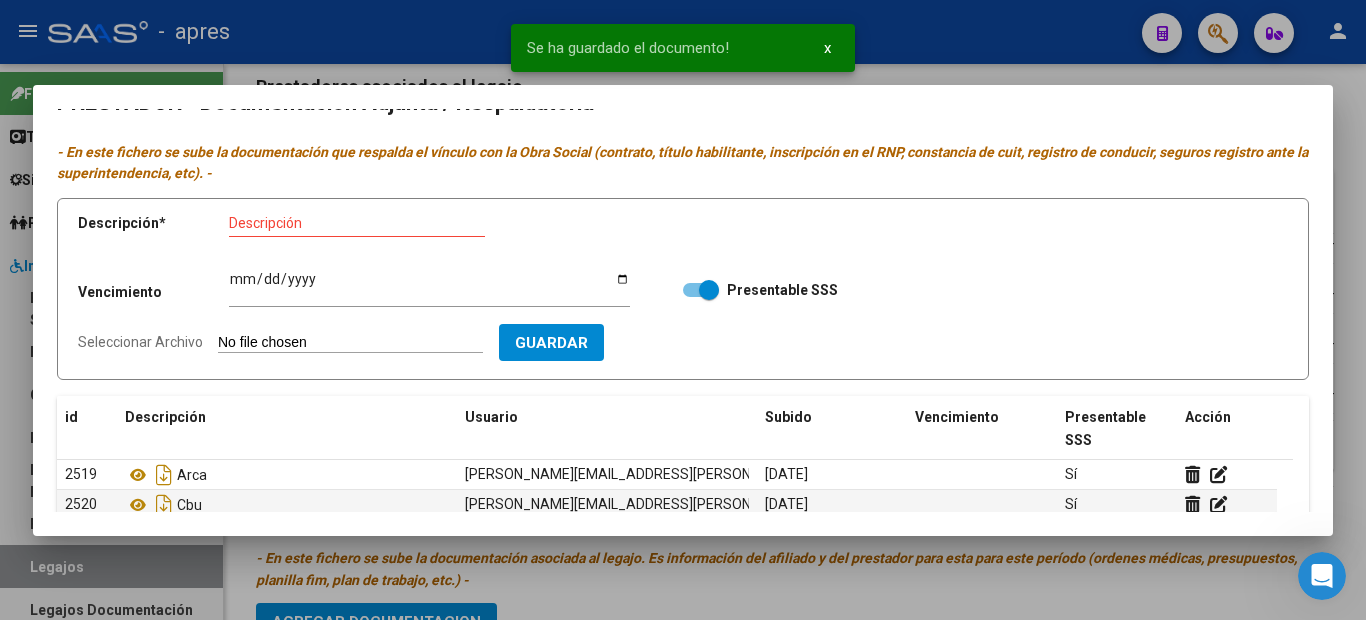 click on "Seleccionar Archivo" at bounding box center [350, 343] 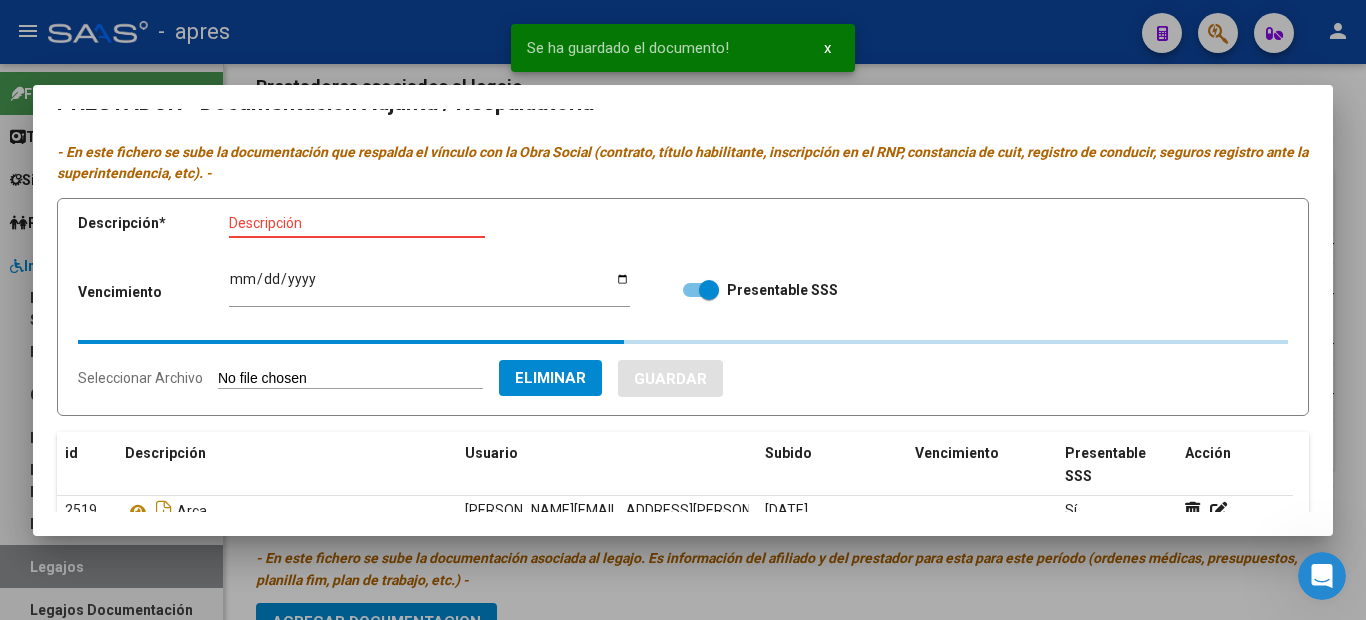 click on "Descripción" at bounding box center (357, 223) 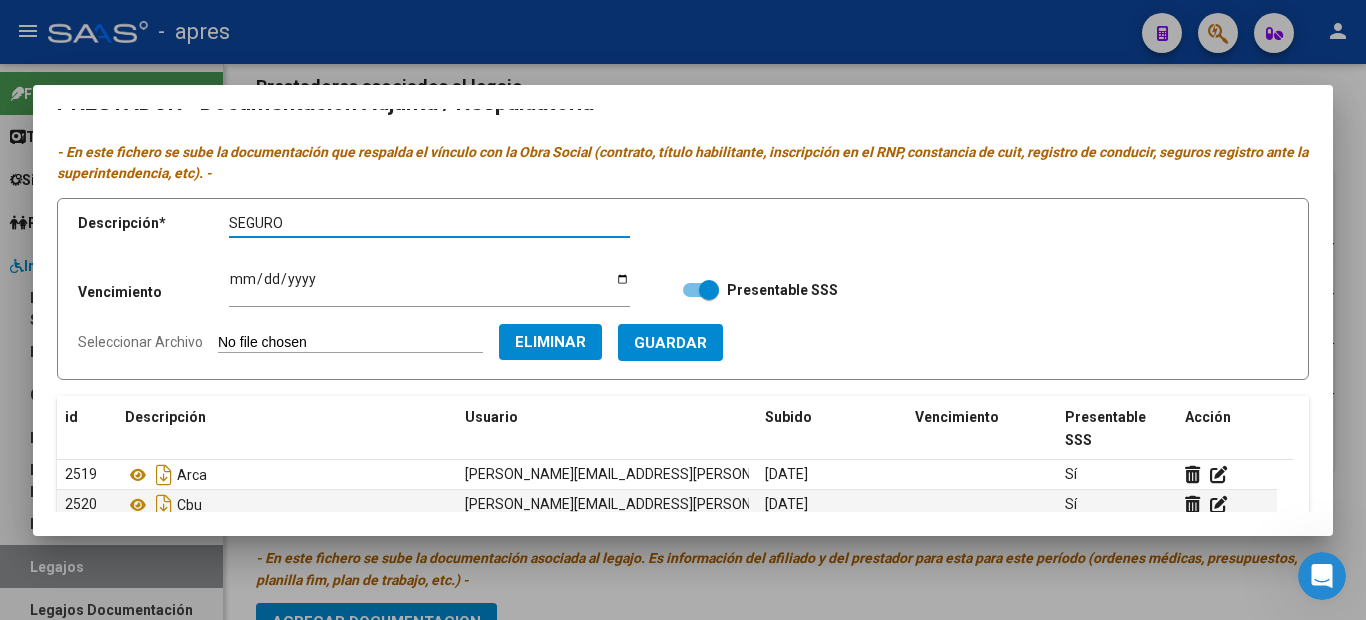 type on "SEGURO" 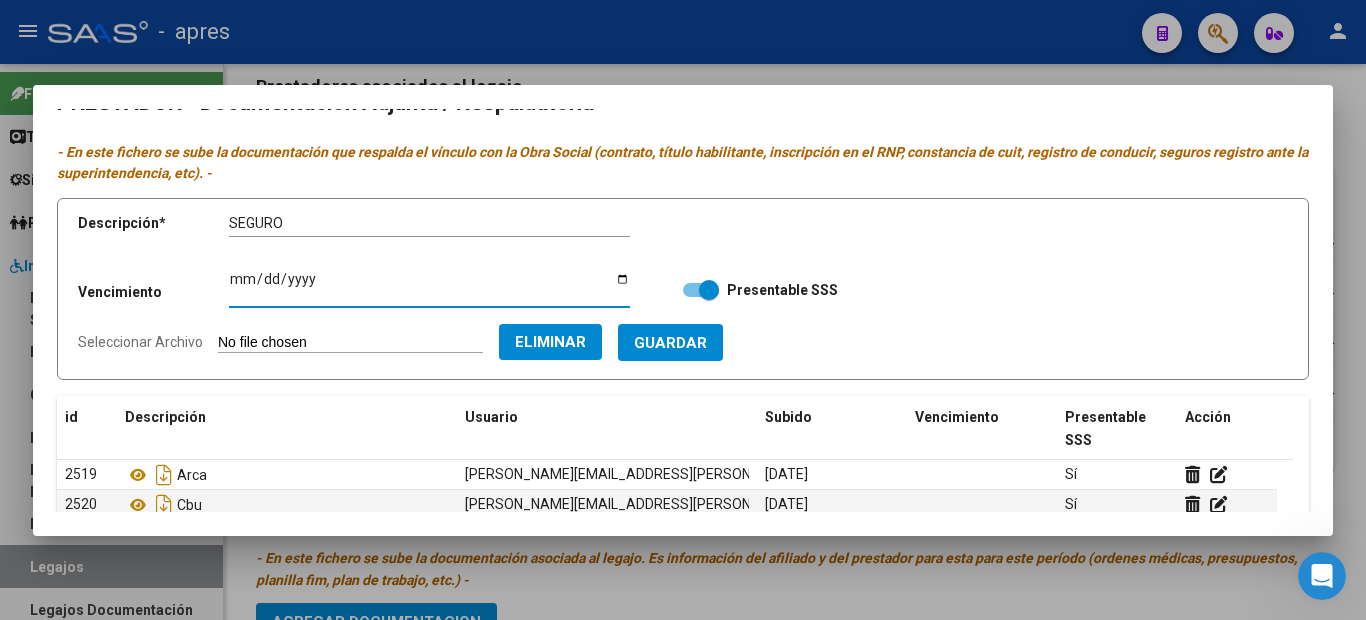 click on "Ingresar vencimiento" at bounding box center [429, 286] 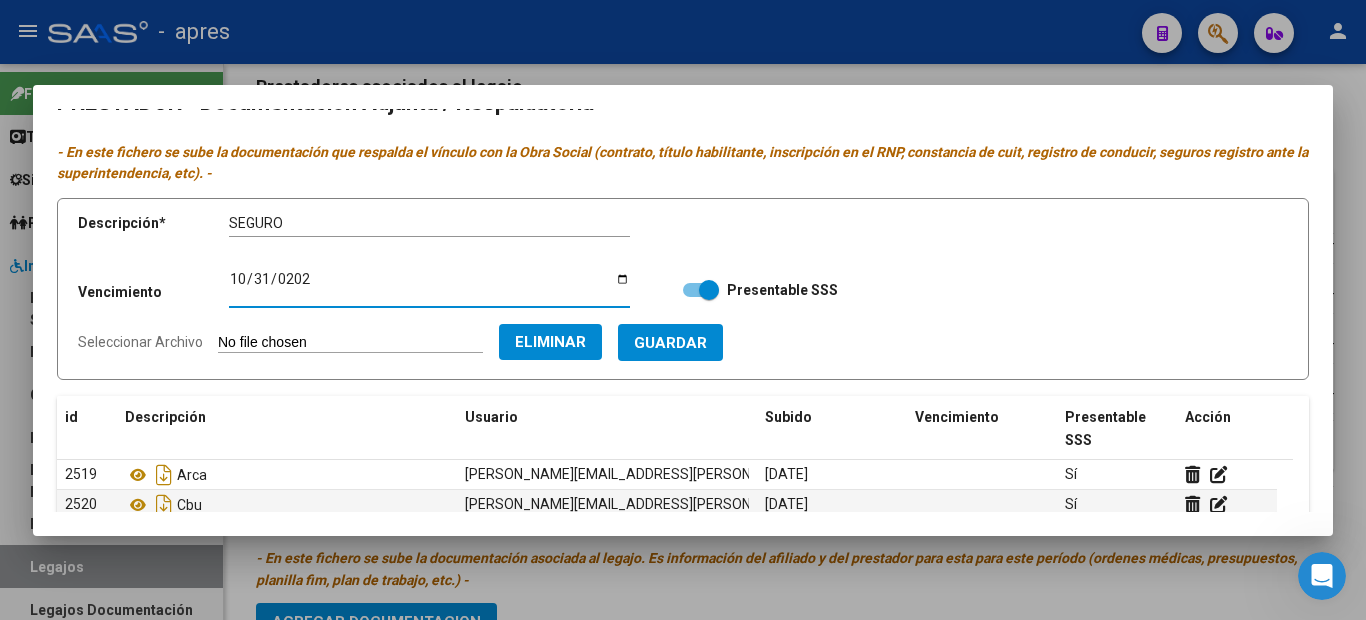 type on "[DATE]" 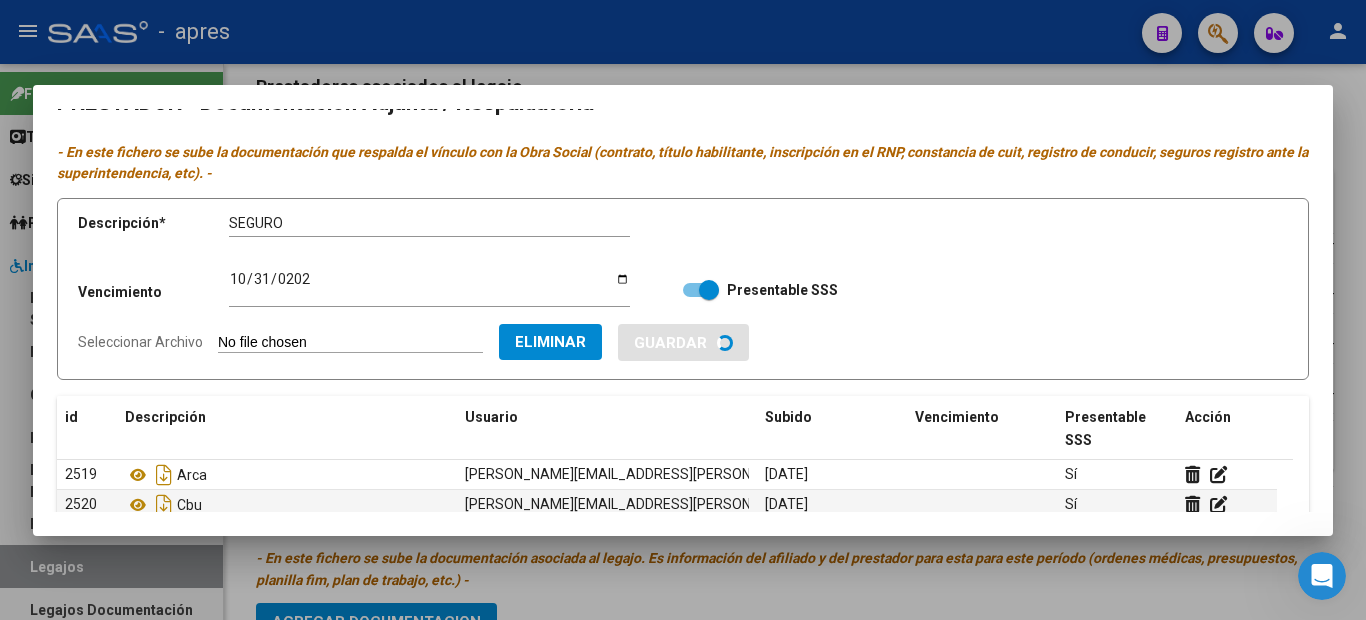 type 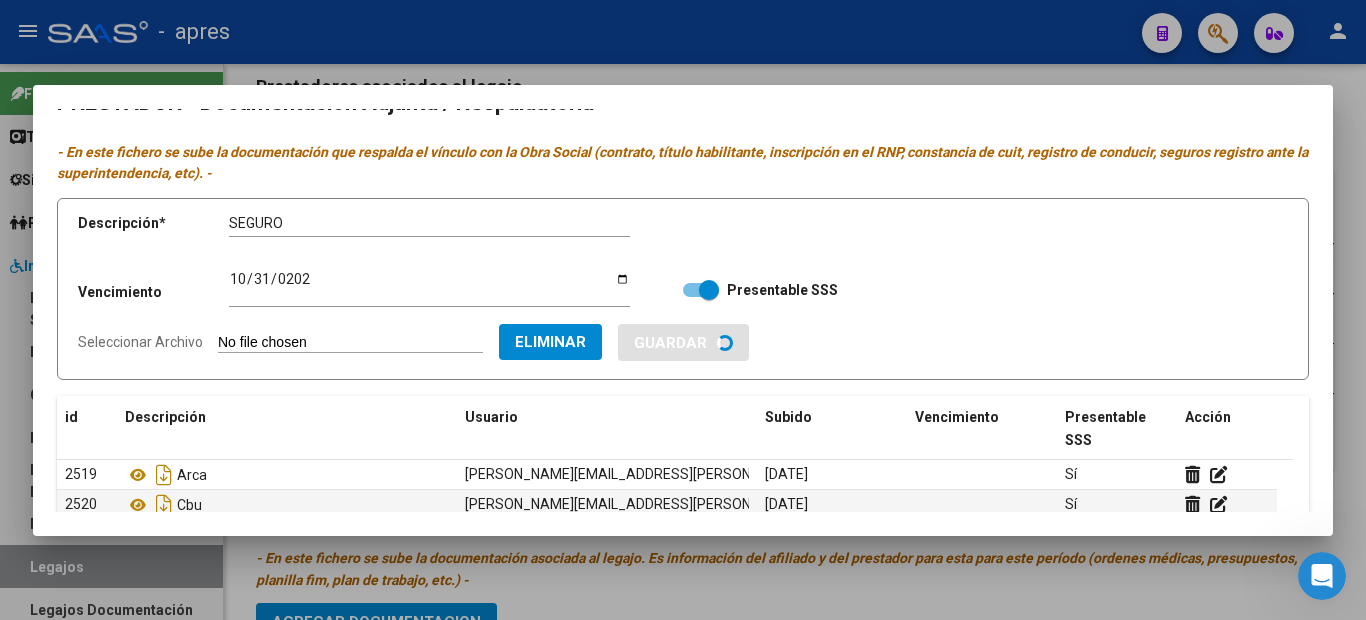 type 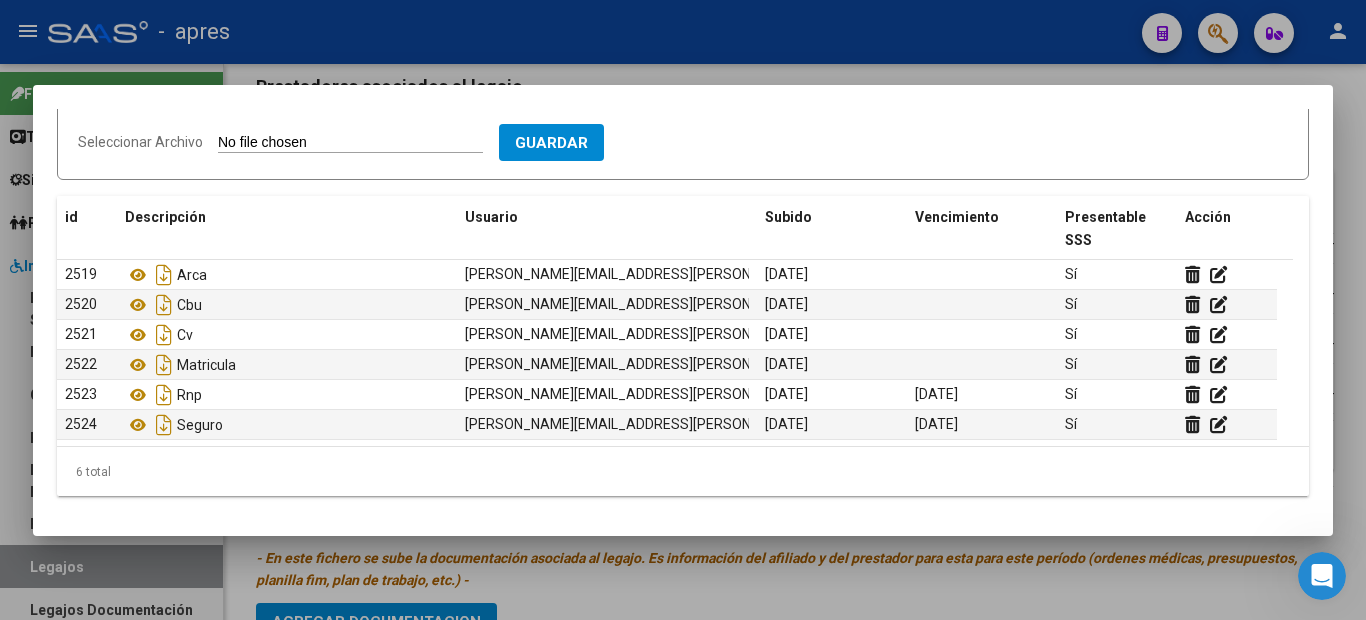 scroll, scrollTop: 25, scrollLeft: 0, axis: vertical 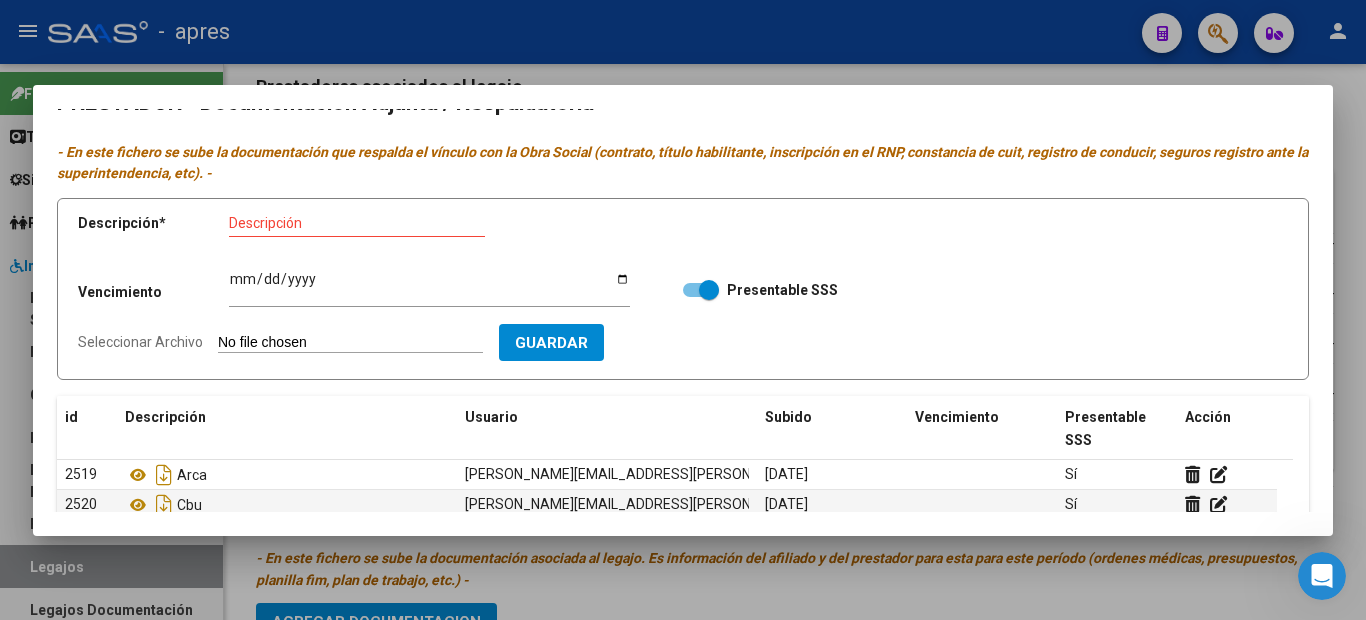 click on "Seleccionar Archivo" at bounding box center [350, 343] 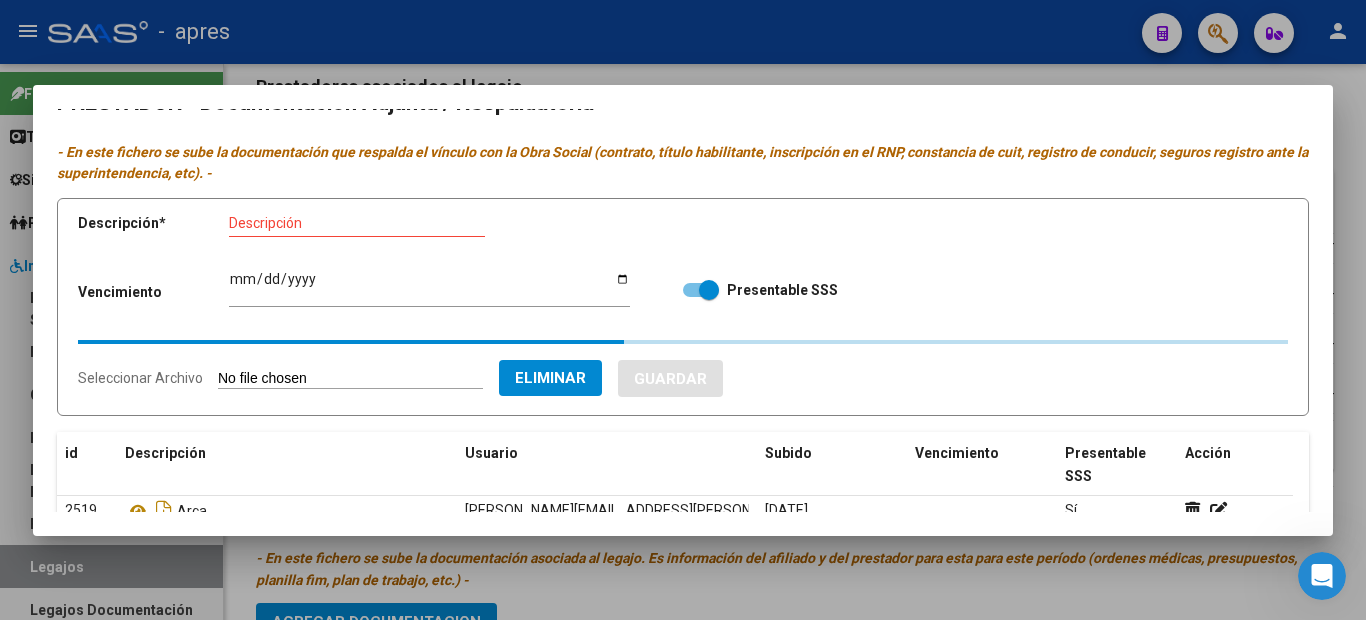 click on "Descripción" at bounding box center (357, 223) 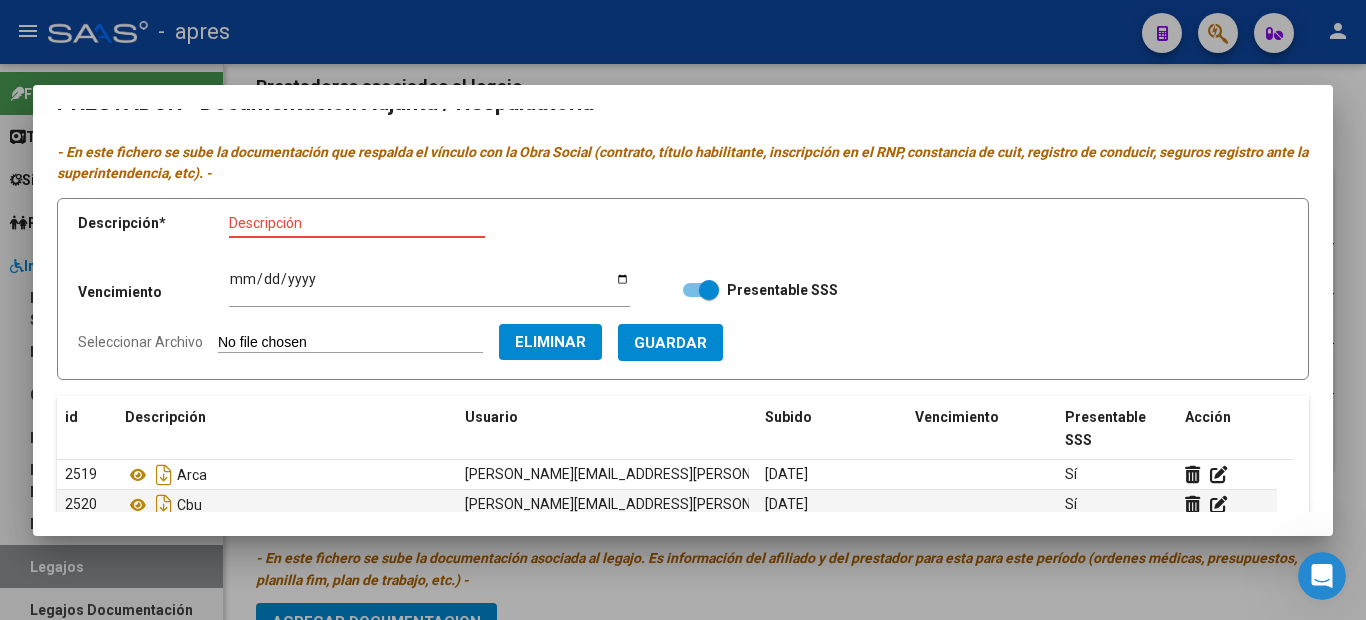 type on "T" 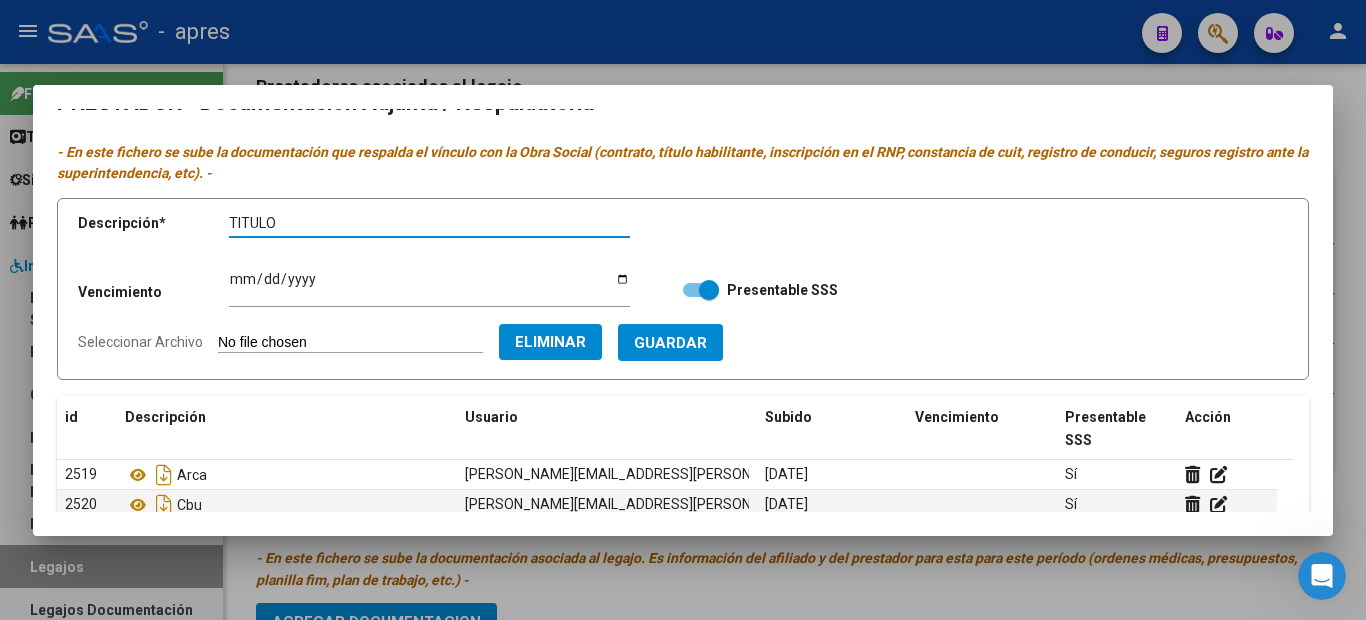 type on "TITULO" 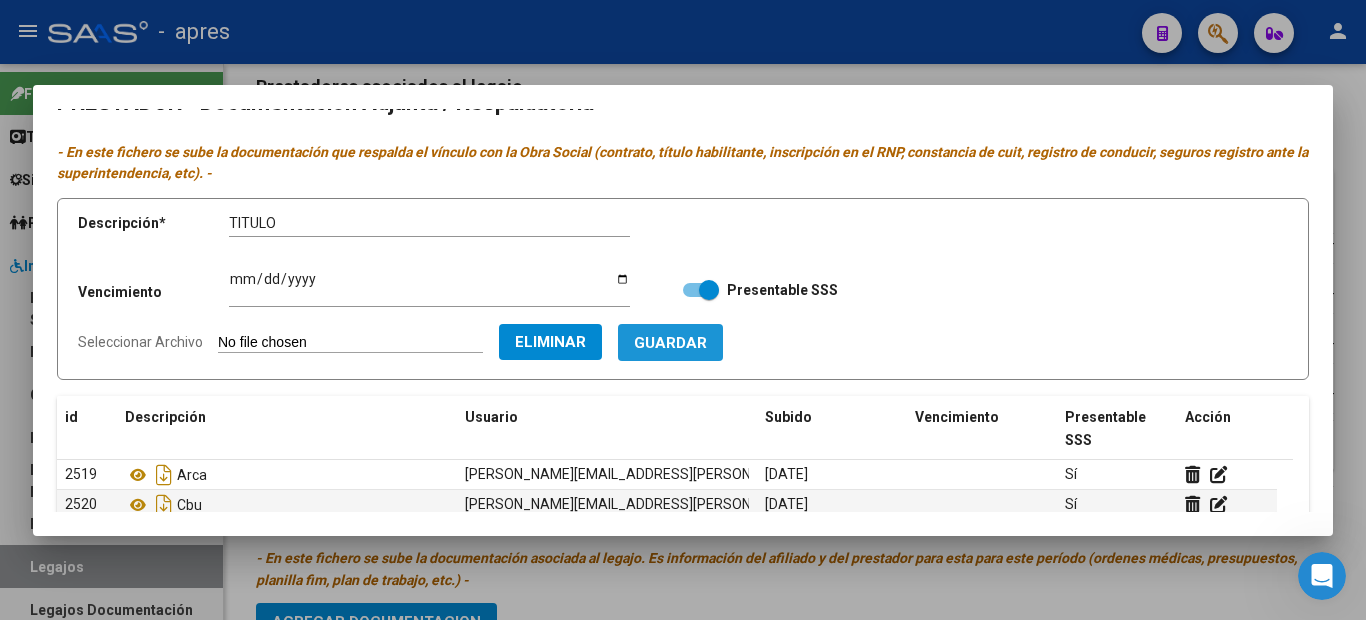 click on "Guardar" at bounding box center (670, 343) 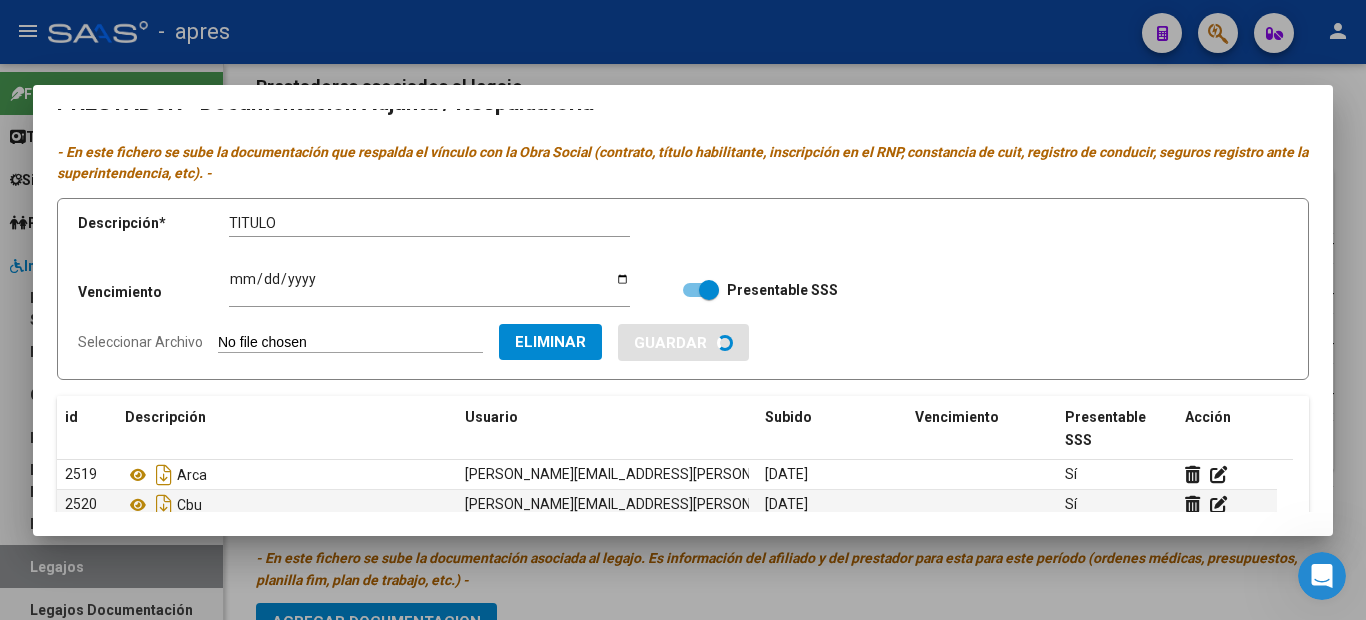 type 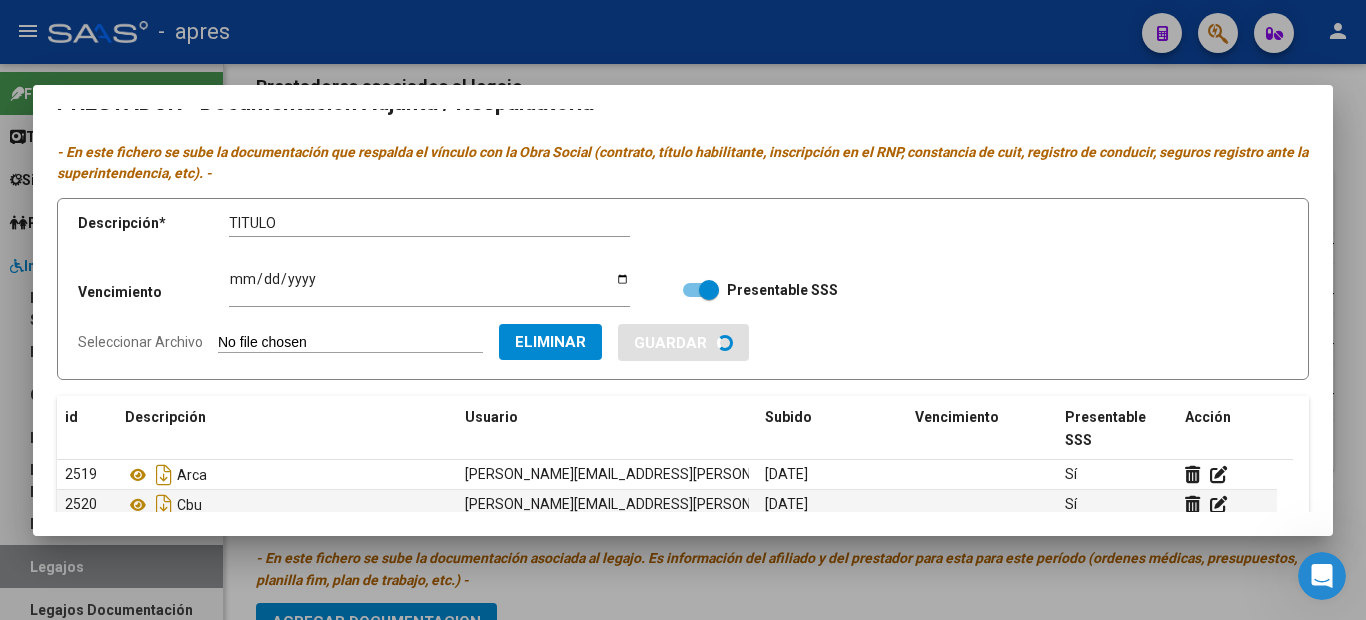 type 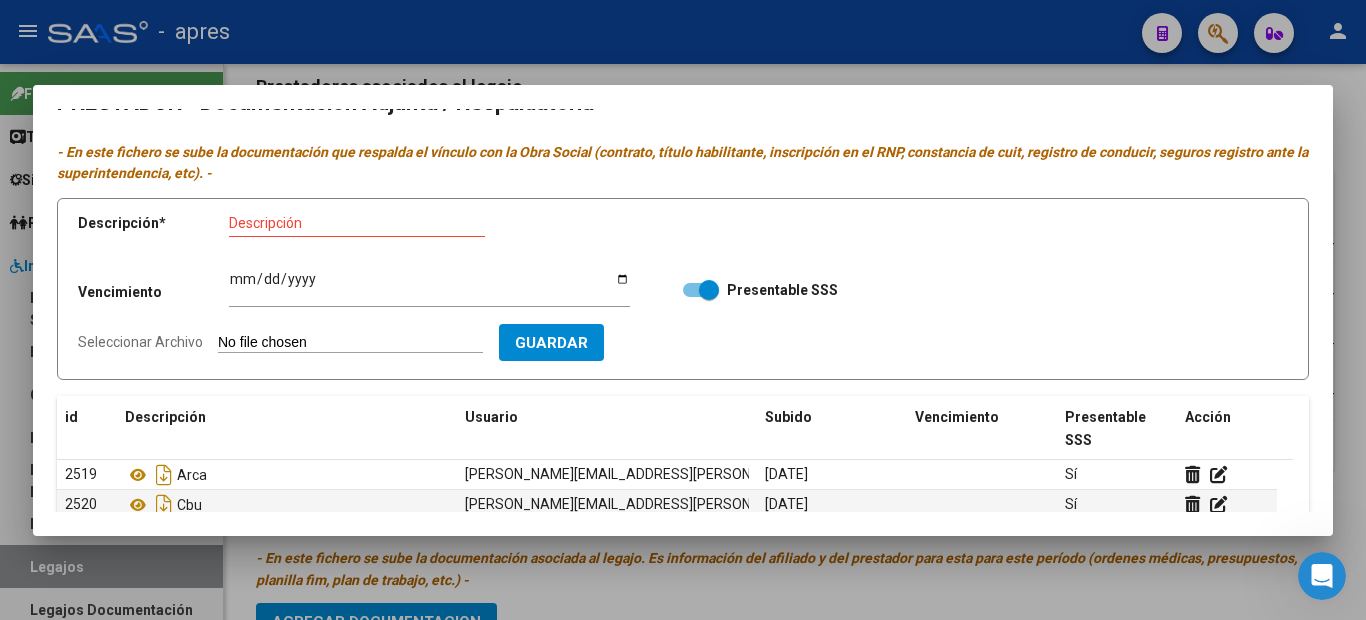 scroll, scrollTop: 225, scrollLeft: 0, axis: vertical 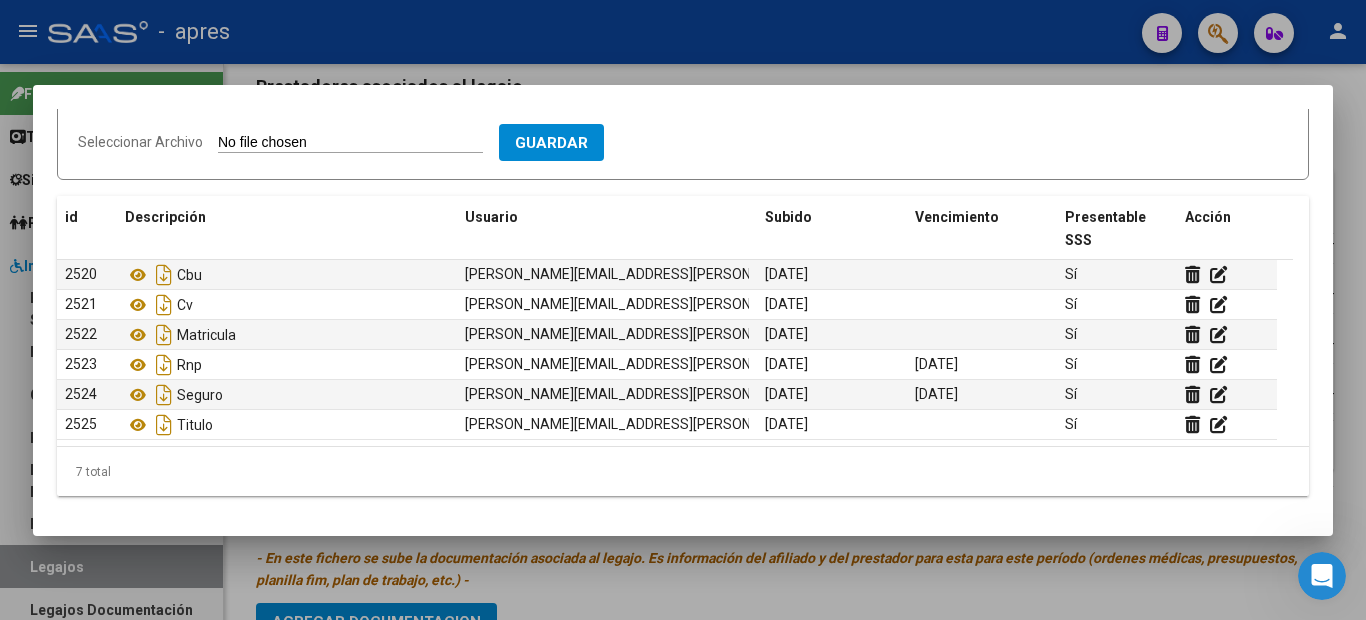 click at bounding box center [683, 310] 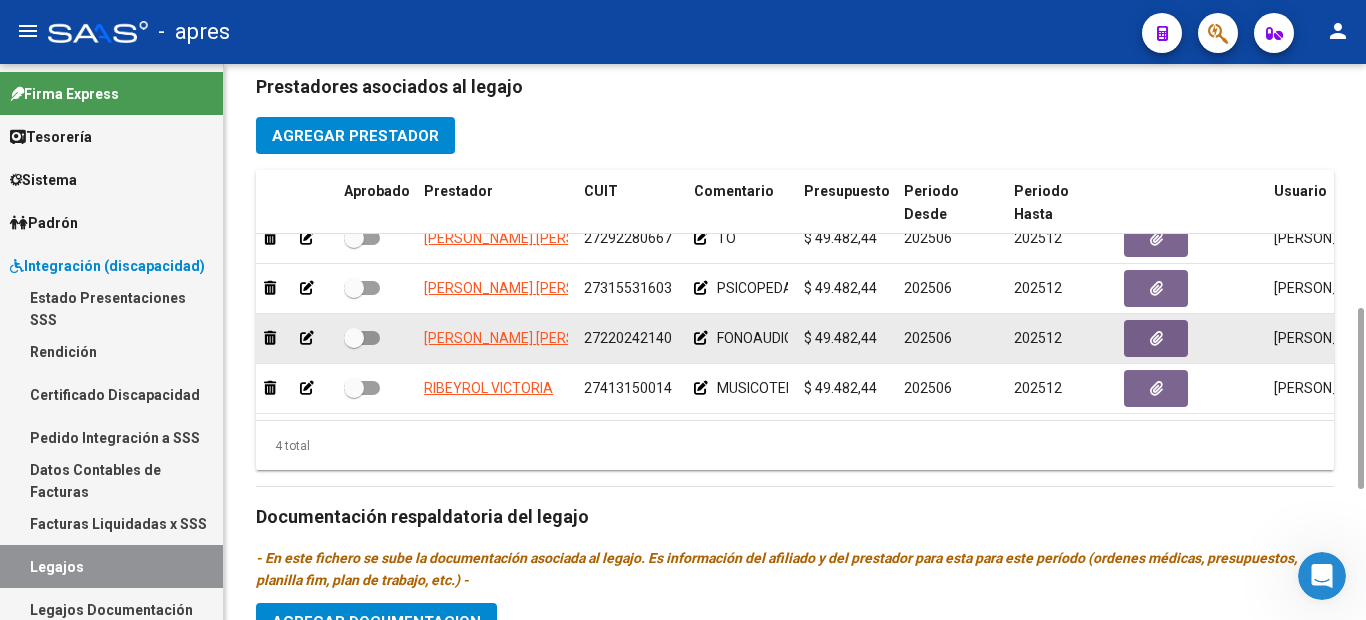 drag, startPoint x: 359, startPoint y: 274, endPoint x: 359, endPoint y: 319, distance: 45 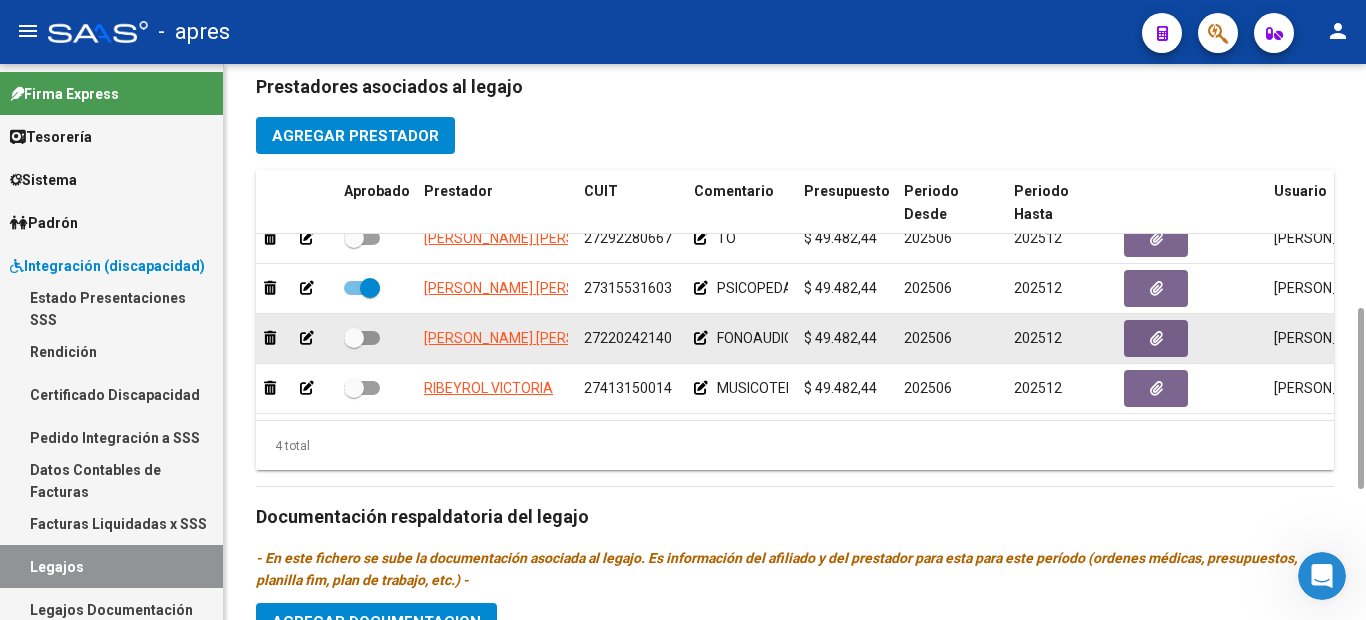 click at bounding box center (354, 338) 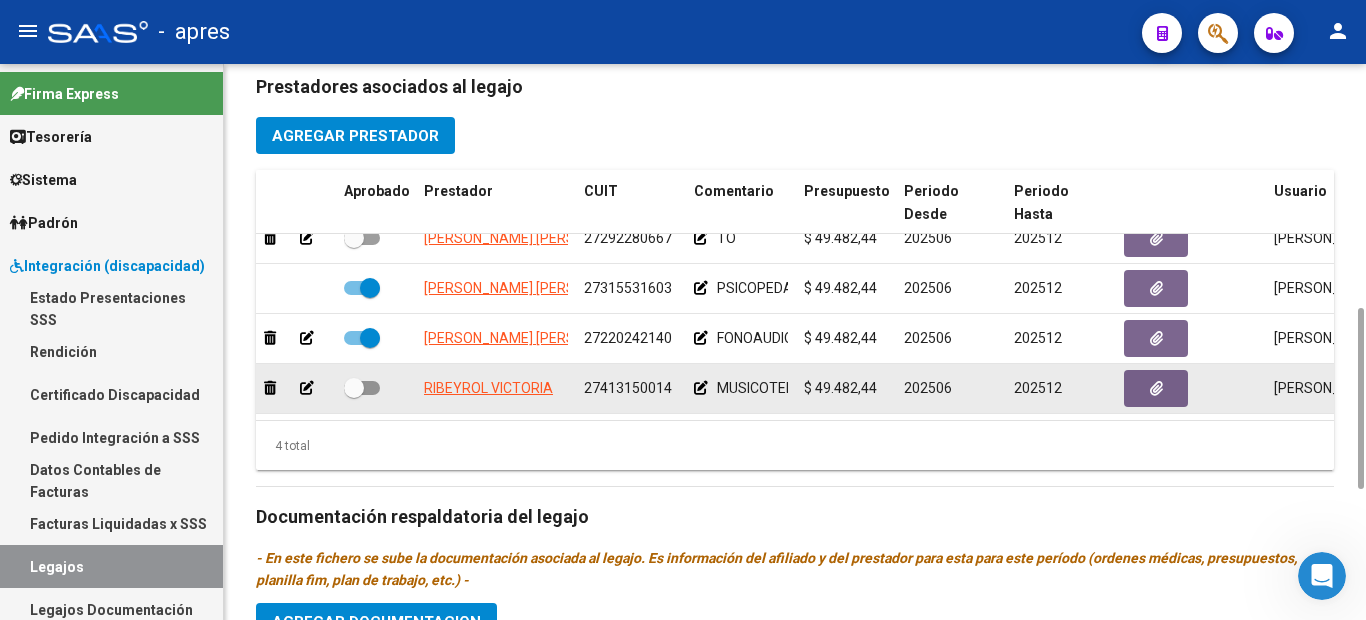click at bounding box center [362, 388] 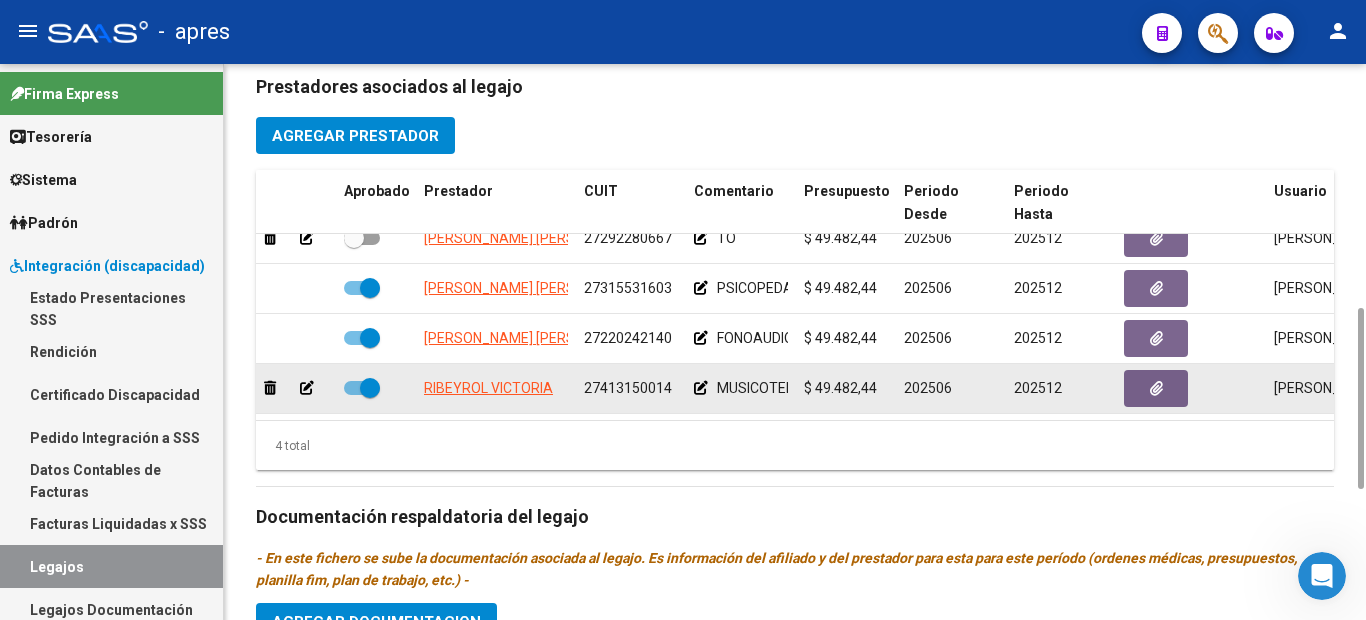 scroll, scrollTop: 7, scrollLeft: 0, axis: vertical 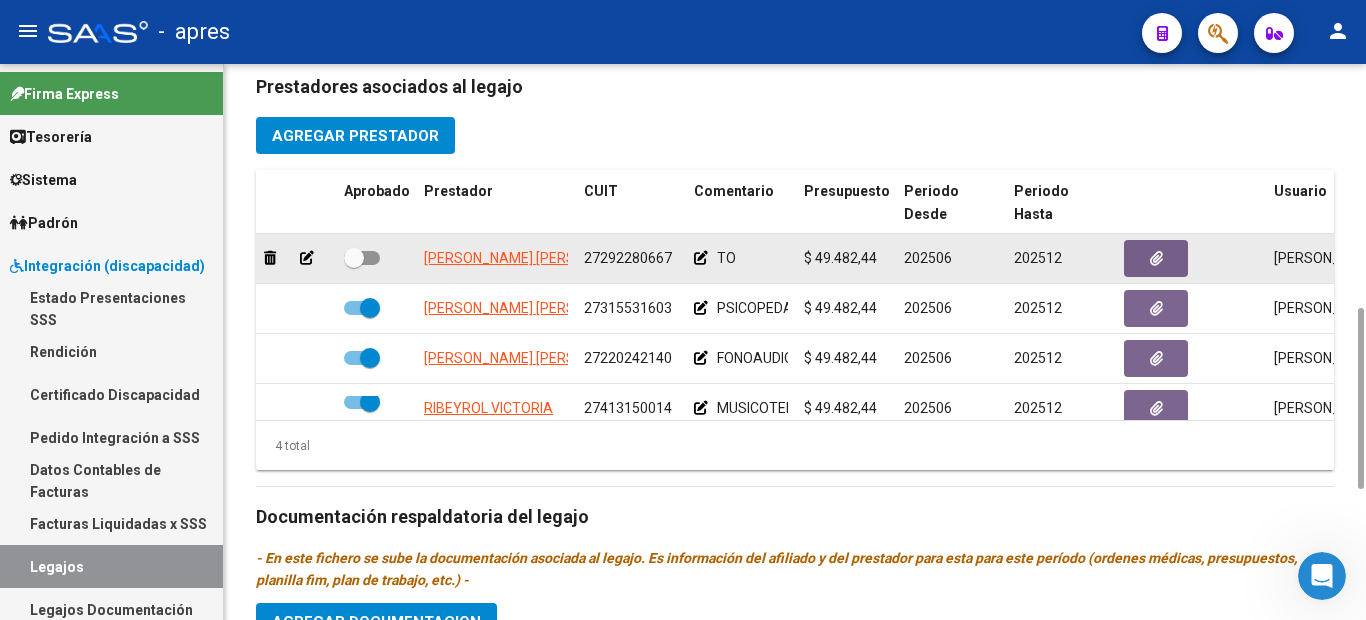 click at bounding box center [354, 258] 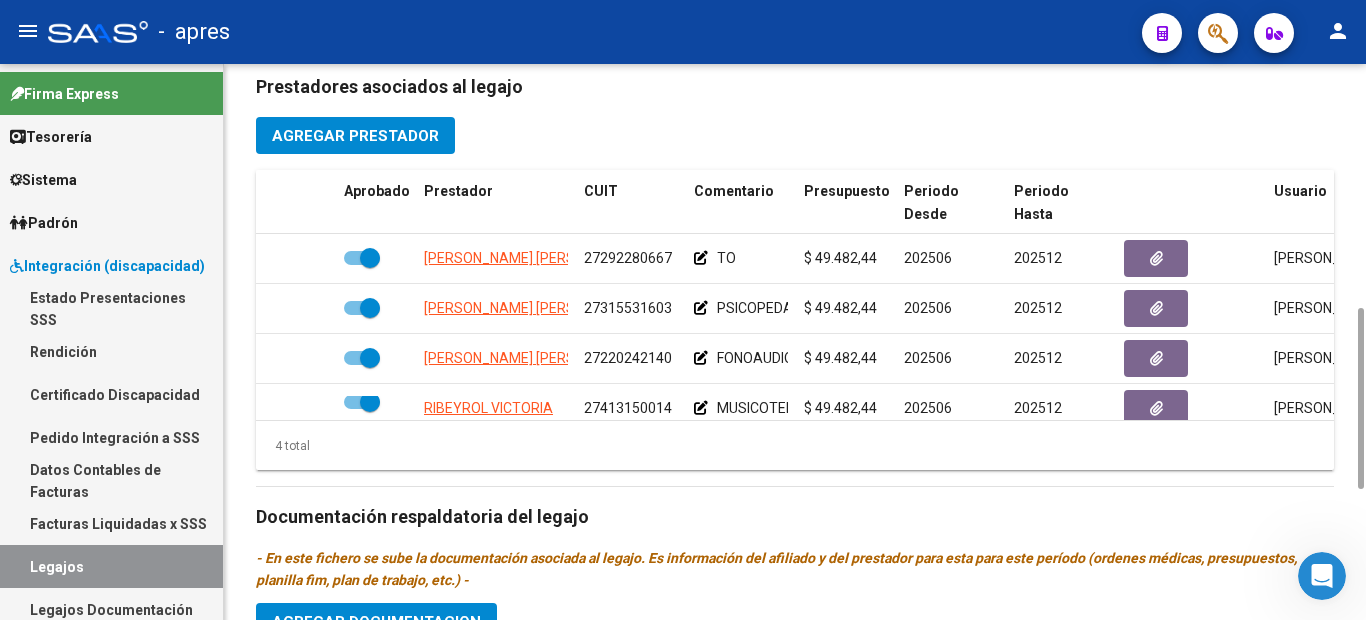 scroll, scrollTop: 0, scrollLeft: 0, axis: both 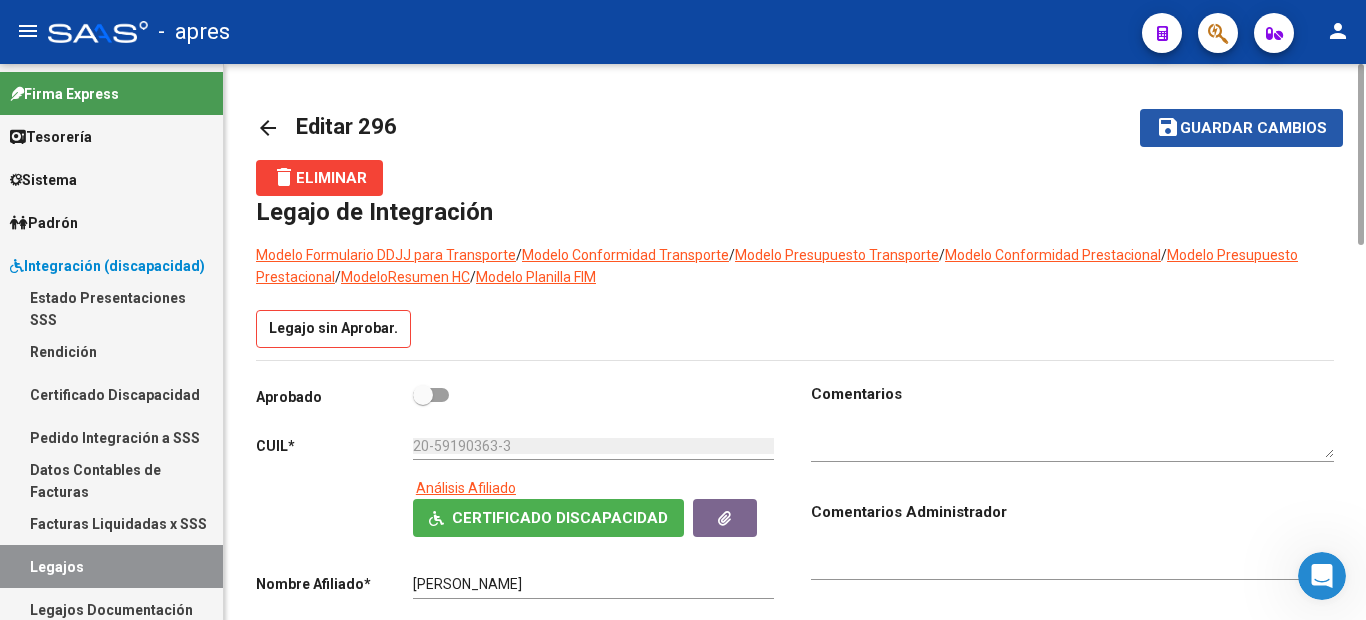 click on "Guardar cambios" 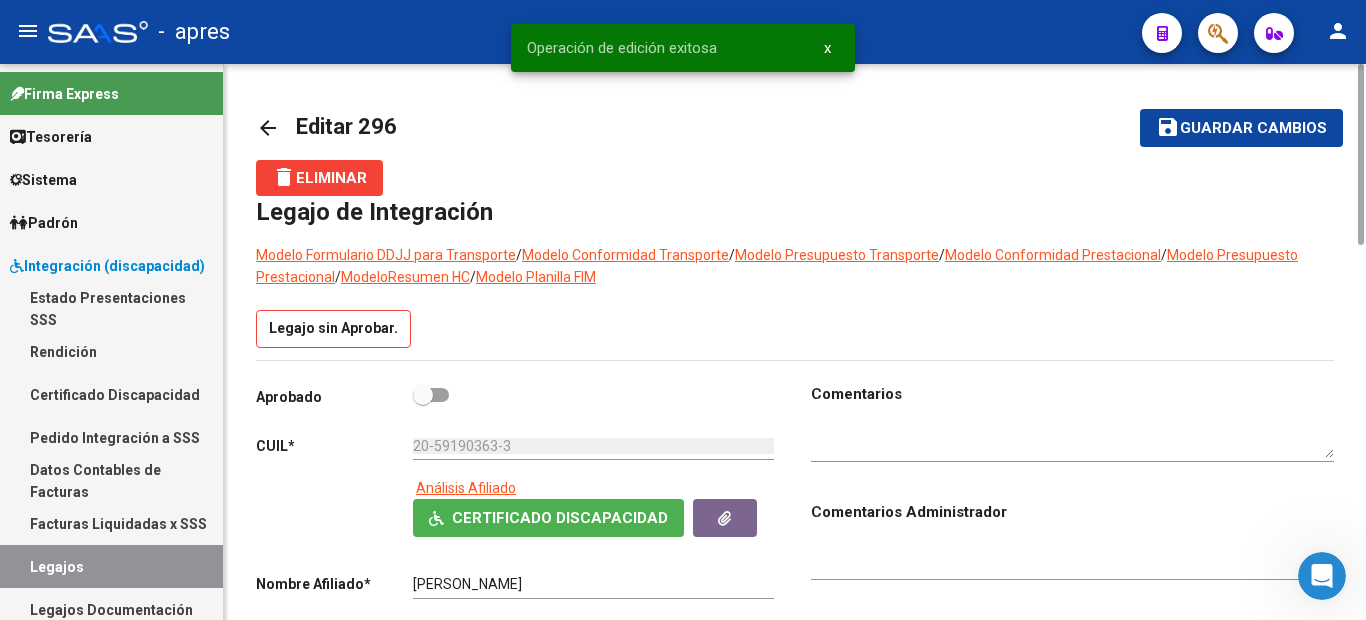 scroll, scrollTop: 1150, scrollLeft: 0, axis: vertical 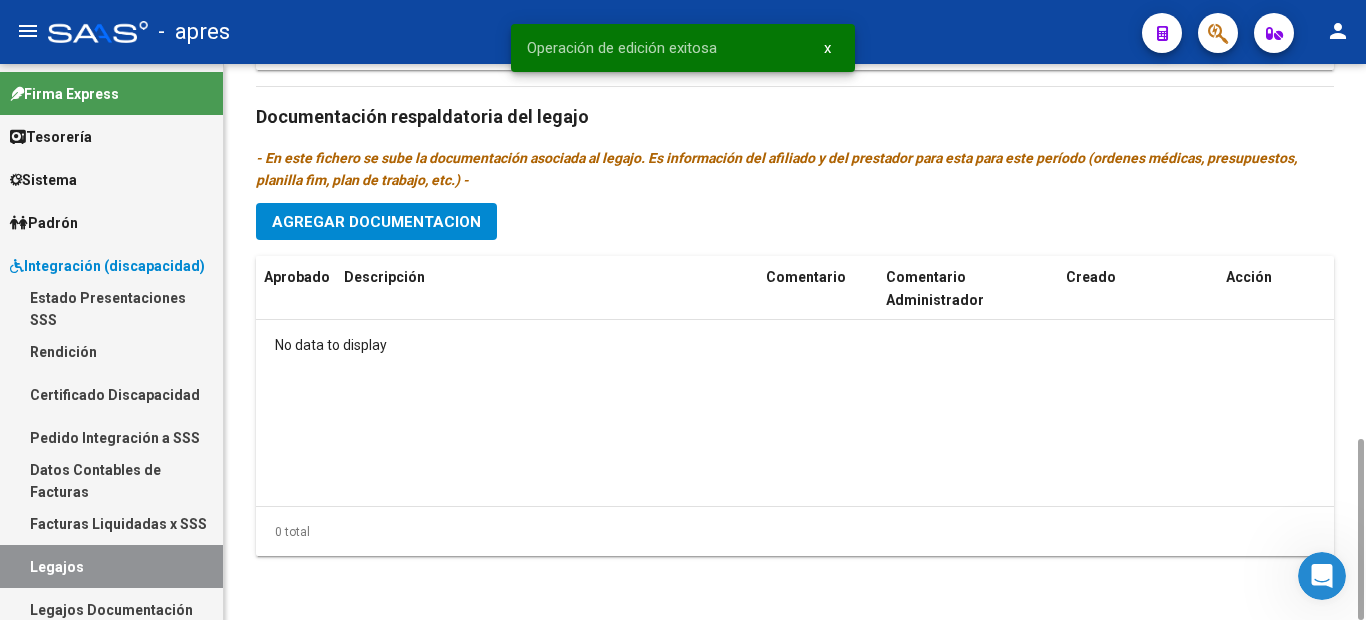 click on "Agregar Documentacion" 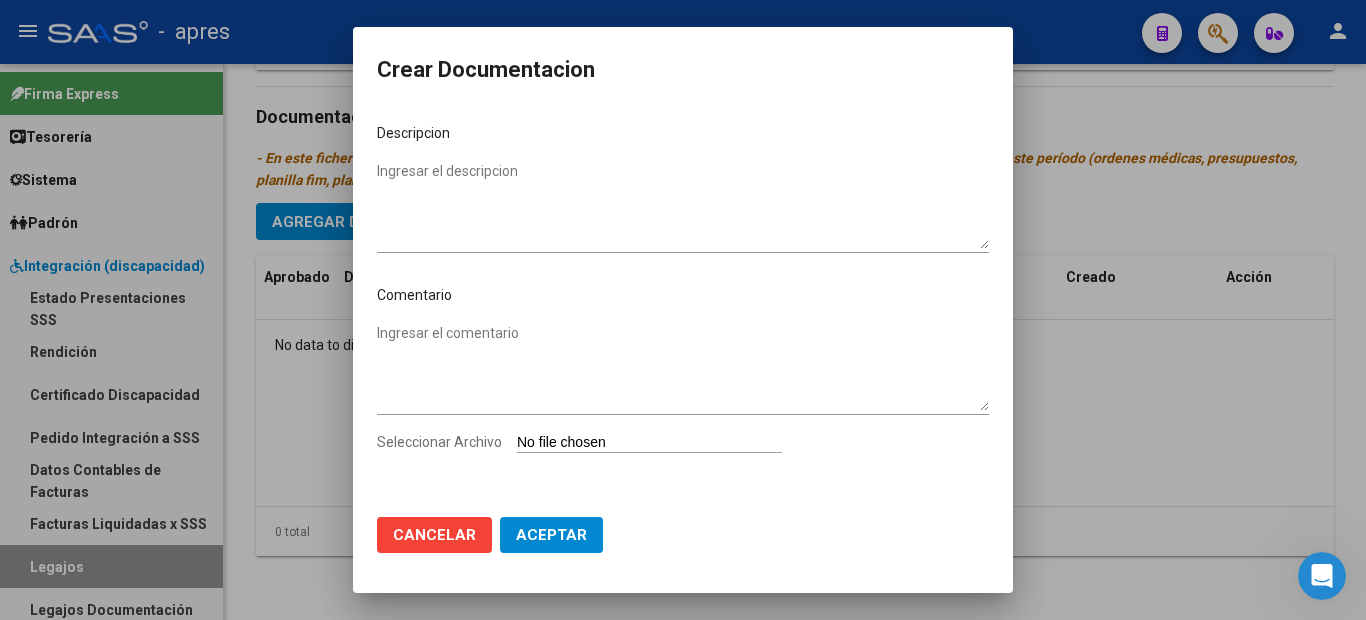 click on "Seleccionar Archivo" at bounding box center (649, 443) 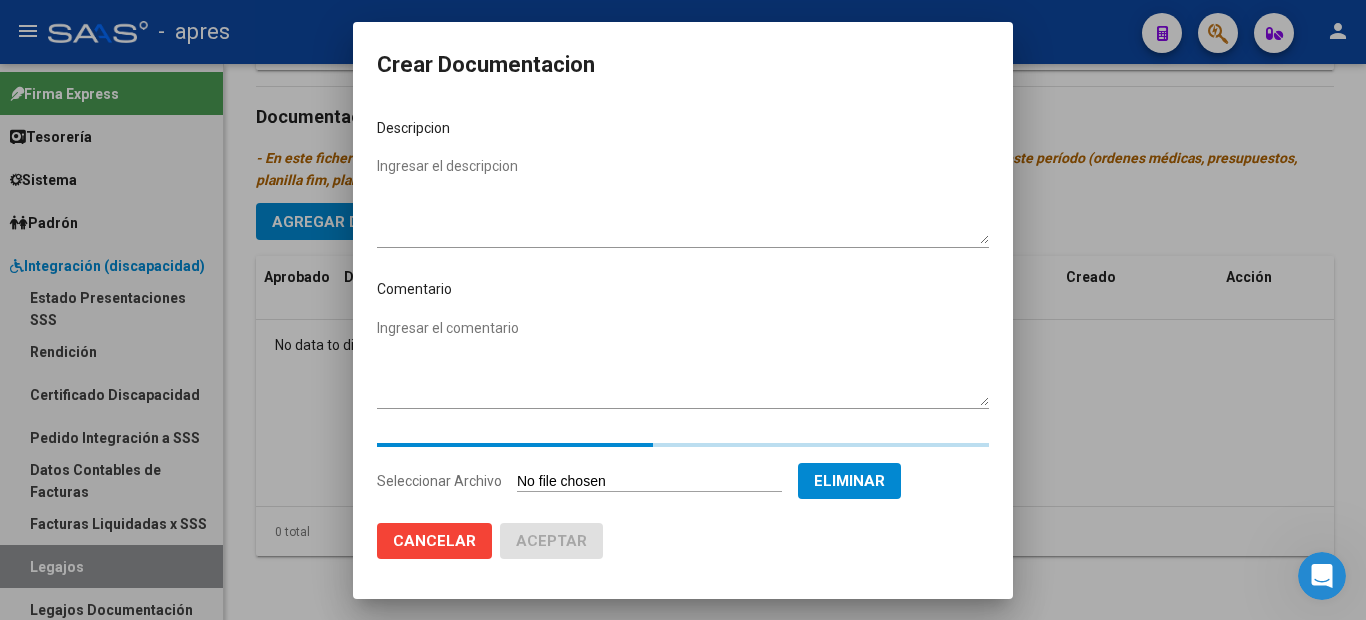 click on "Ingresar el descripcion" at bounding box center (683, 200) 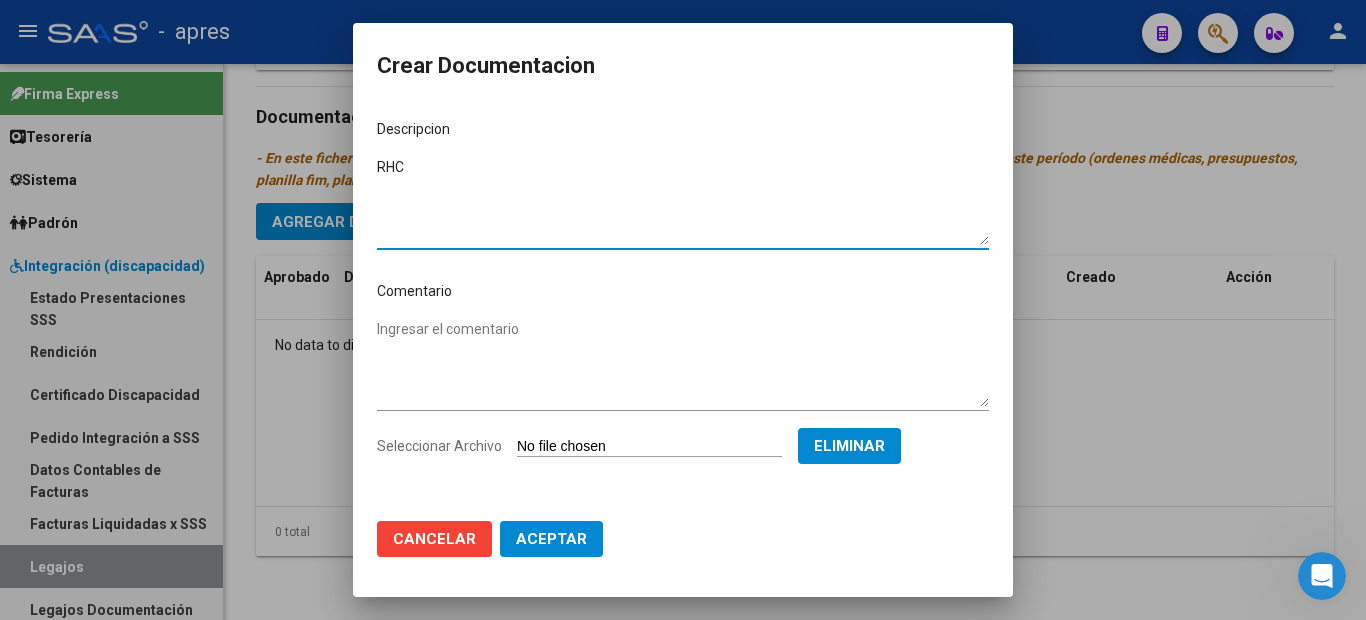 type on "RHC" 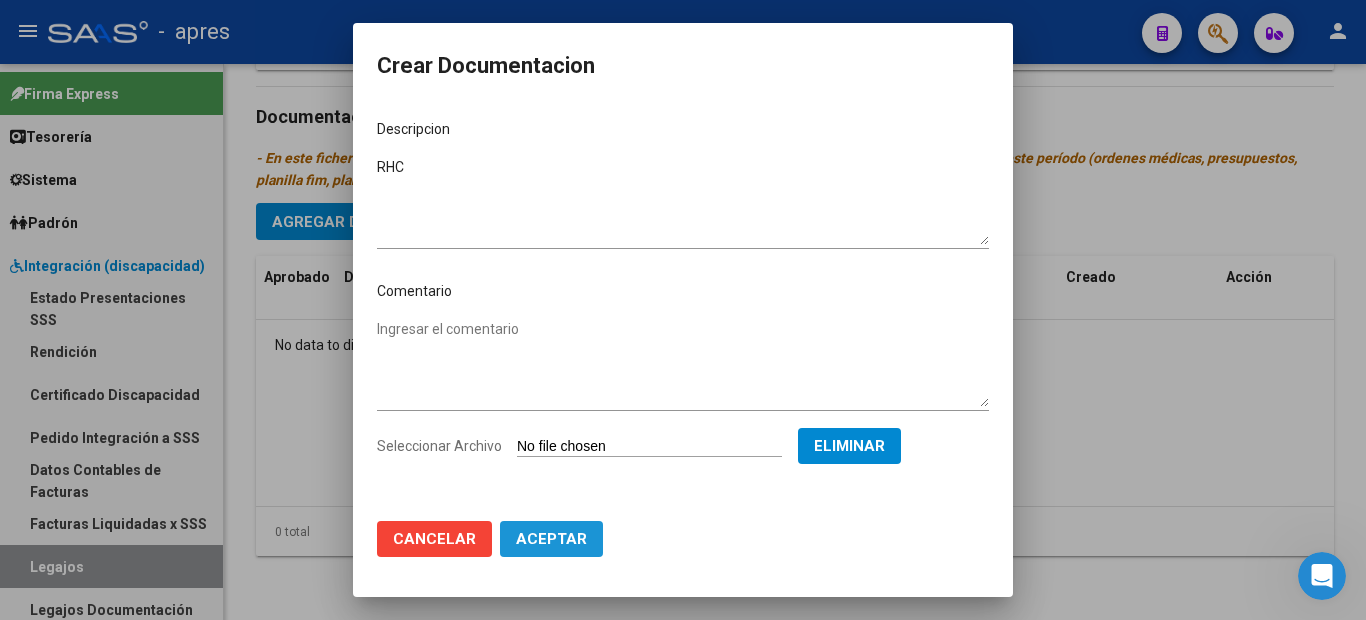 click on "Aceptar" 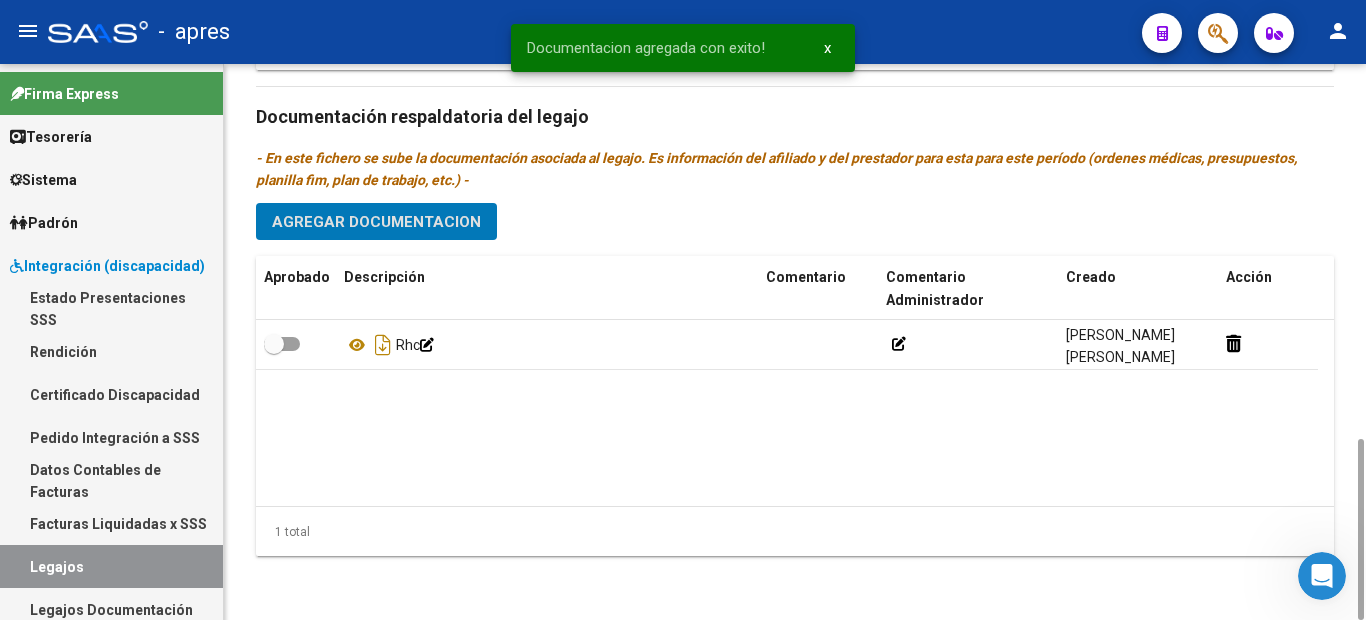 click on "Agregar Documentacion" 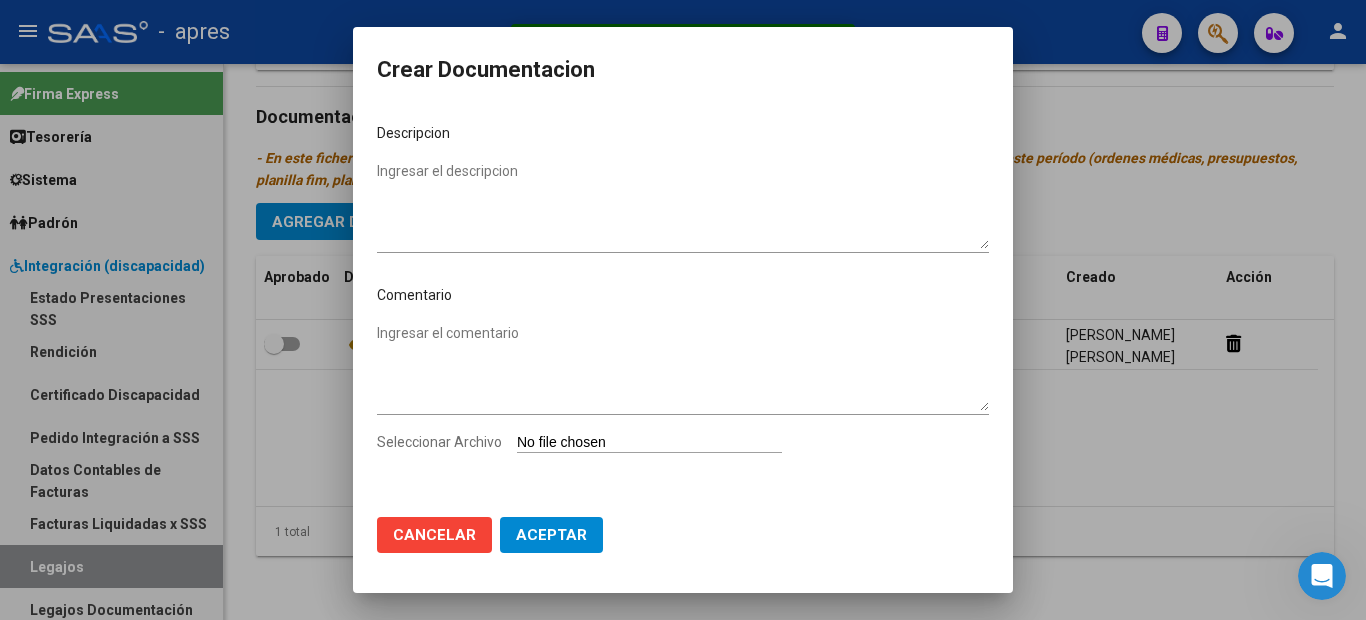 click on "Seleccionar Archivo" at bounding box center (649, 443) 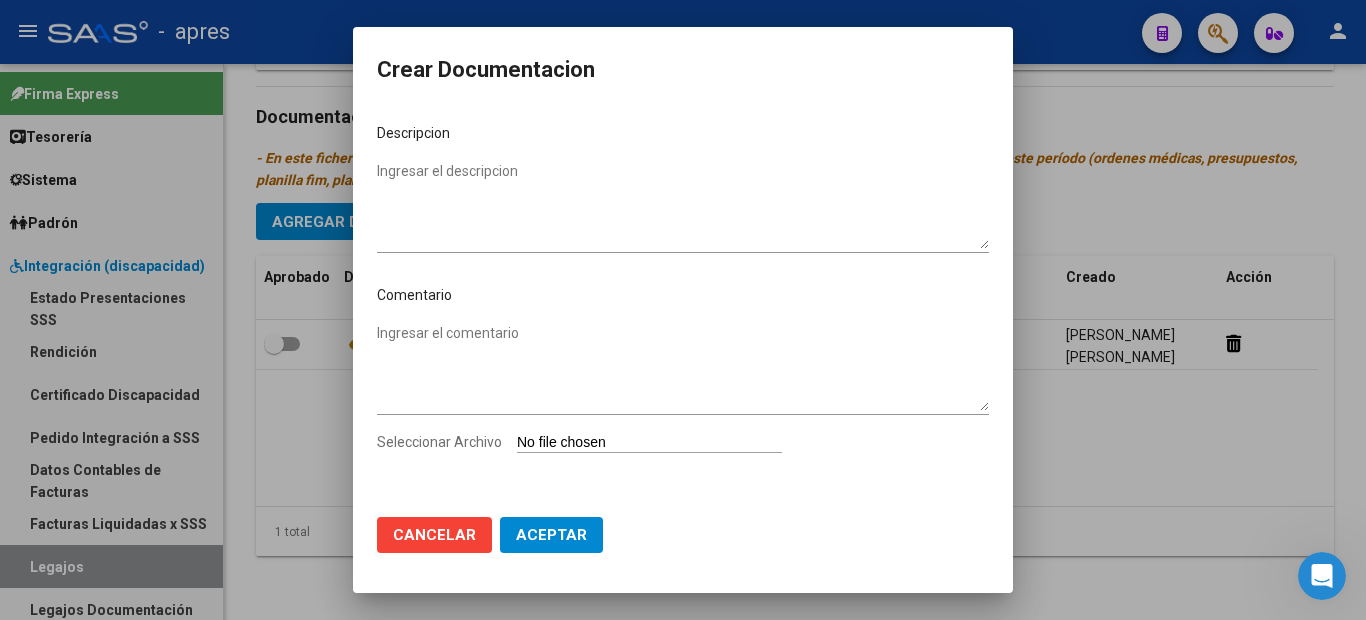 type on "C:\fakepath\[PERSON_NAME] Anexo 2025.pdf" 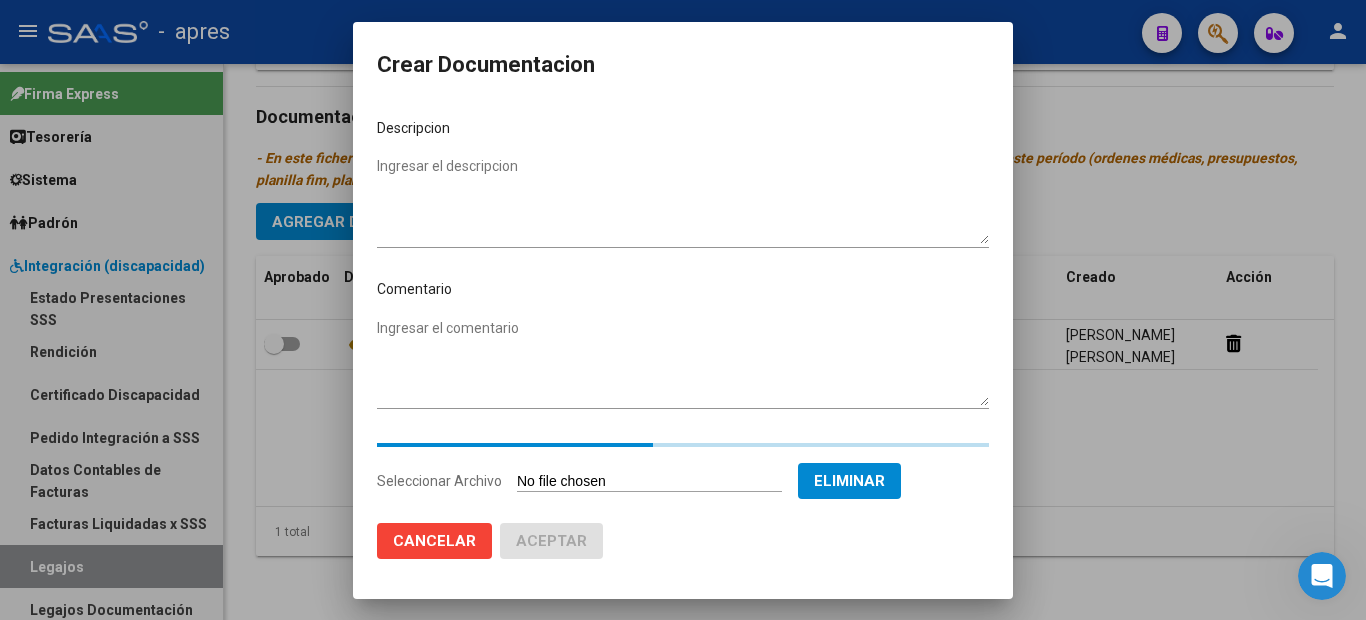 click on "Ingresar el descripcion" at bounding box center [683, 200] 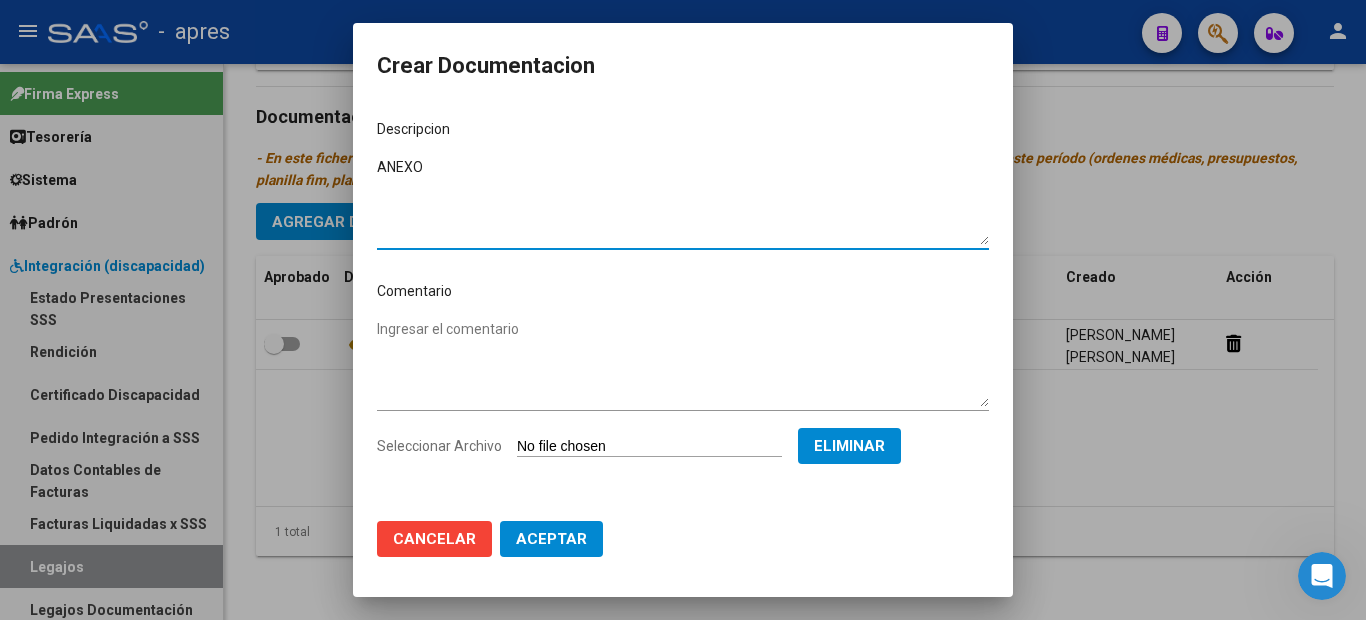 type on "ANEXO" 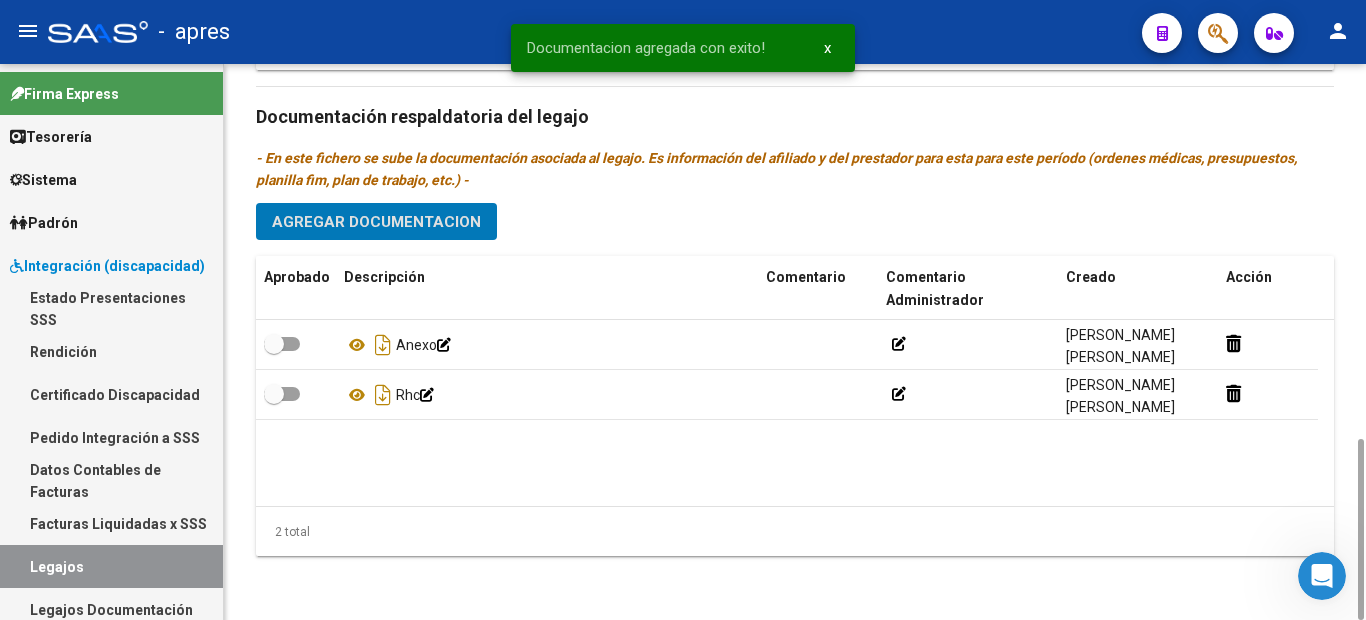 click on "Agregar Documentacion" 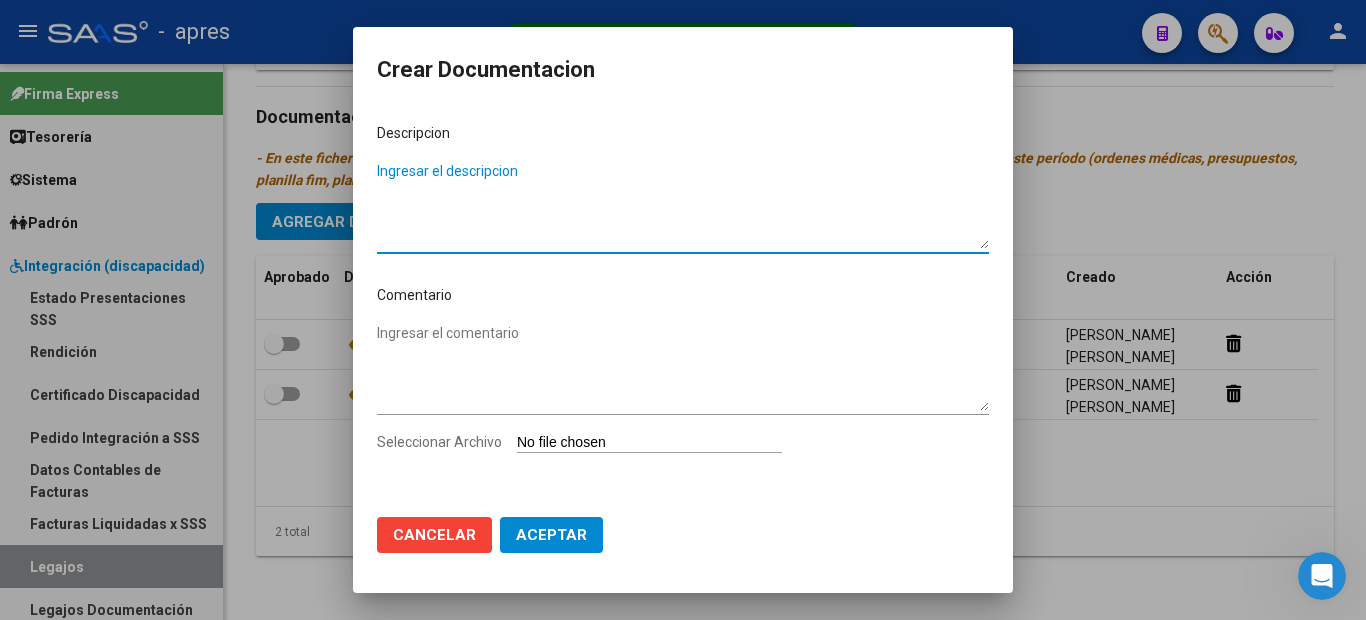 click on "Seleccionar Archivo" at bounding box center [649, 443] 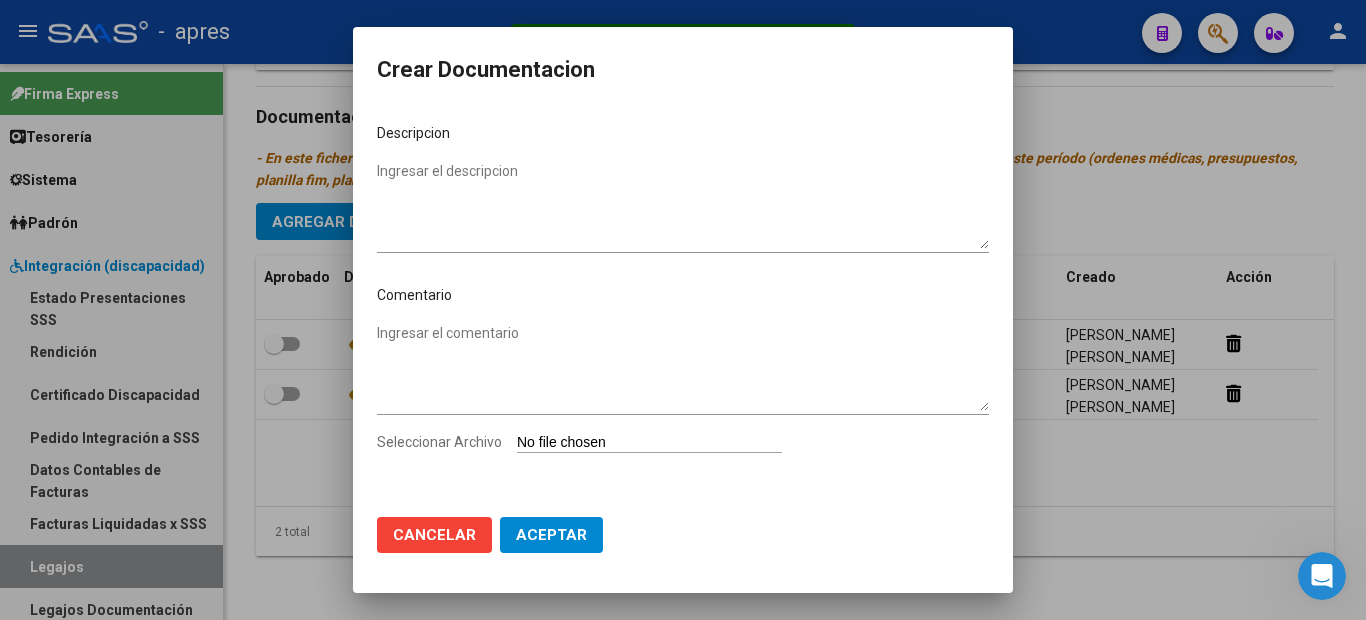 type on "C:\fakepath\[PERSON_NAME] Presupuesto FONO 2025.pdf" 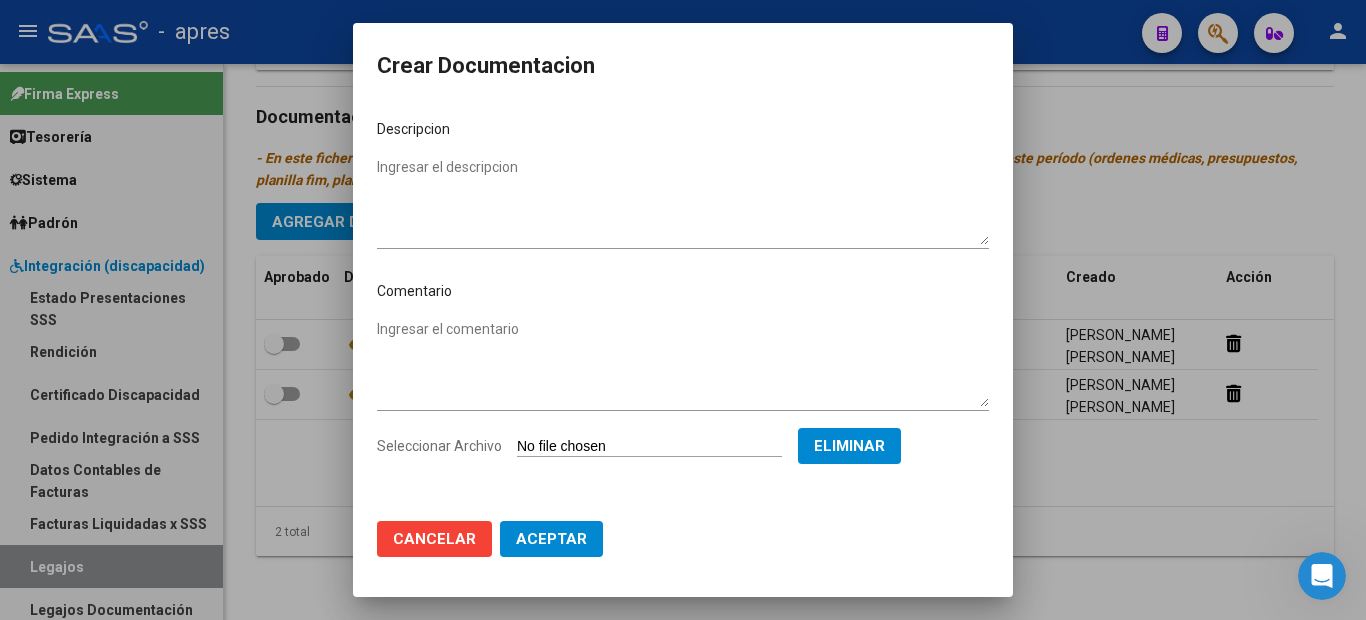 click on "Ingresar el descripcion" at bounding box center (683, 201) 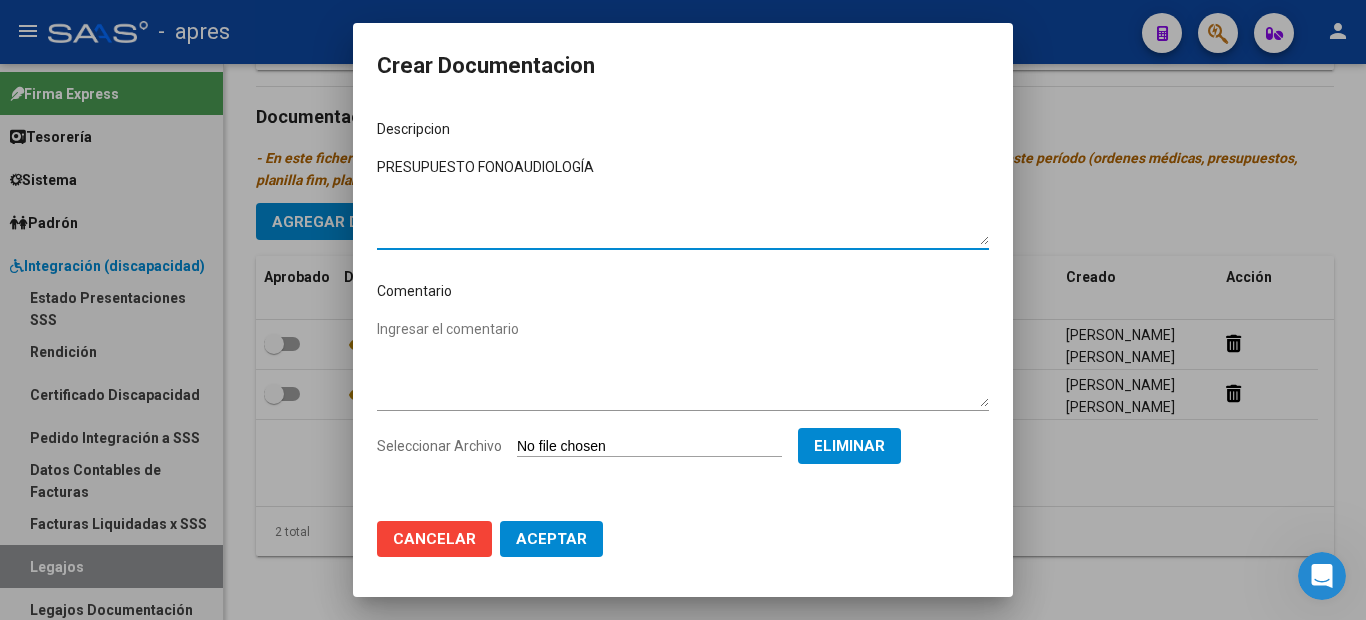 type on "PRESUPUESTO FONOAUDIOLOGÍA" 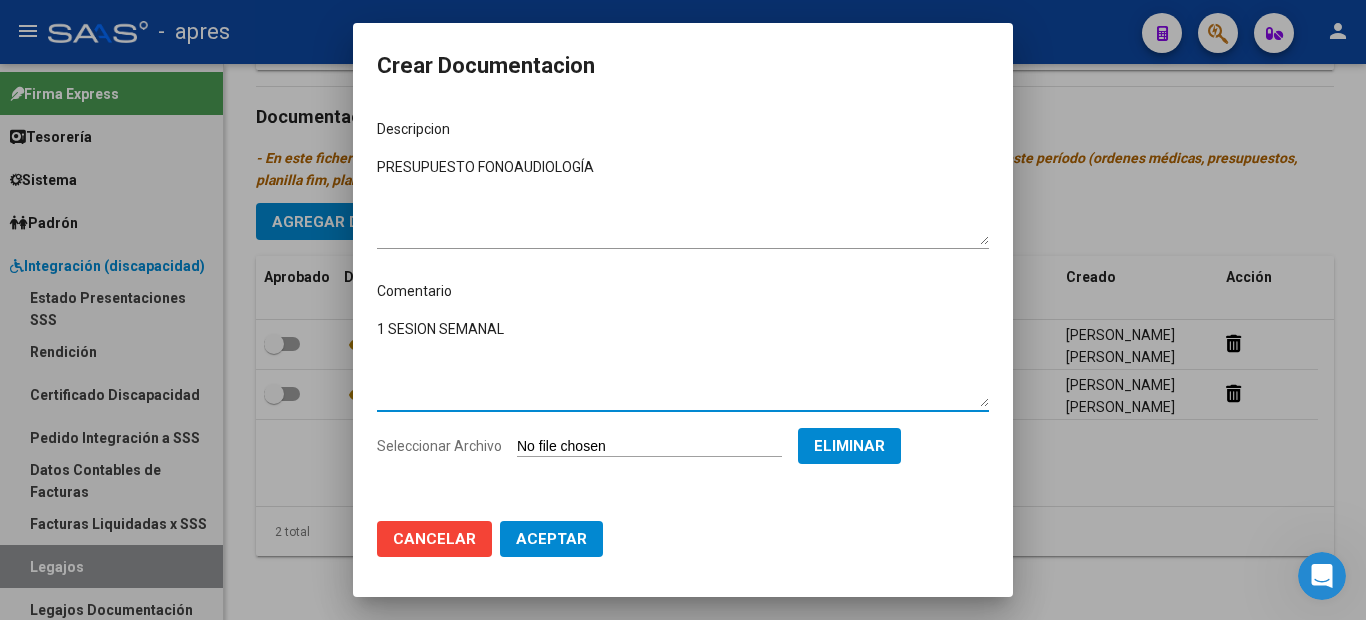 type on "1 SESION SEMANAL" 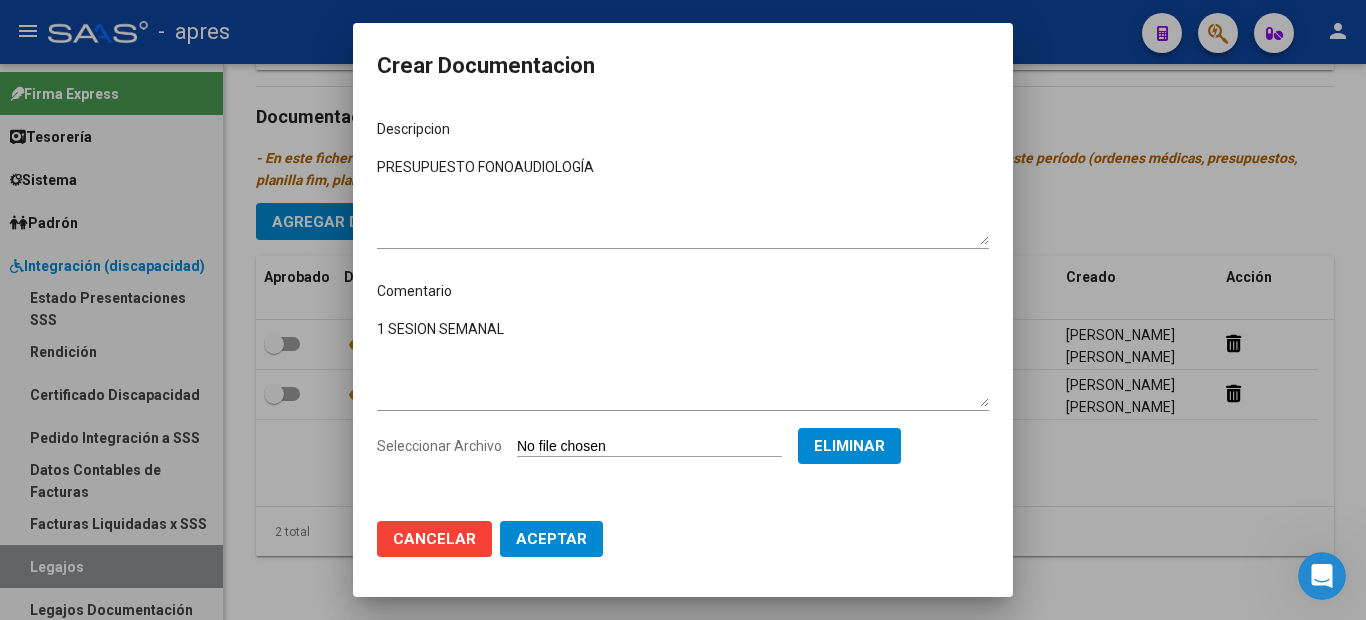drag, startPoint x: 872, startPoint y: 451, endPoint x: 676, endPoint y: 551, distance: 220.03636 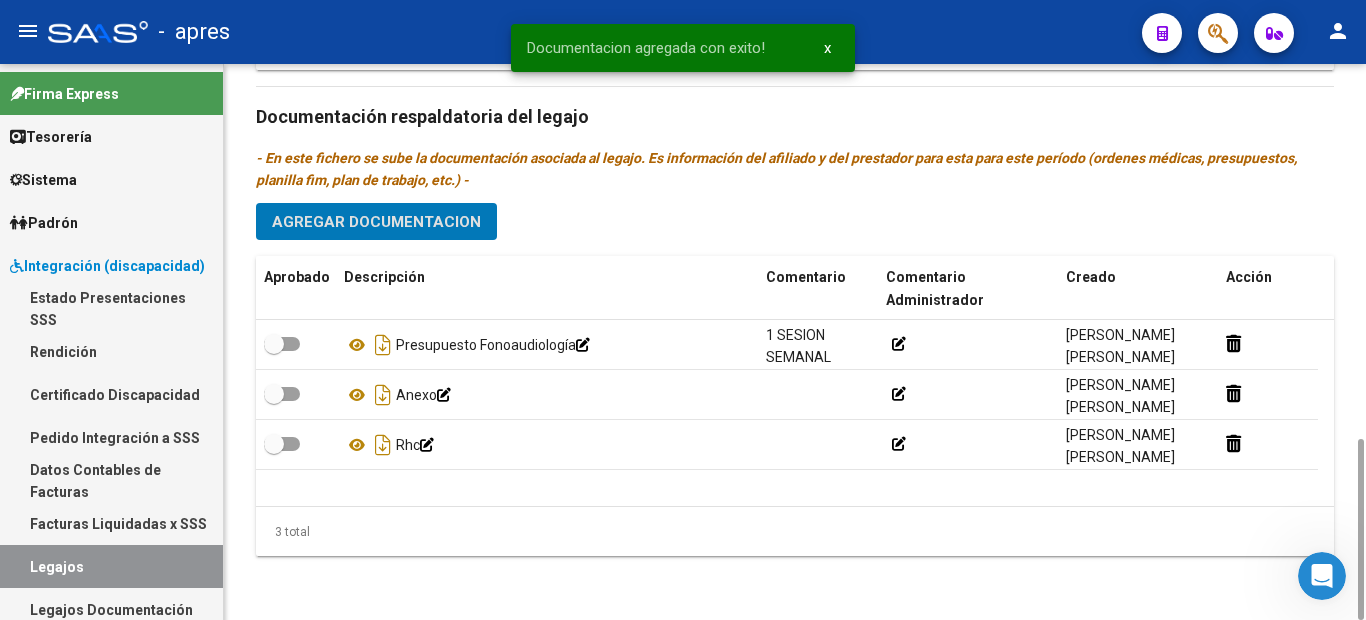 click on "Agregar Documentacion" 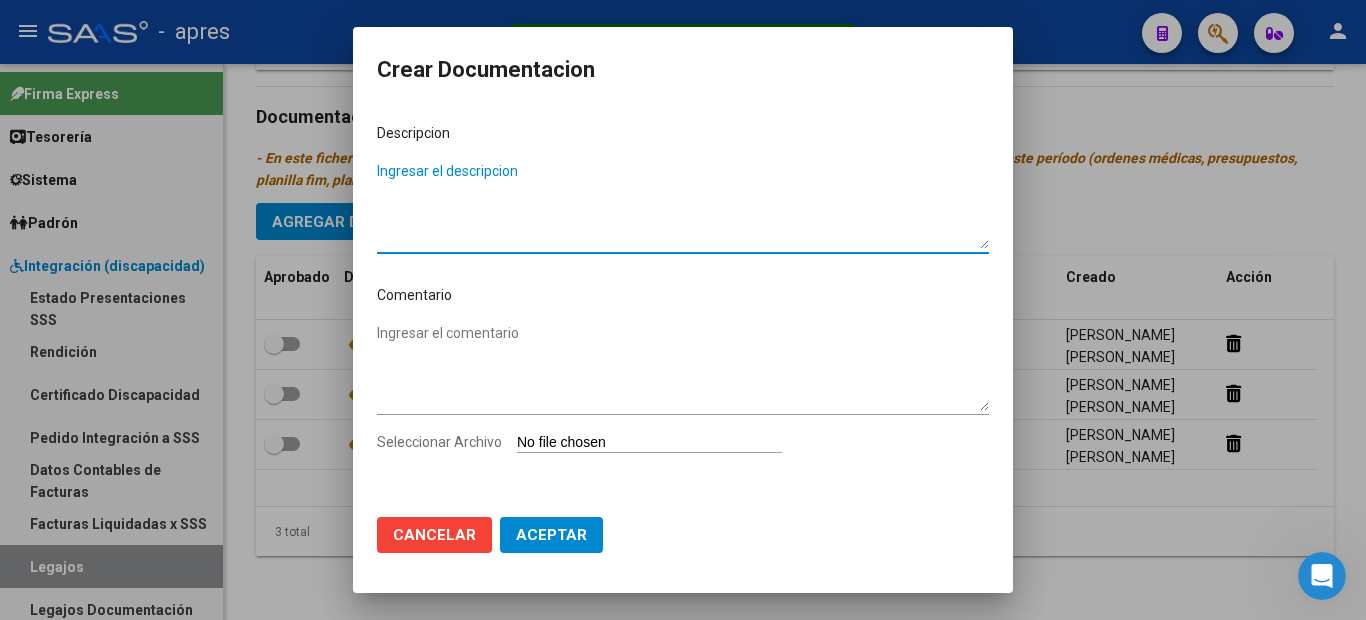 click on "Seleccionar Archivo" at bounding box center (683, 450) 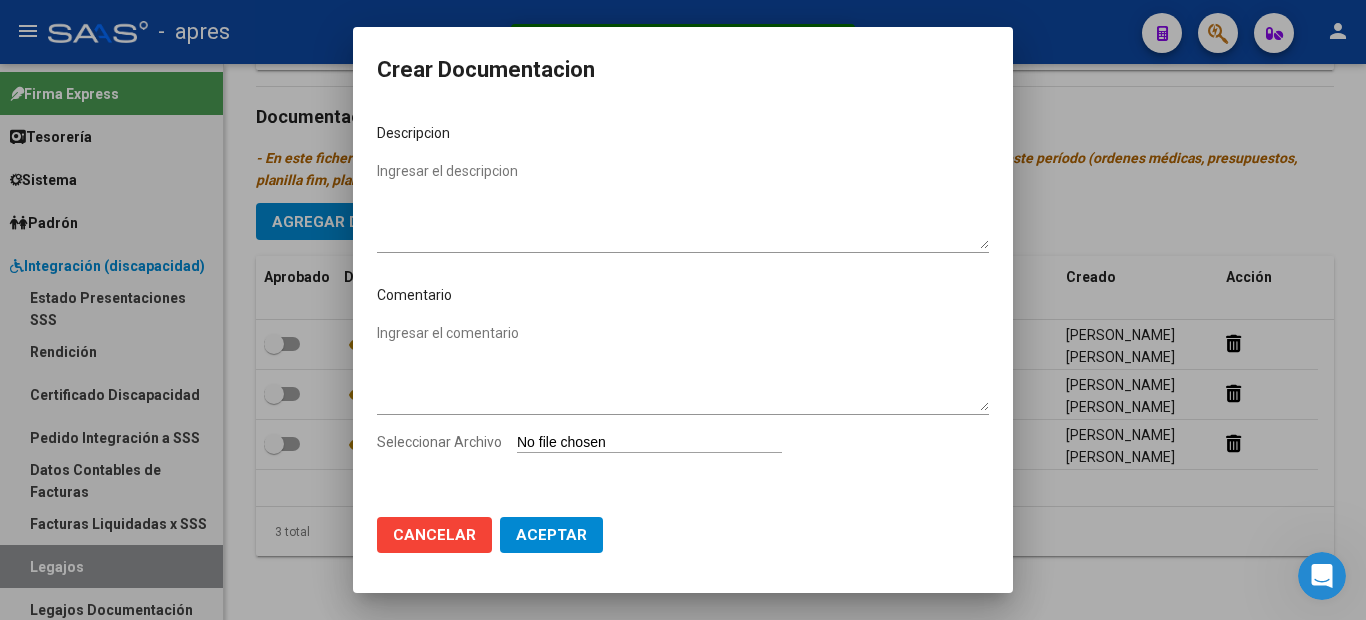 click on "Seleccionar Archivo" at bounding box center (683, 450) 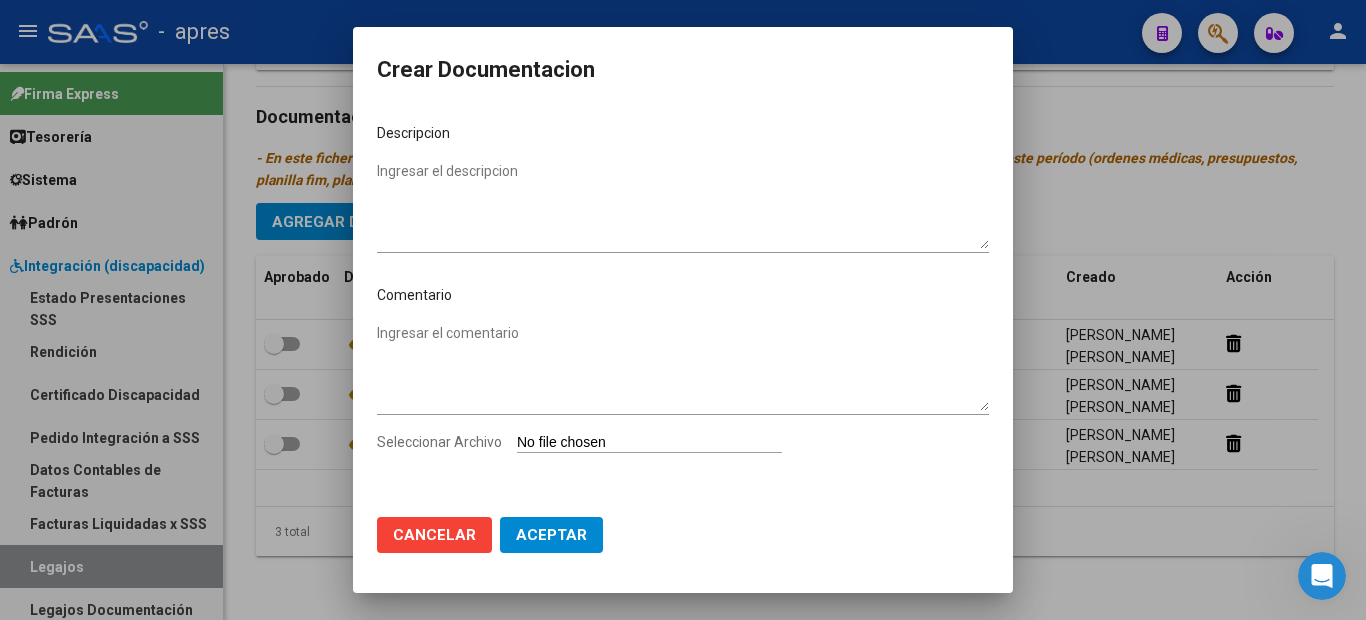 click on "Seleccionar Archivo" at bounding box center (649, 443) 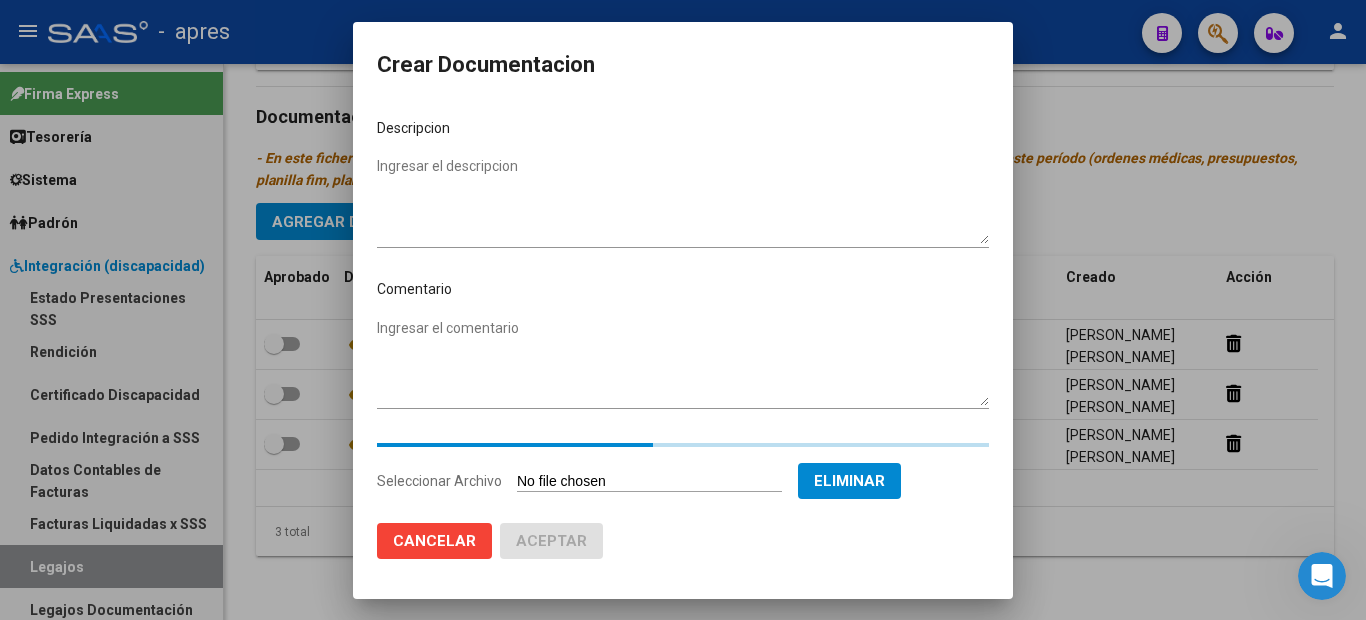 click on "Ingresar el descripcion" at bounding box center (683, 200) 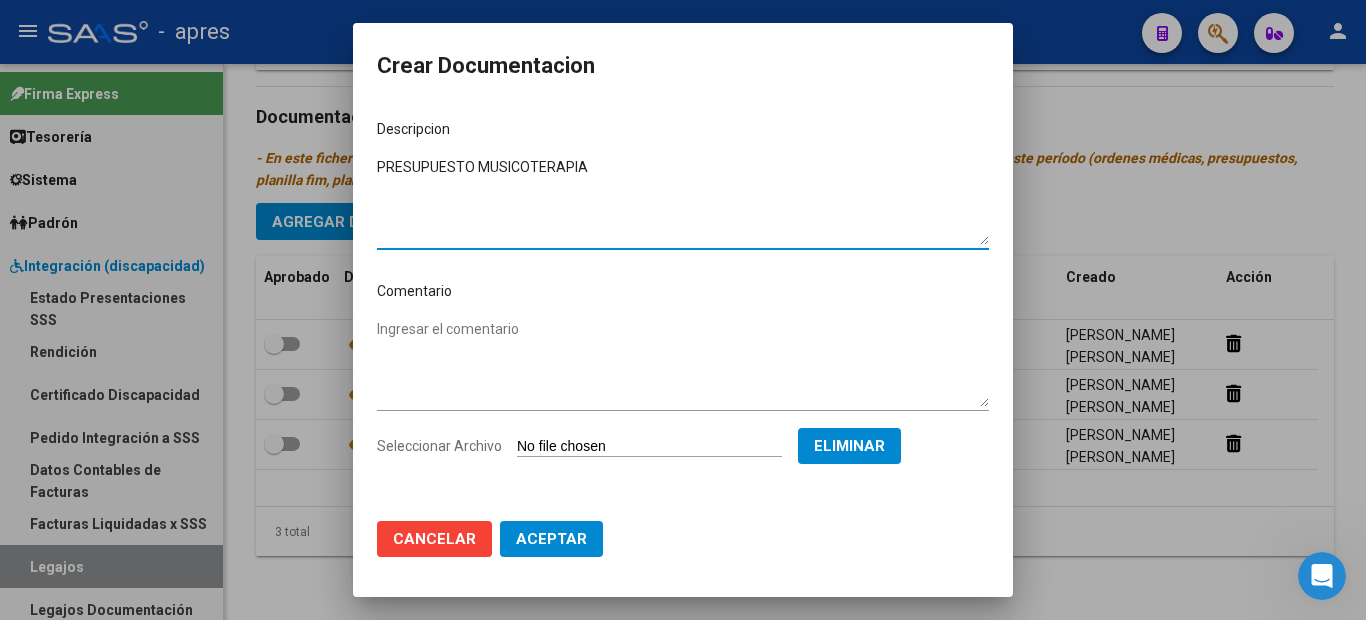 type on "PRESUPUESTO MUSICOTERAPIA" 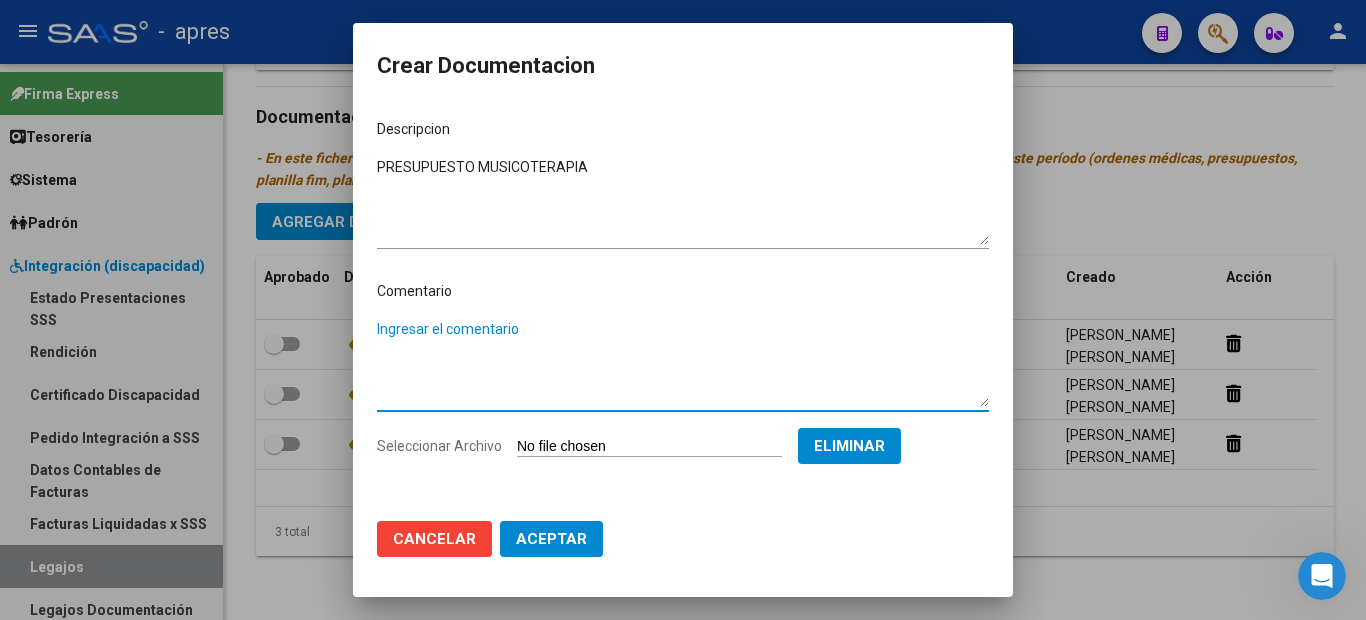 click on "Ingresar el comentario" at bounding box center (683, 363) 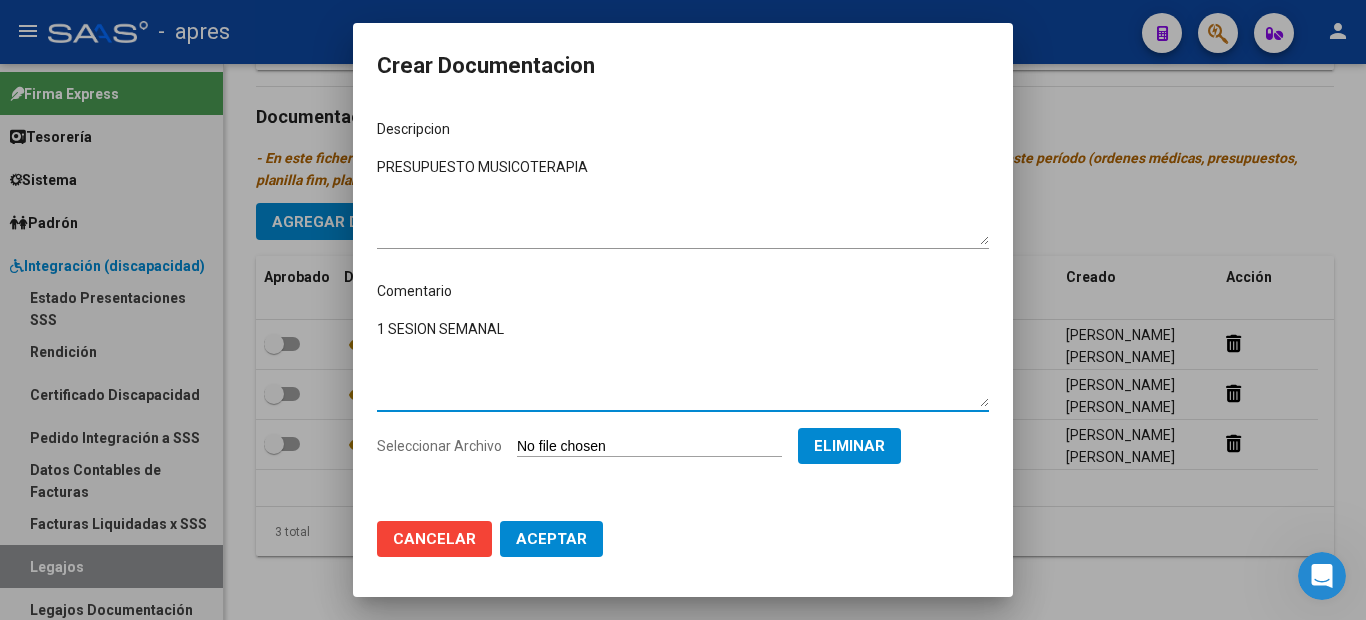 type on "1 SESION SEMANAL" 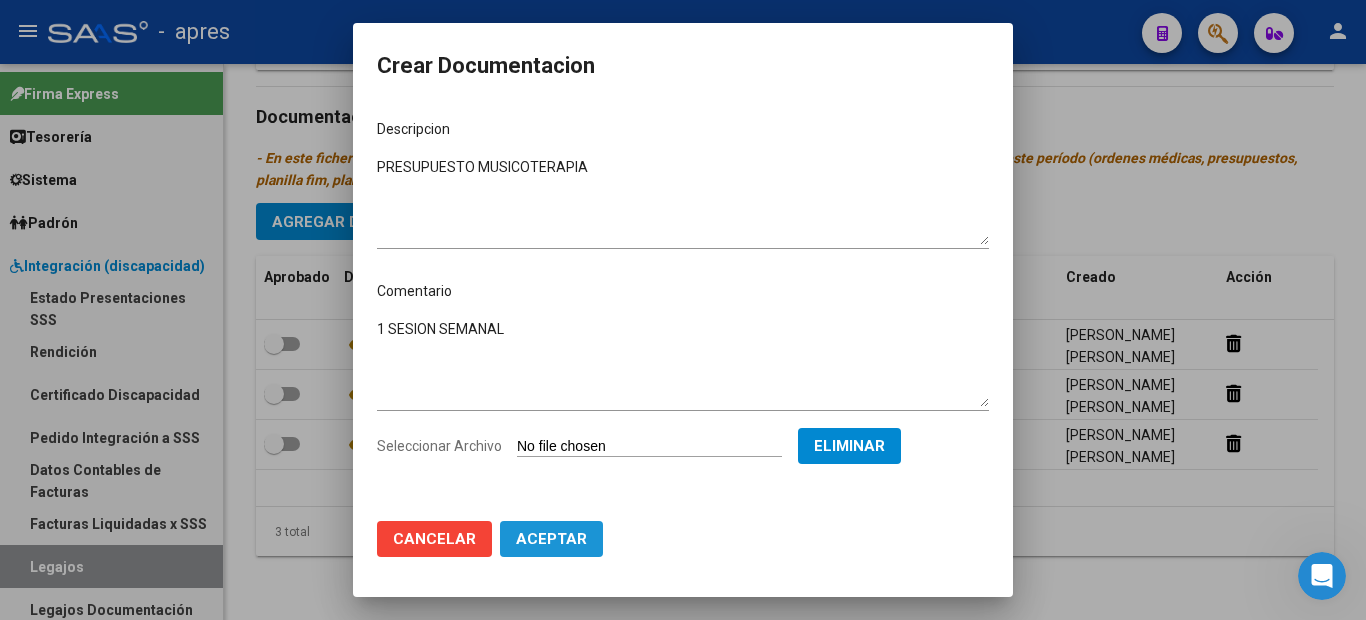 click on "Aceptar" 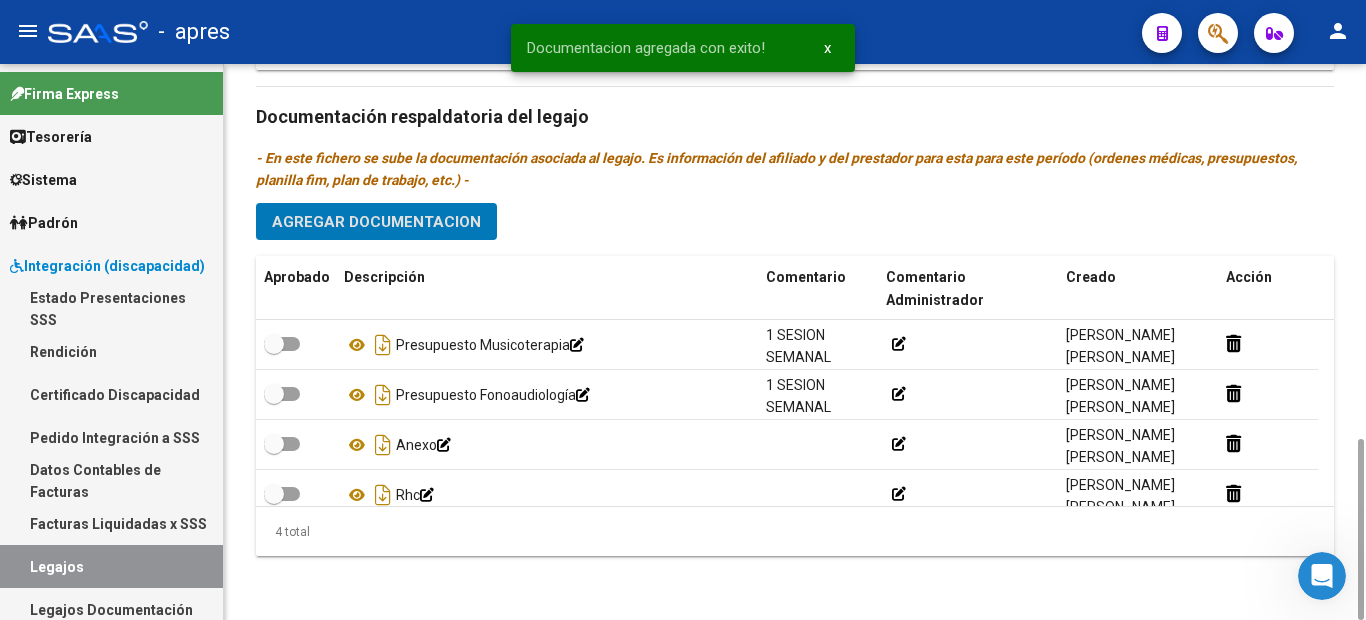 click on "Agregar Documentacion" 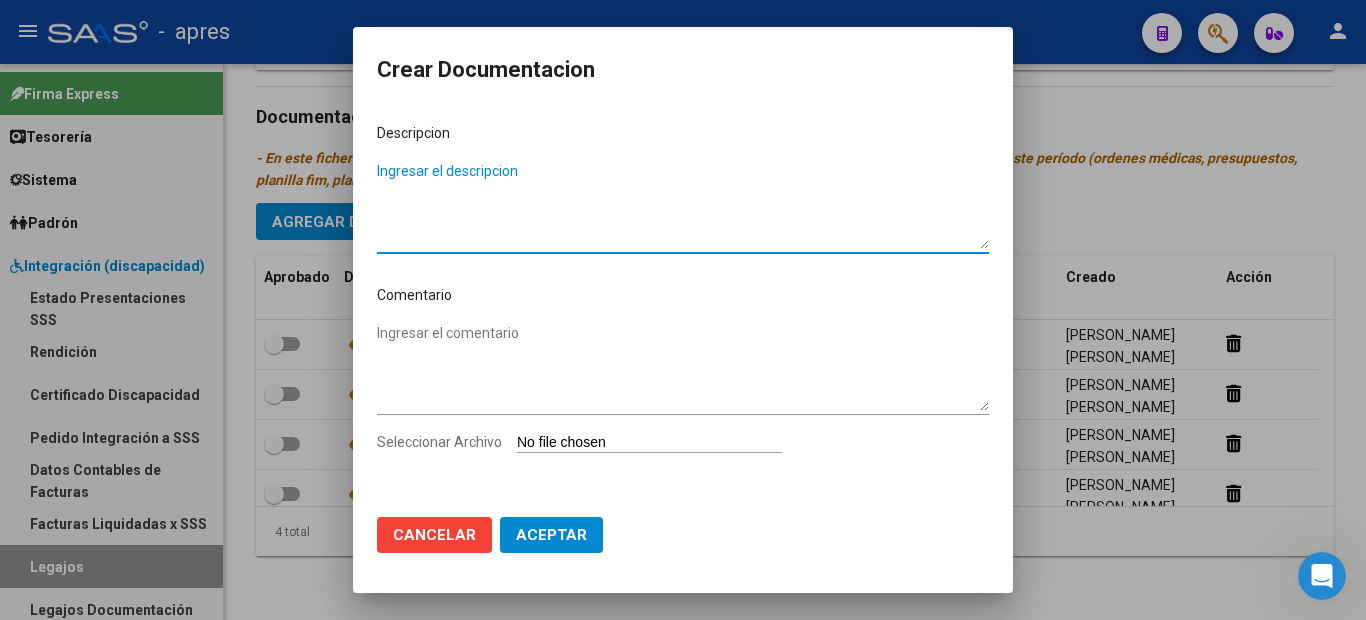 click on "Seleccionar Archivo" at bounding box center [649, 443] 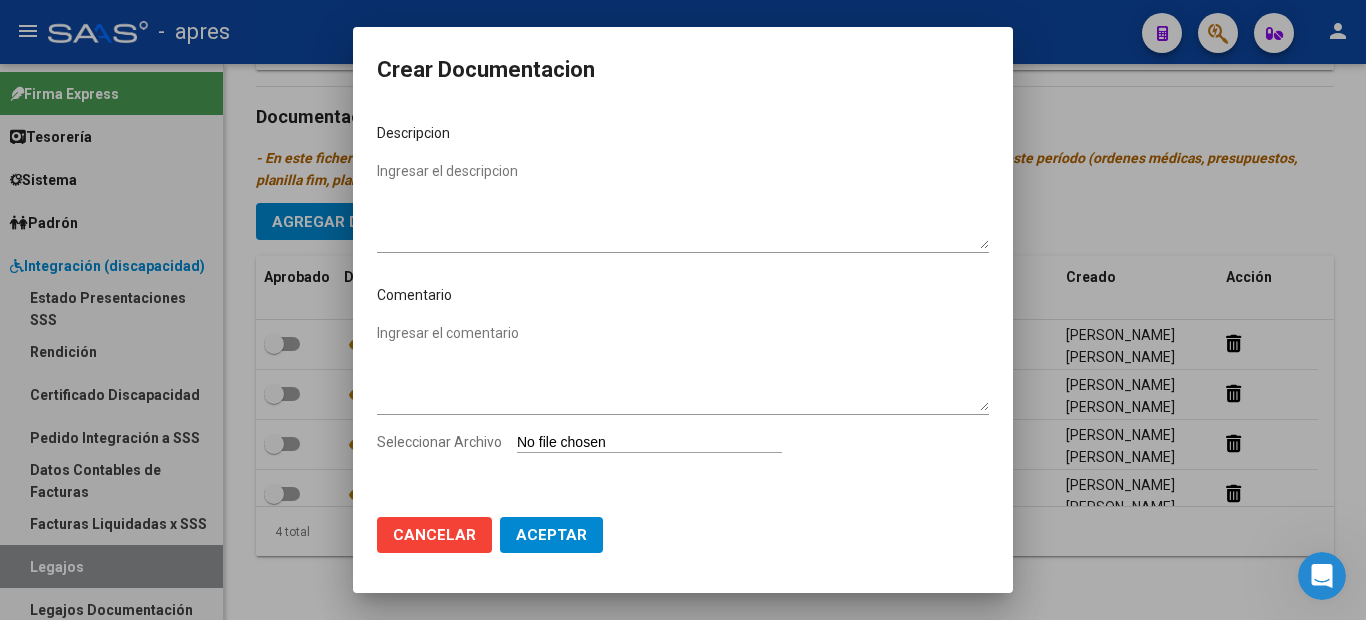 type on "C:\fakepath\[PERSON_NAME] Presupuesto PSP 2025.pdf" 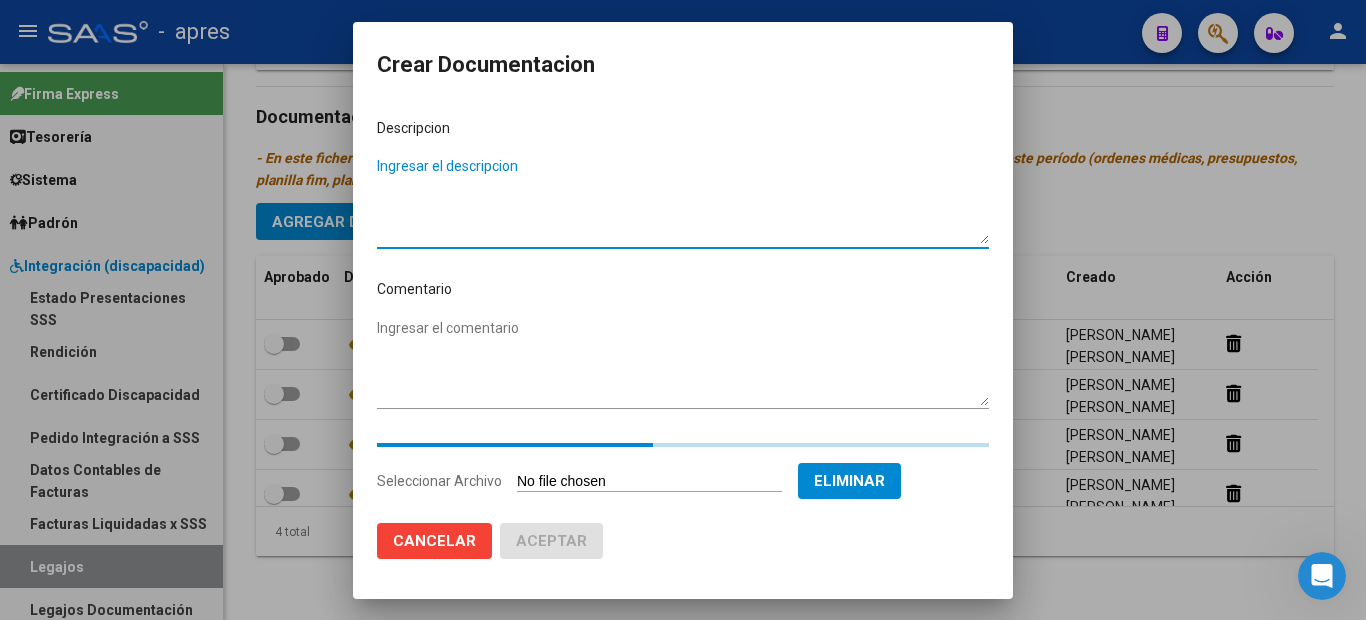 click on "Ingresar el descripcion" at bounding box center [683, 200] 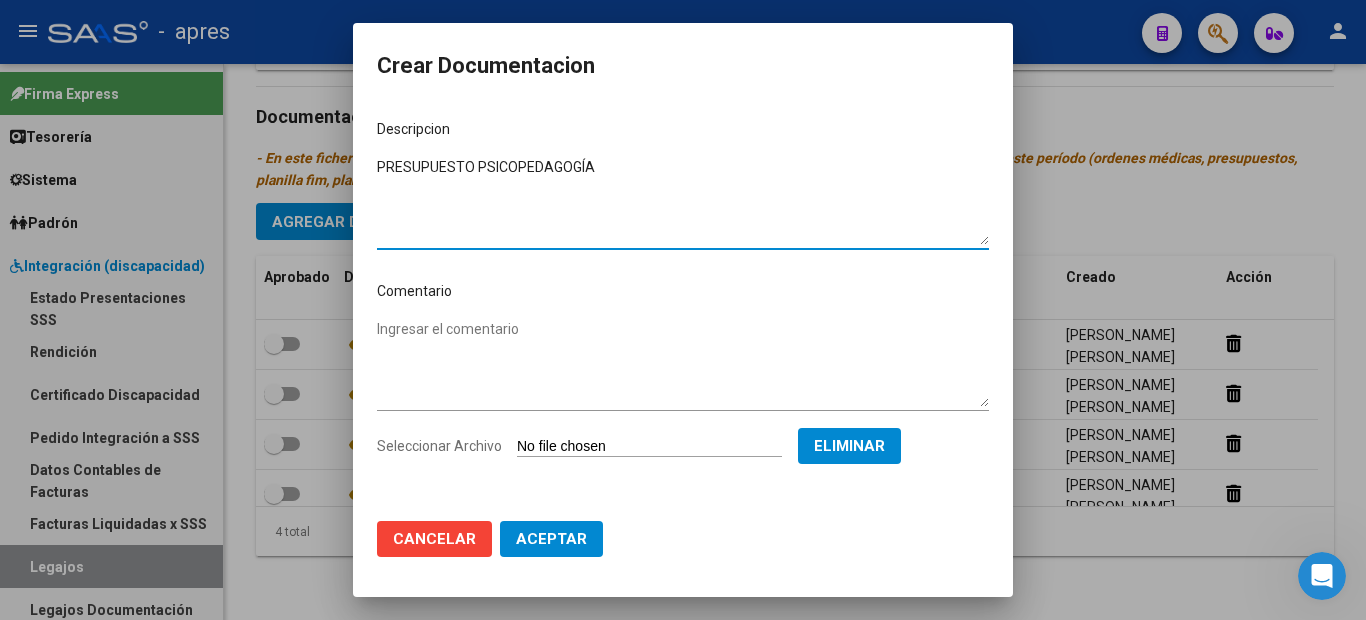 type on "PRESUPUESTO PSICOPEDAGOGÍA" 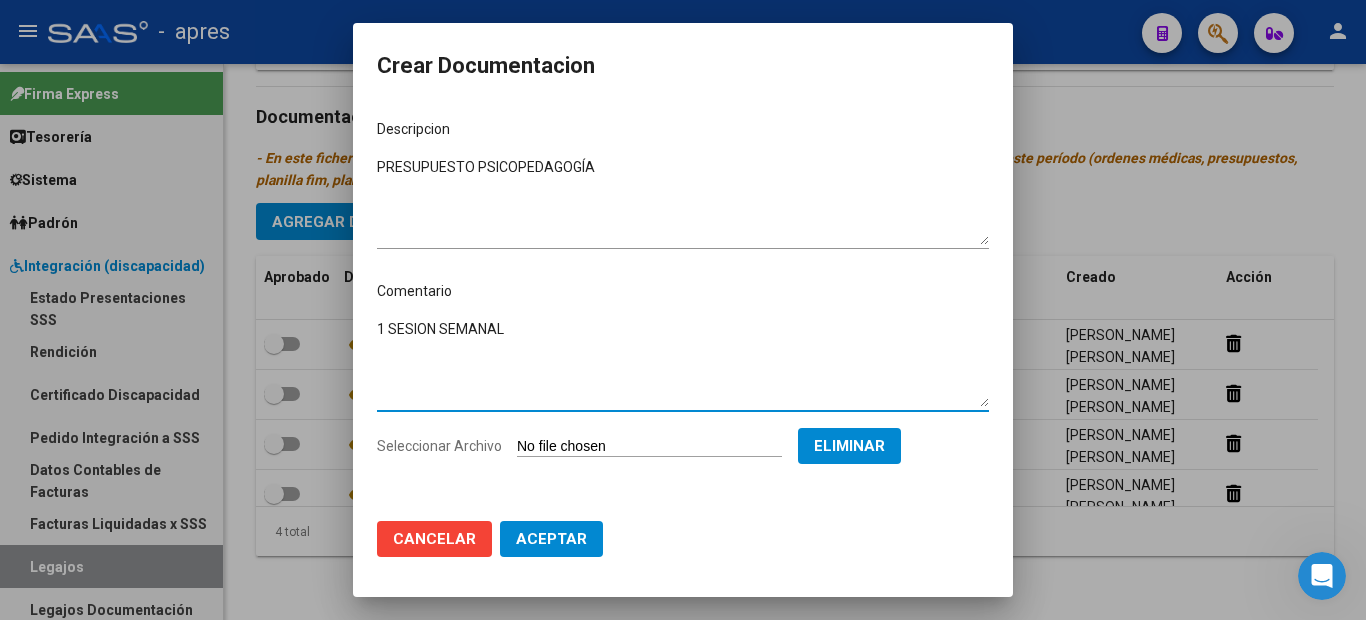 type on "1 SESION SEMANAL" 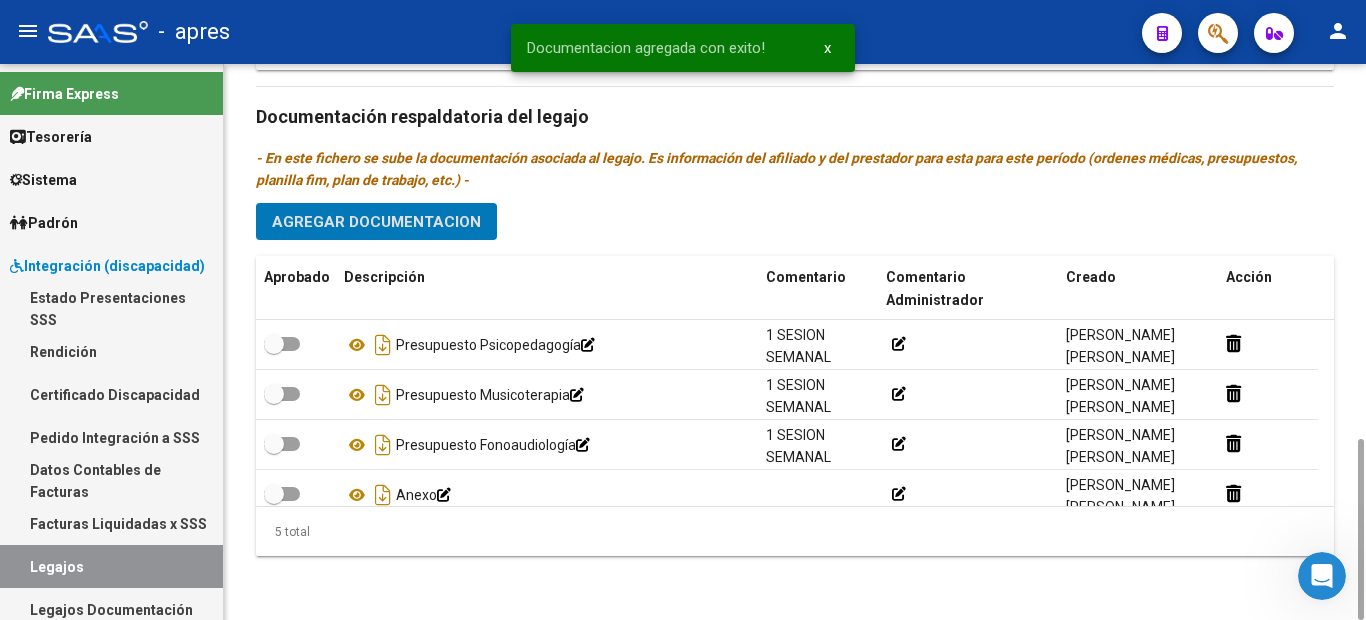 click on "Prestadores asociados al legajo Agregar Prestador Aprobado Prestador CUIT Comentario Presupuesto Periodo Desde Periodo Hasta Usuario Admite Dependencia   [PERSON_NAME] [PERSON_NAME] 27292280667     TO  $ 49.482,44  202506 202512 [PERSON_NAME] [PERSON_NAME]   [DATE]      [PERSON_NAME] [PERSON_NAME] 27315531603     PSICOPEDAGOGÍA  $ 49.482,44  202506 202512 [PERSON_NAME] [PERSON_NAME]   [DATE]      [PERSON_NAME] [PERSON_NAME] 27220242140     FONOAUDIOLOGÍA  $ 49.482,44  202506 202512 [PERSON_NAME] [PERSON_NAME]   [DATE]      RIBEYROL VICTORIA 27413150014     MUSICOTERAPIA  $ 49.482,44  202506 202512 [PERSON_NAME] [PERSON_NAME]   [DATE]    4 total Documentación respaldatoria del legajo - En este fichero se sube la documentación asociada al legajo. Es información del afiliado y del prestador para esta para este período (ordenes médicas, presupuestos, planilla fim, plan de trabajo, etc.) - Agregar Documentacion Aprobado Descripción Comentario Comentario Administrador Creado Acción" 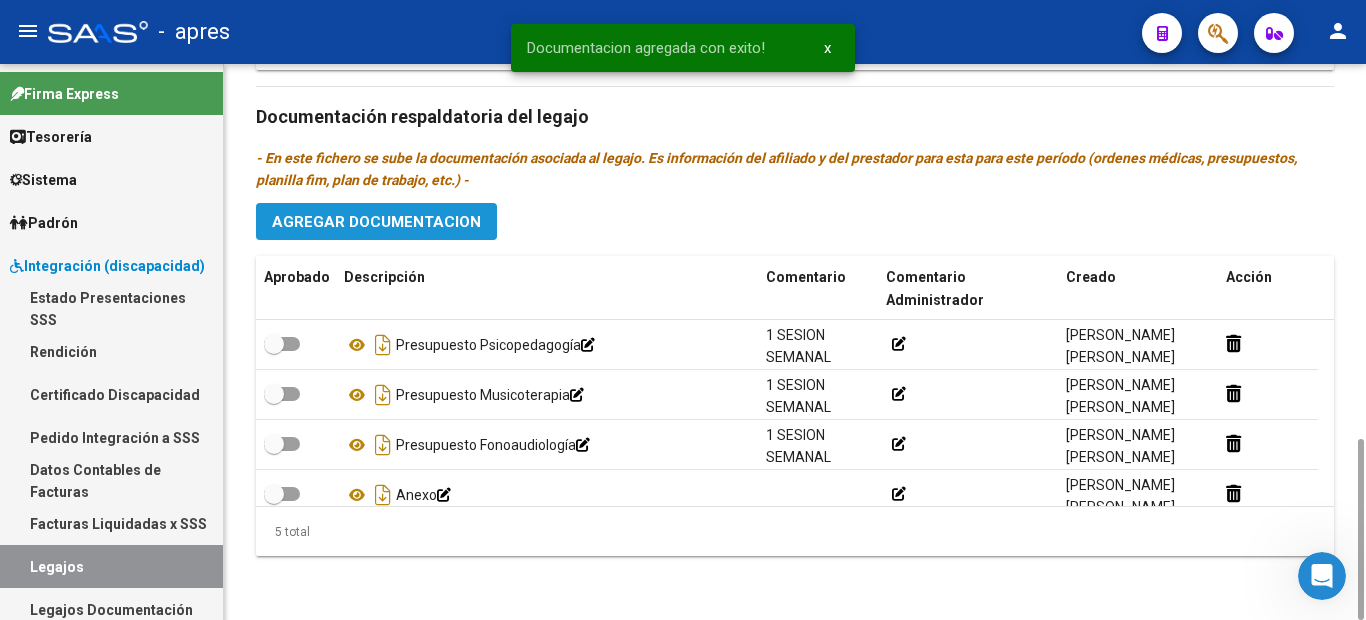 click on "Agregar Documentacion" 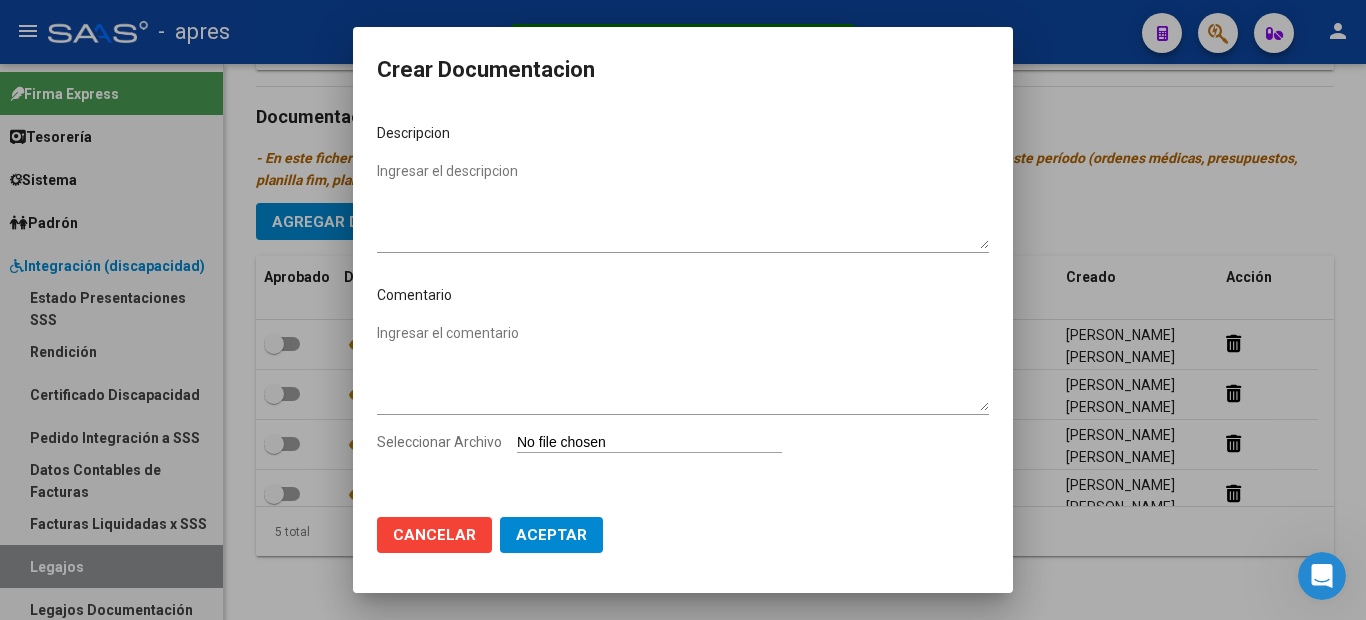 click on "Seleccionar Archivo" at bounding box center (649, 443) 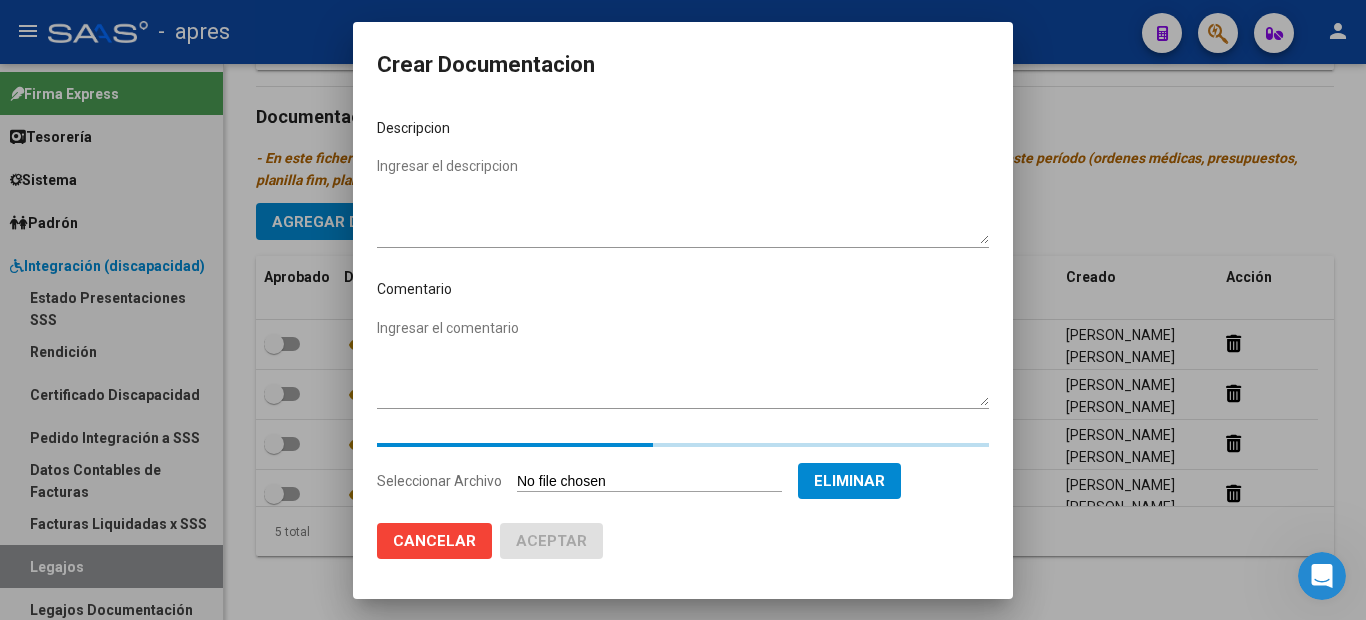 click on "Ingresar el descripcion" at bounding box center [683, 200] 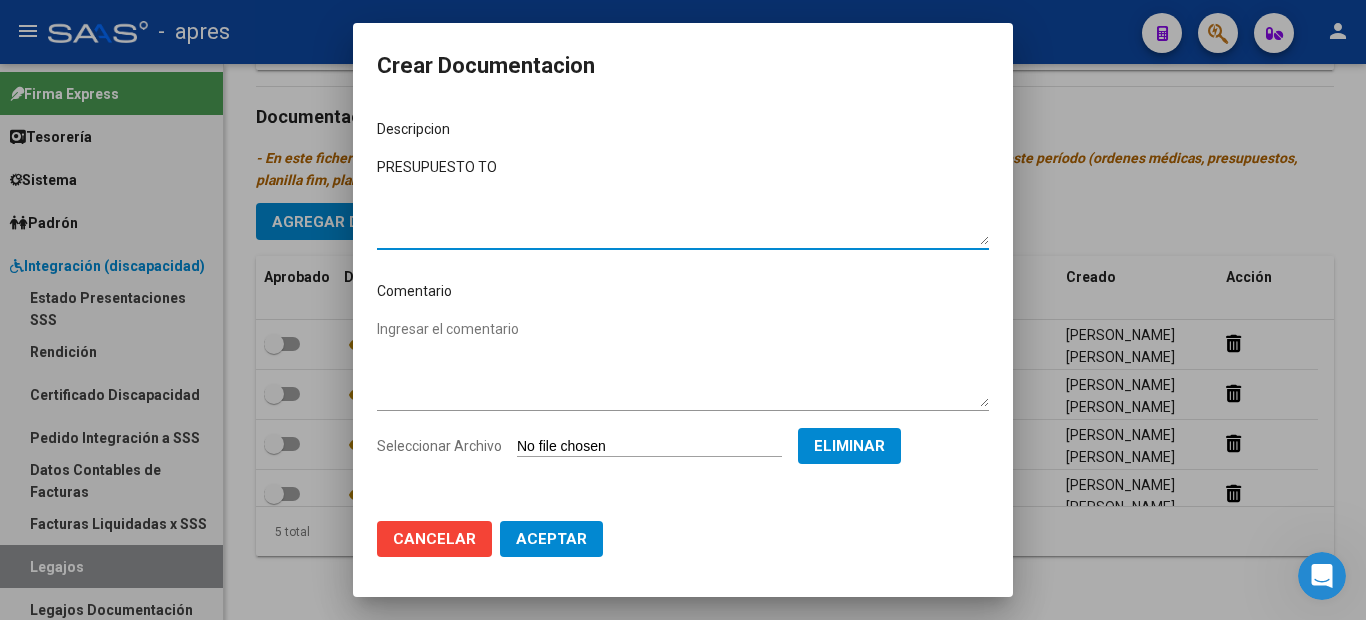 type on "PRESUPUESTO TO" 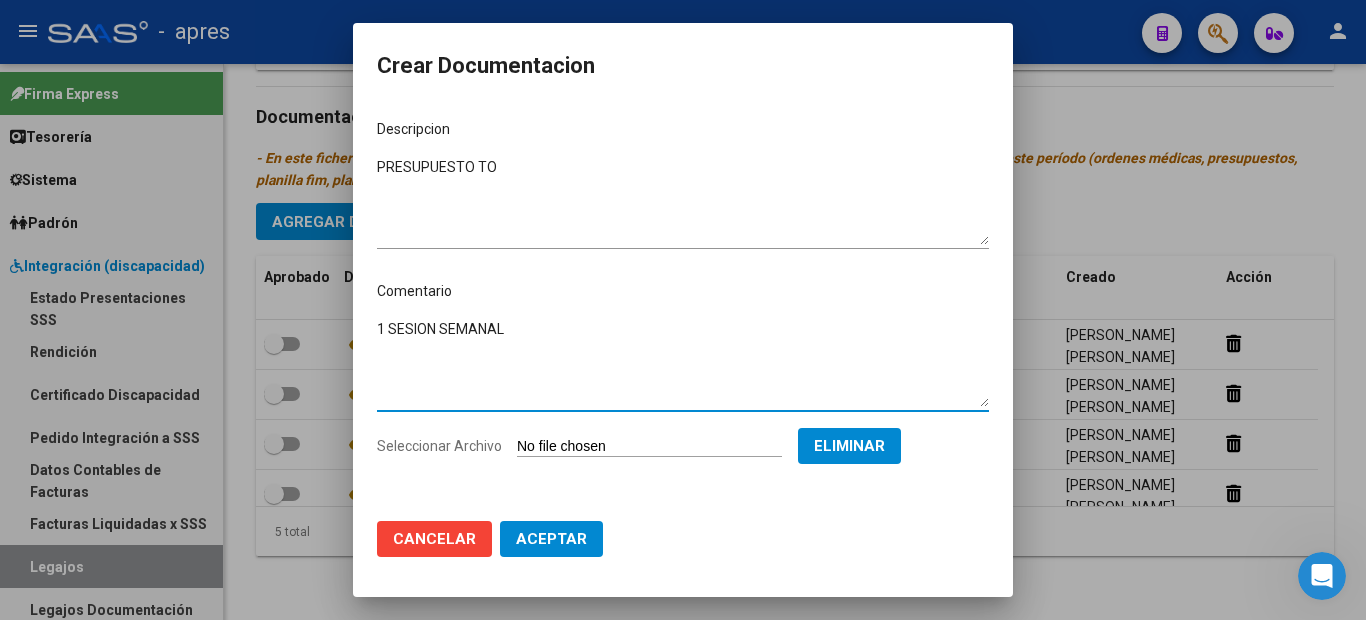type on "1 SESION SEMANAL" 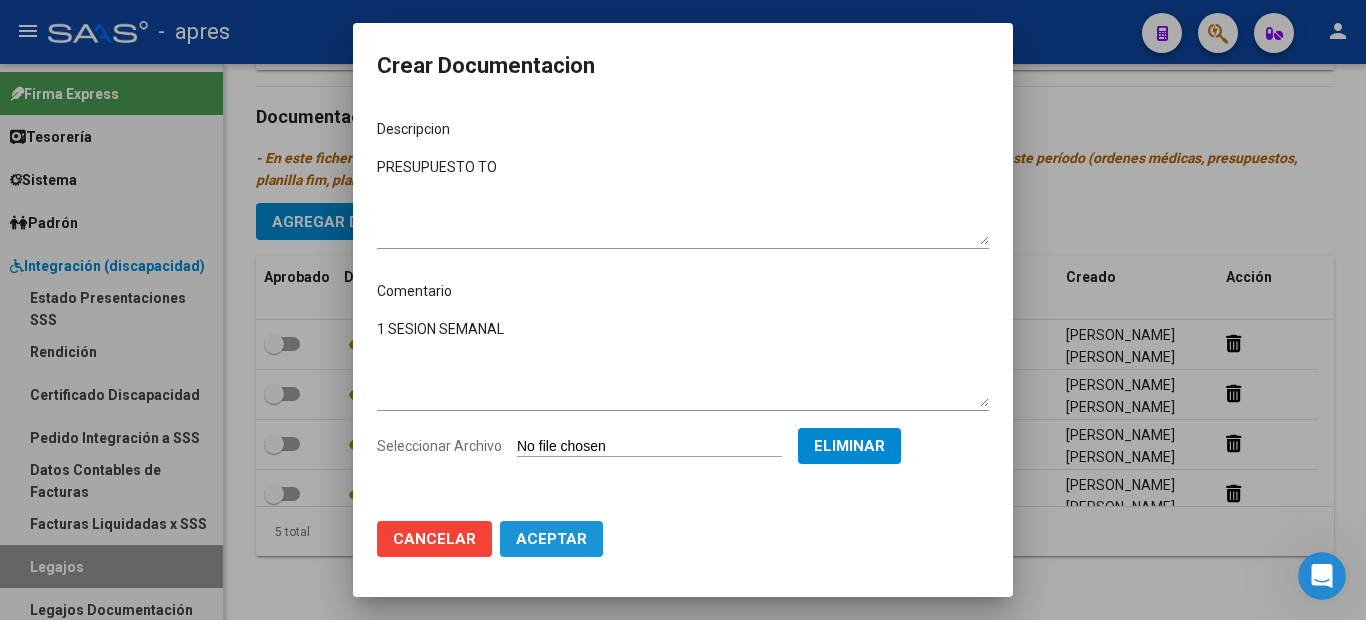 click on "Aceptar" 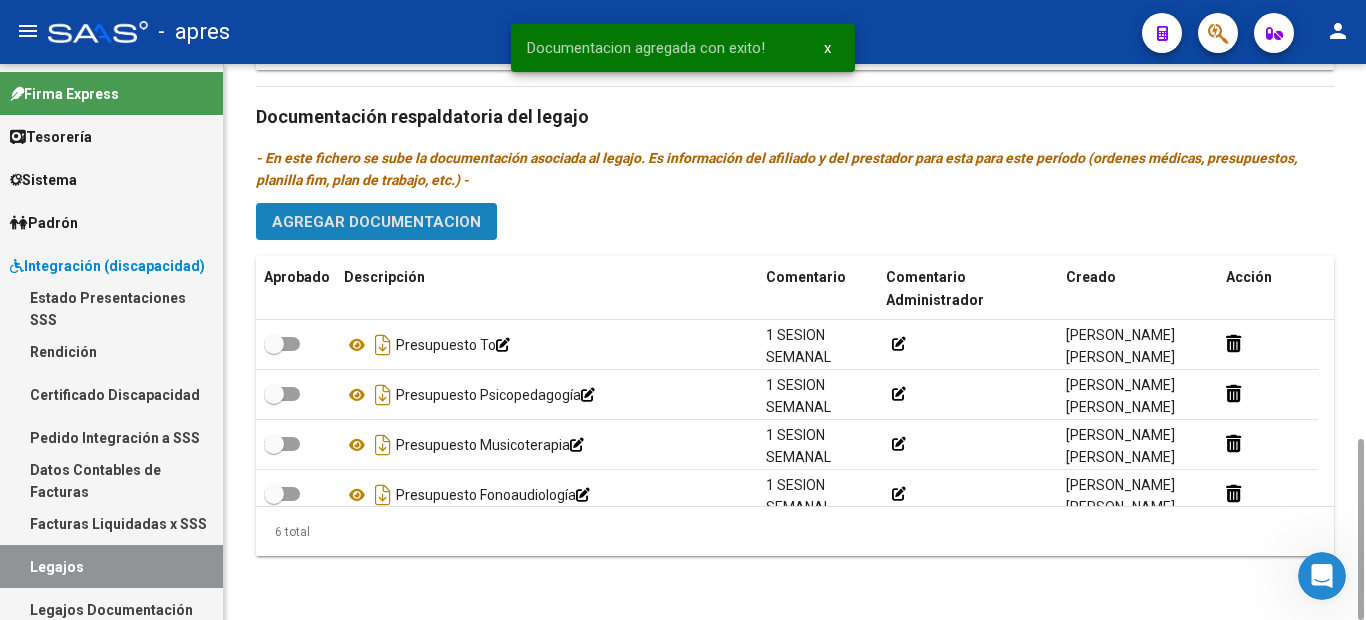 click on "Agregar Documentacion" 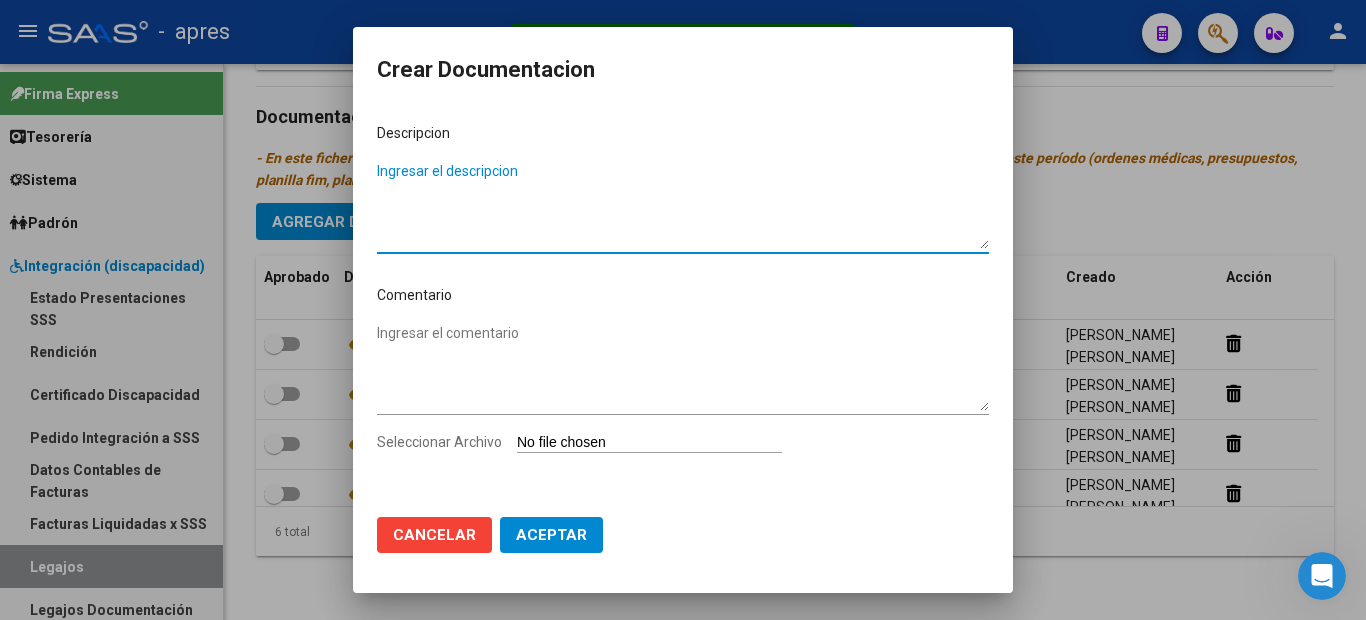 click on "Seleccionar Archivo" at bounding box center [649, 443] 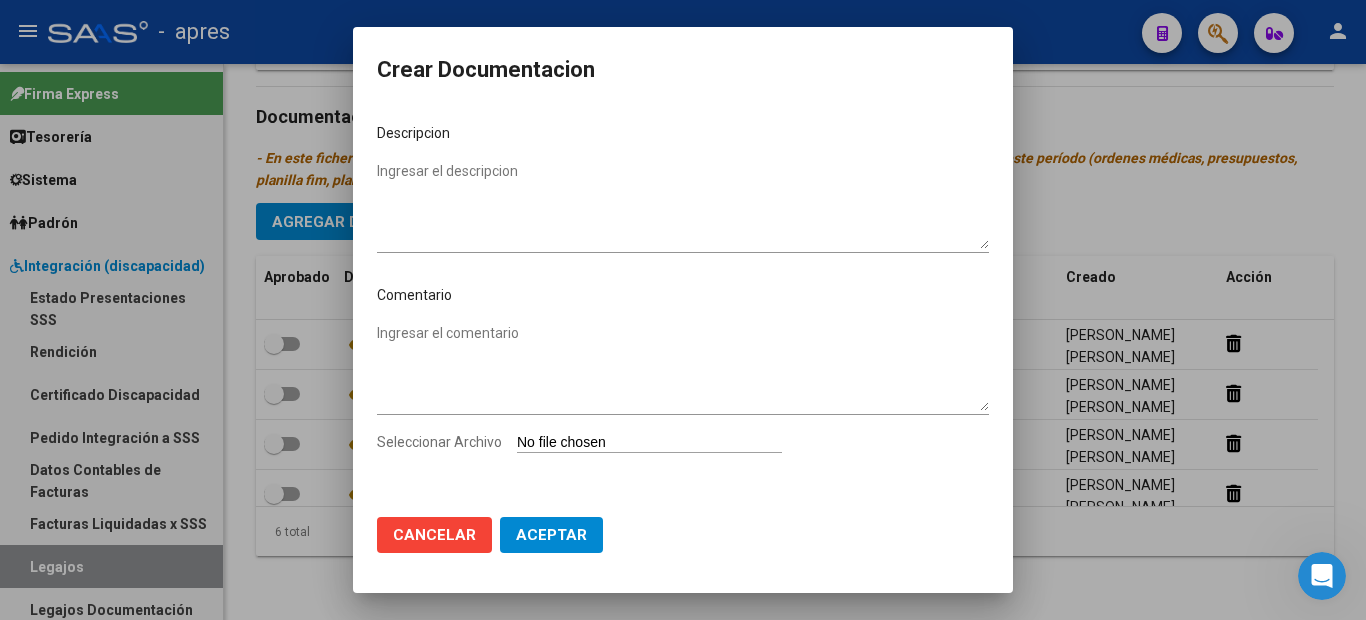 type on "C:\fakepath\CAR Y CUE.pdf" 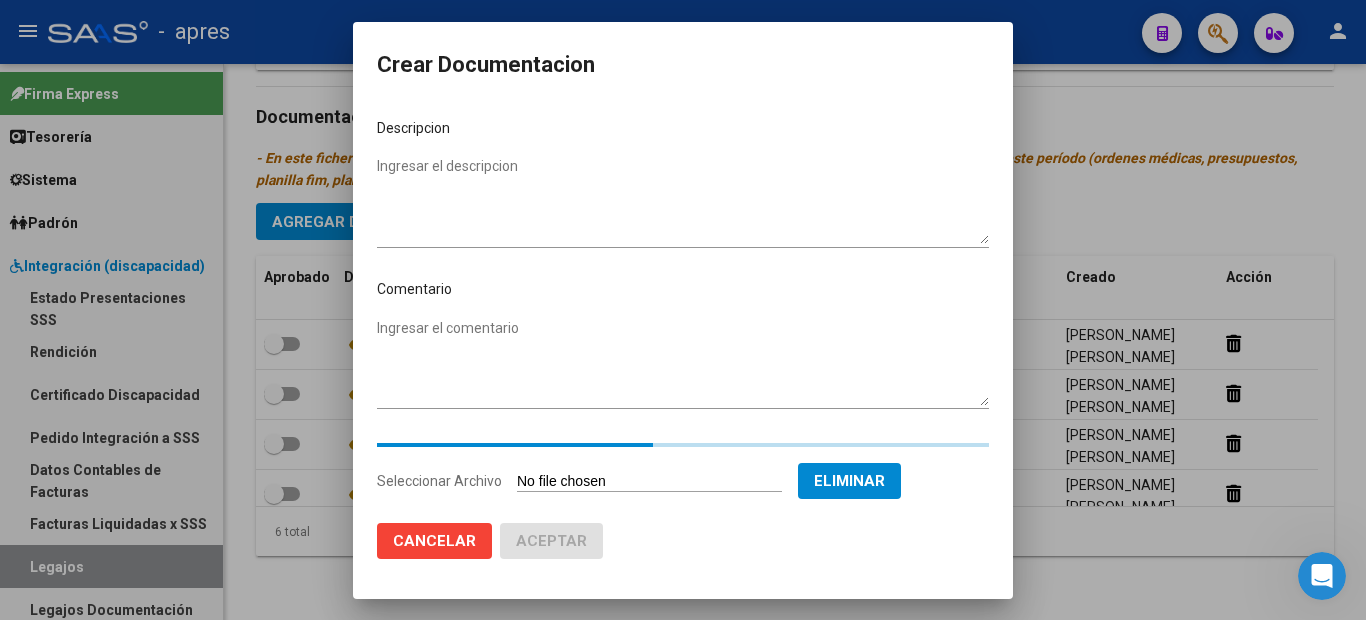 click on "Ingresar el descripcion" at bounding box center (683, 200) 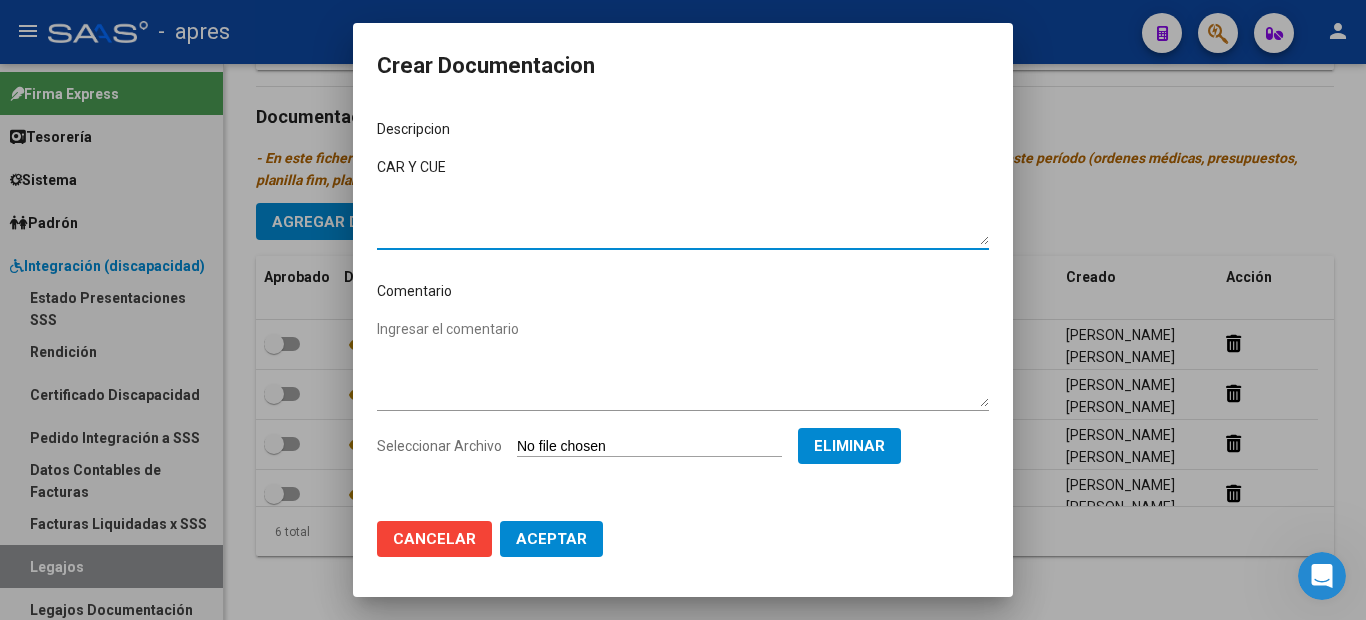 type on "CAR Y CUE" 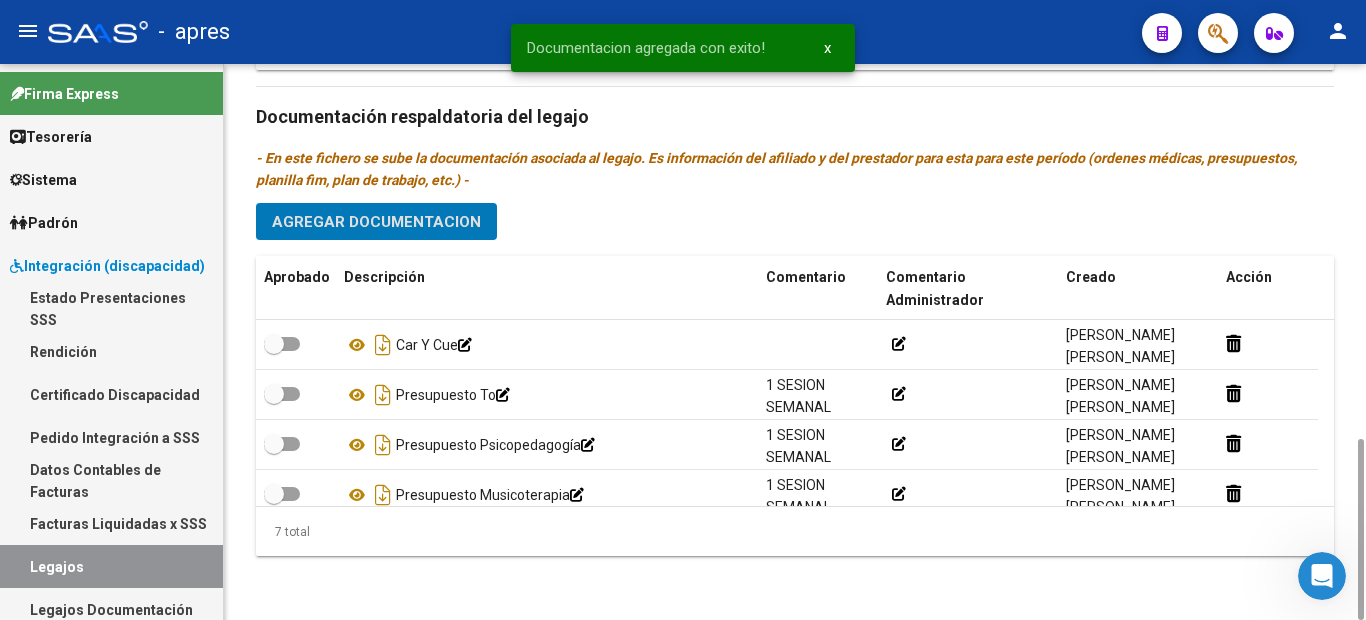 click on "Agregar Documentacion" 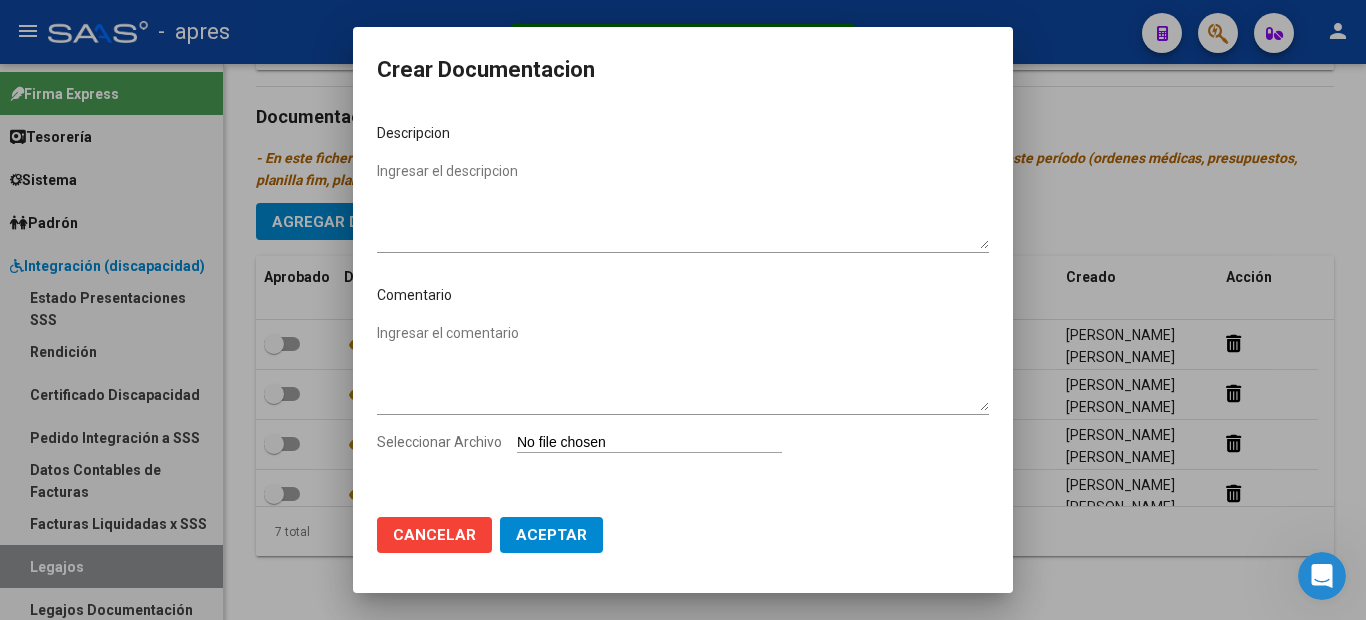click on "Seleccionar Archivo" at bounding box center (649, 443) 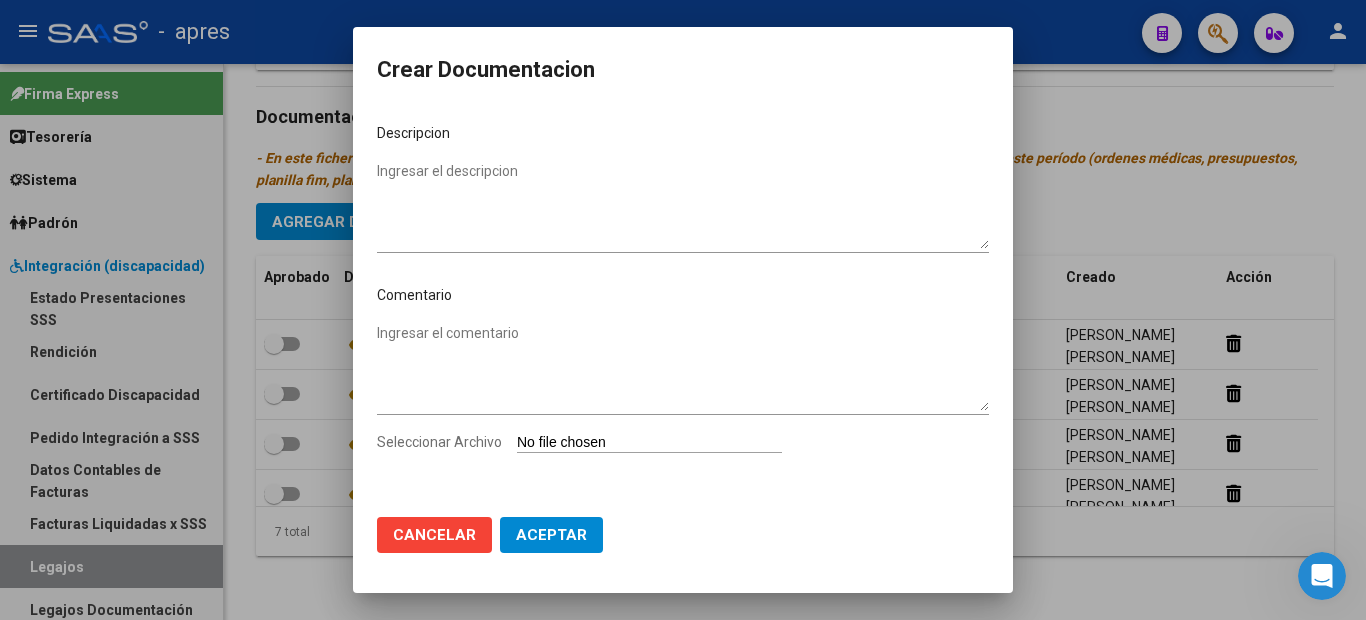 type on "C:\fakepath\Declaracion Jurada.pdf" 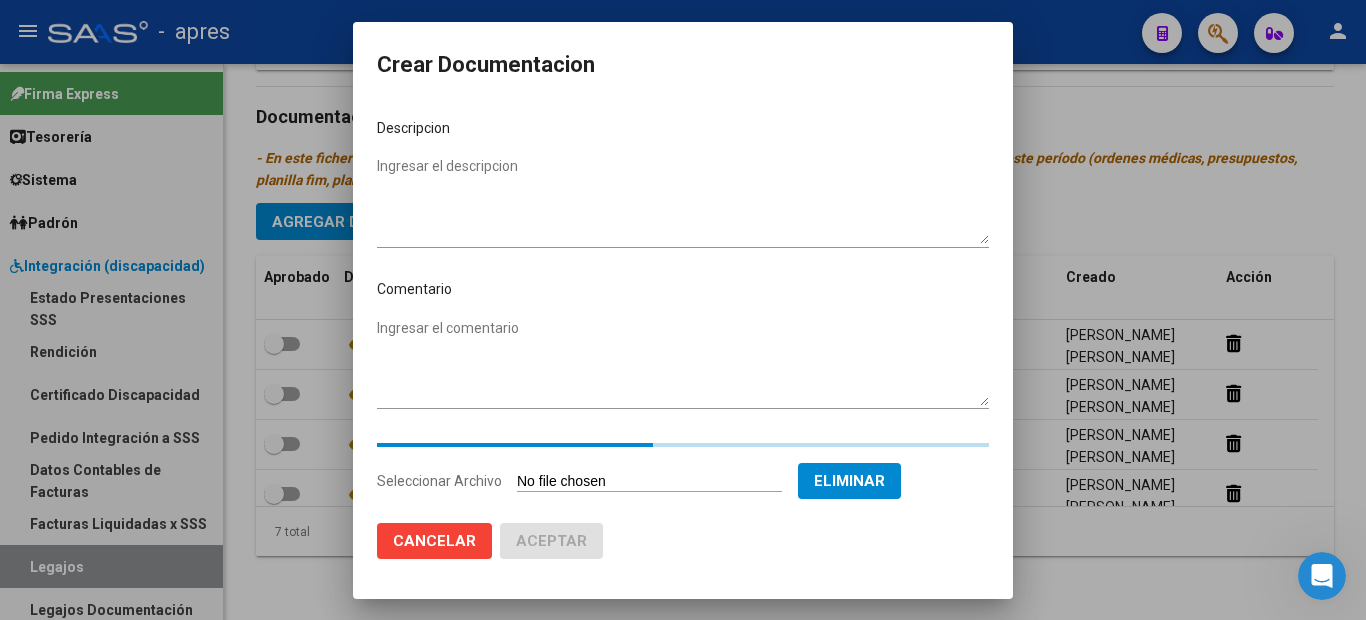 click on "Ingresar el descripcion" at bounding box center (683, 200) 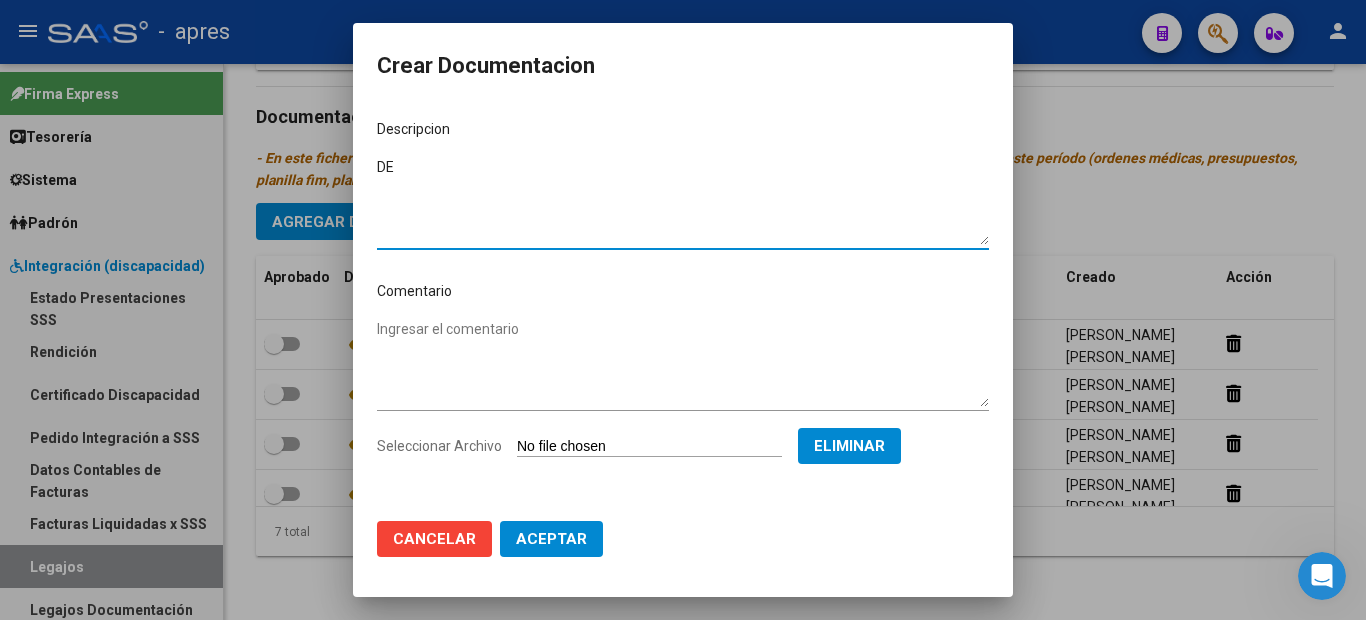 type on "D" 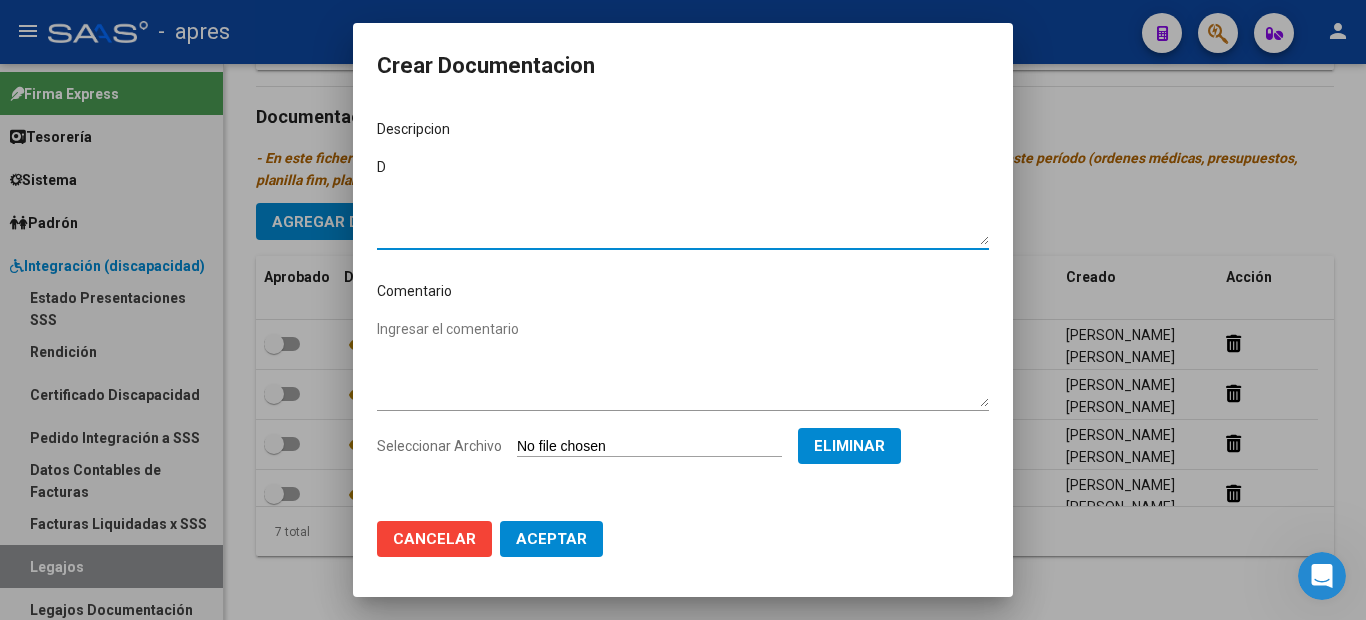 type 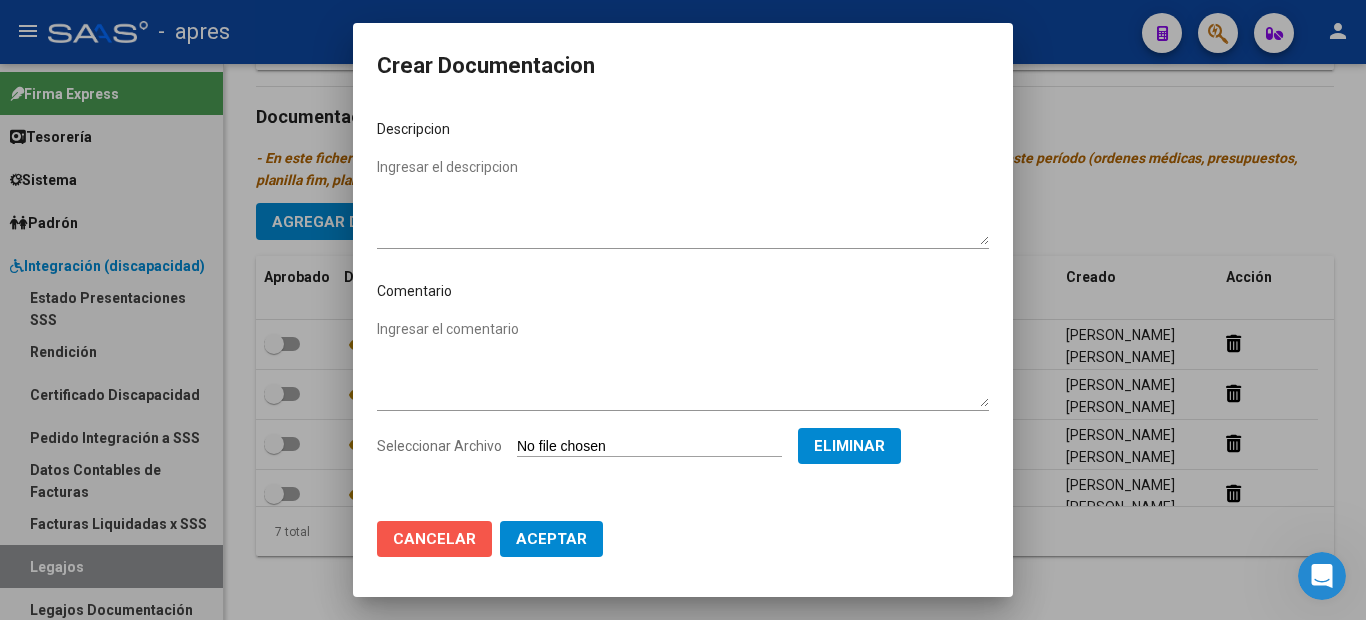 click on "Cancelar" 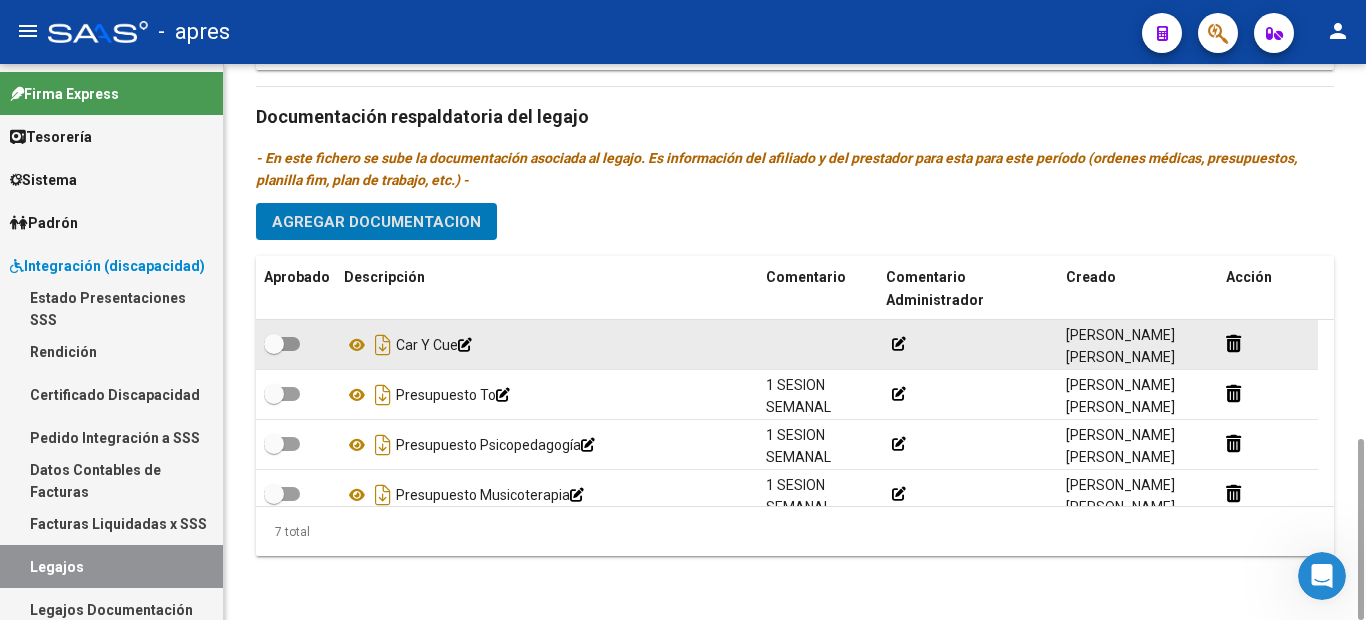 click at bounding box center [282, 344] 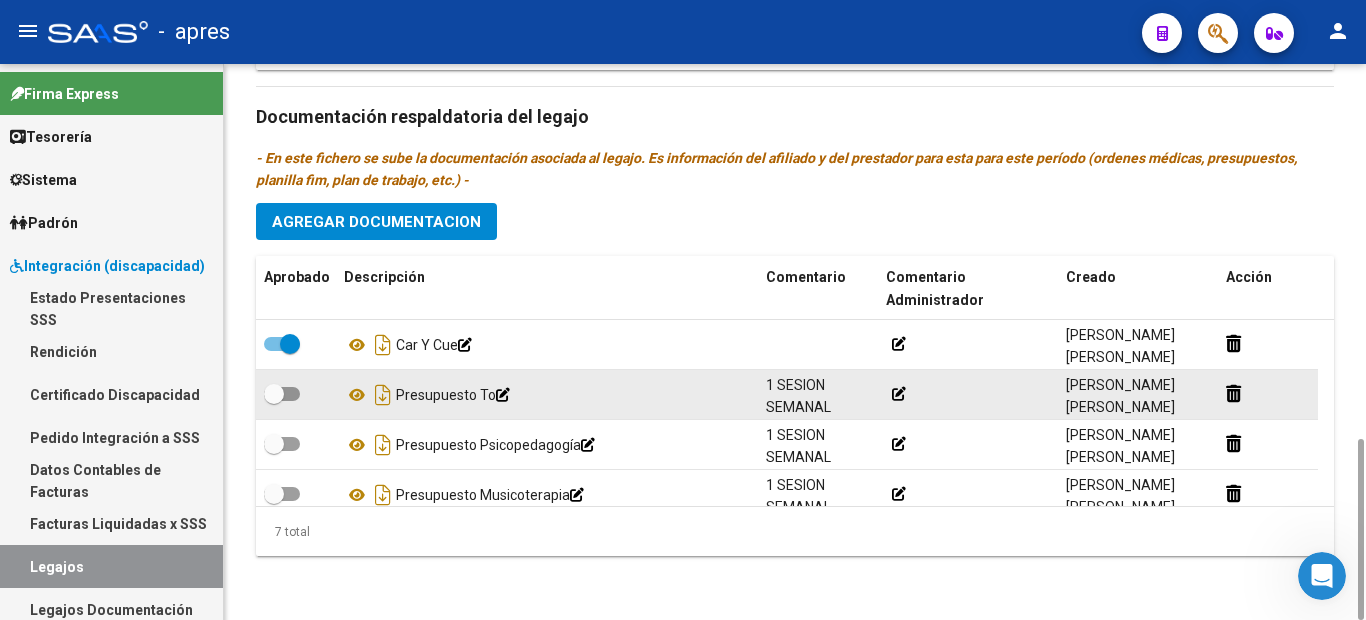 click at bounding box center (282, 394) 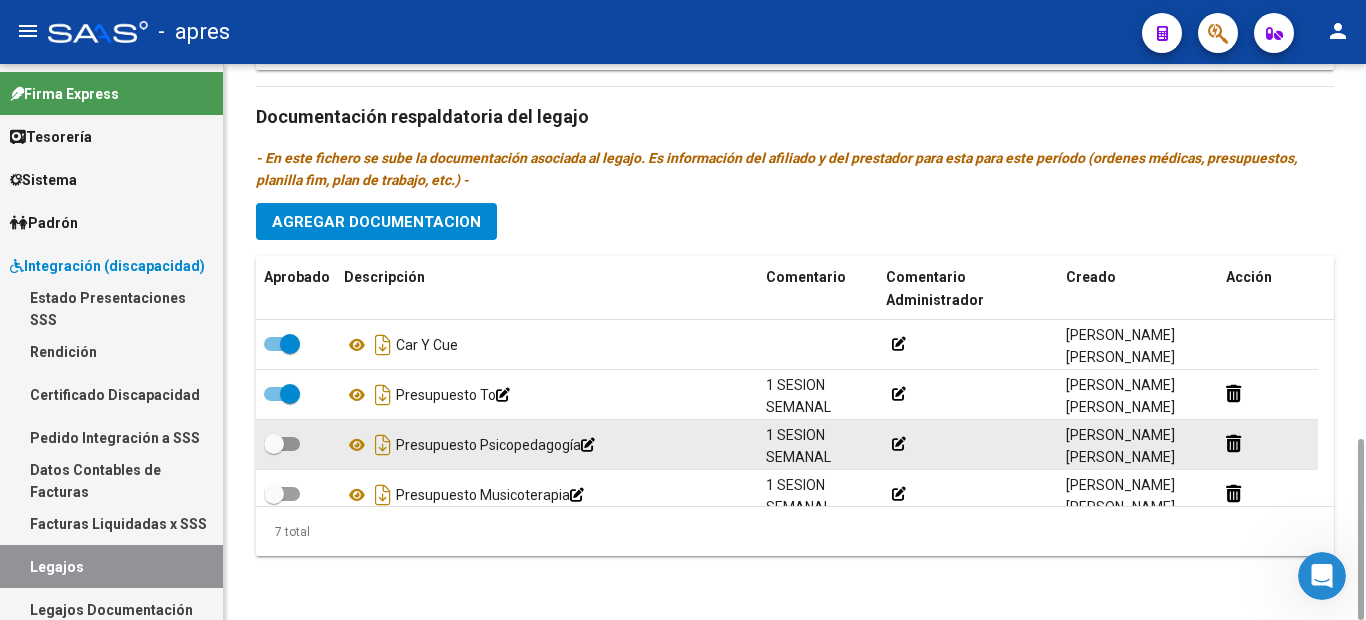click at bounding box center (282, 444) 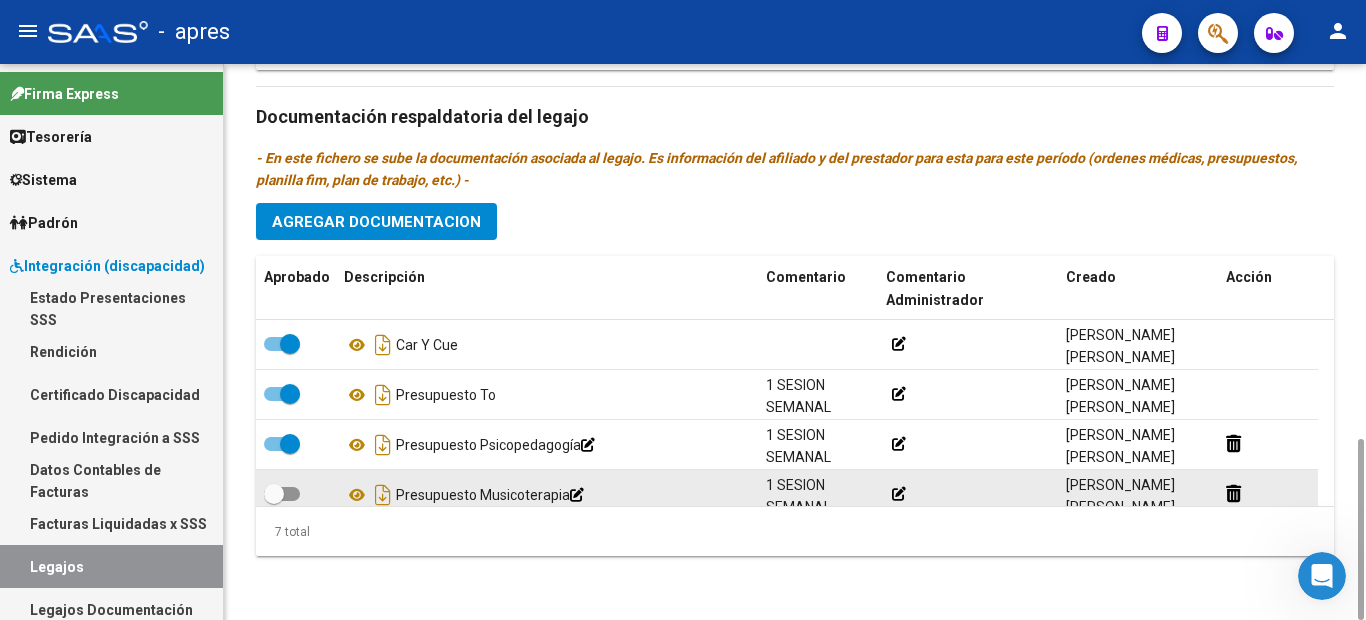 click at bounding box center [282, 494] 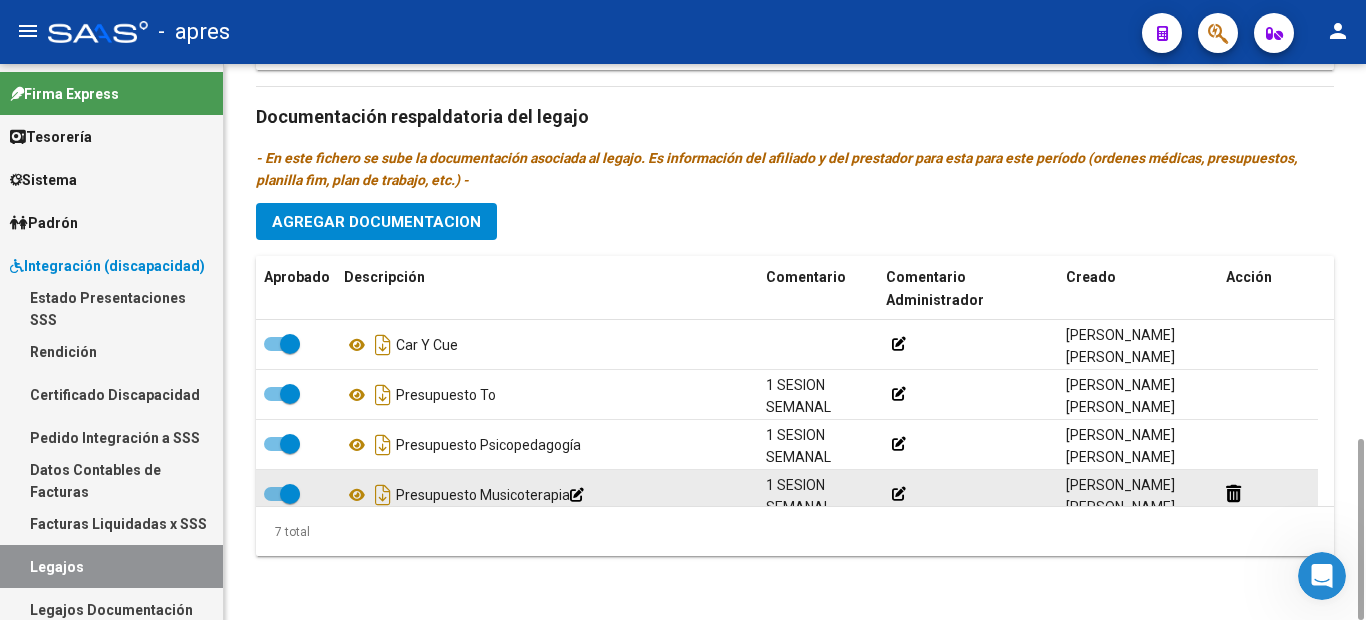 scroll, scrollTop: 7, scrollLeft: 0, axis: vertical 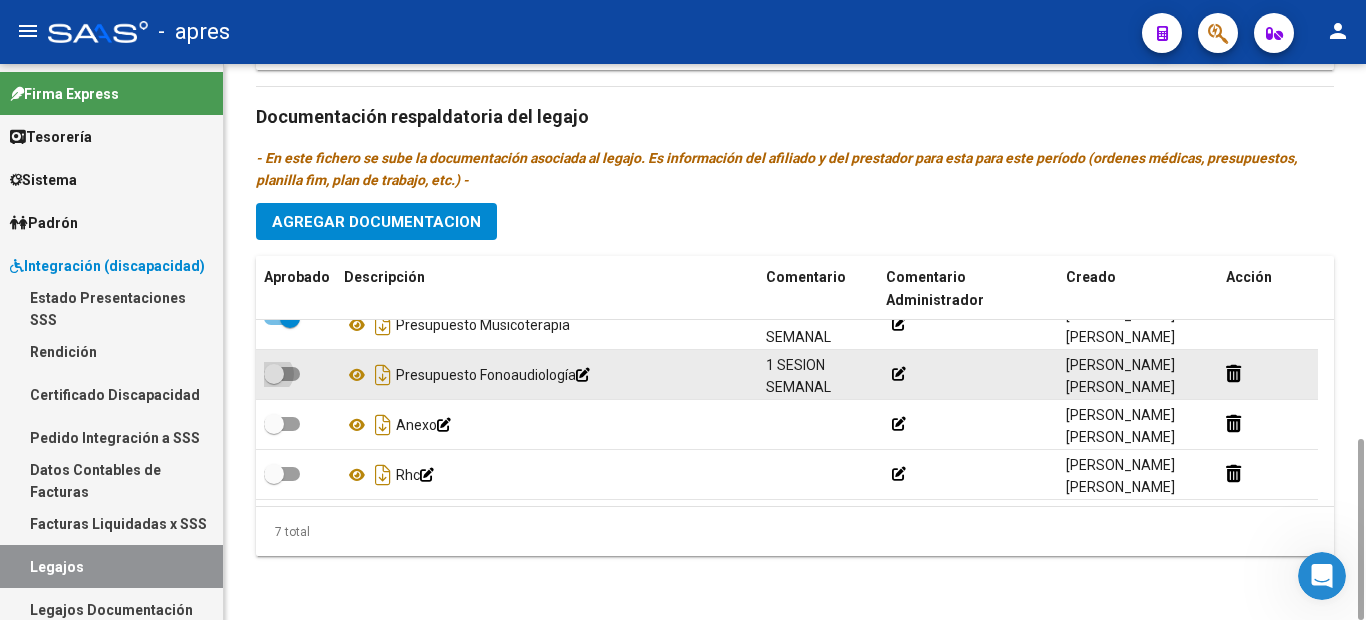 click at bounding box center (274, 374) 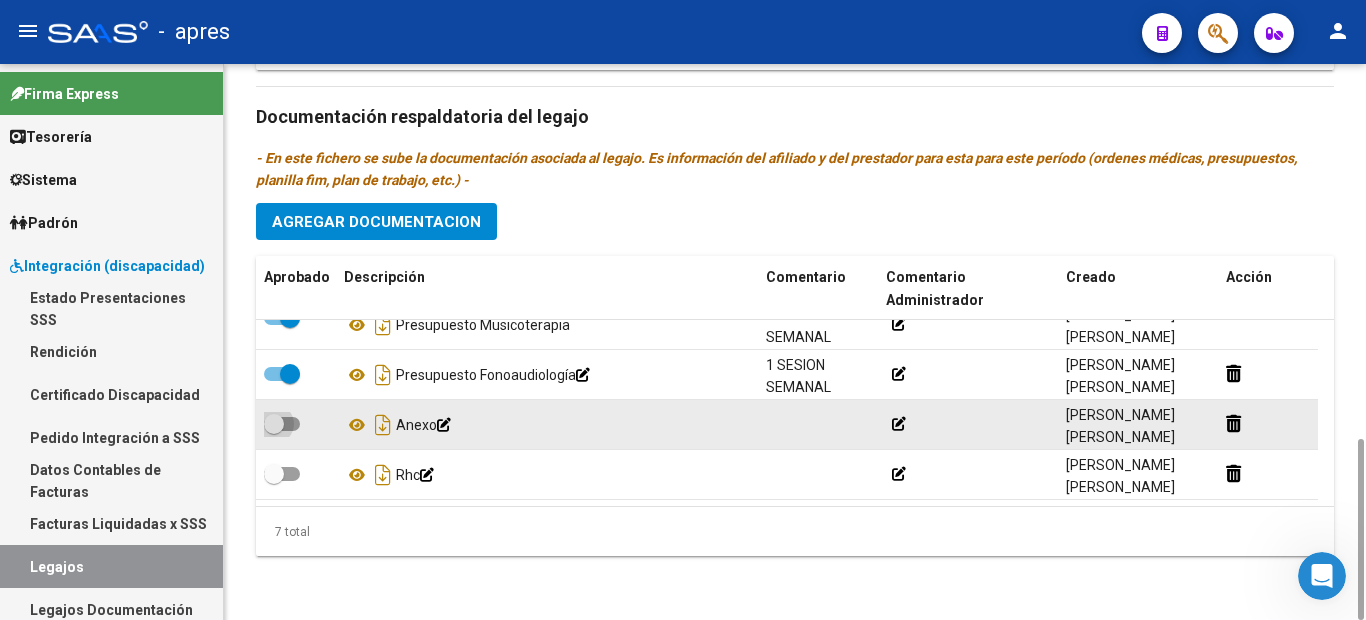 click at bounding box center [274, 424] 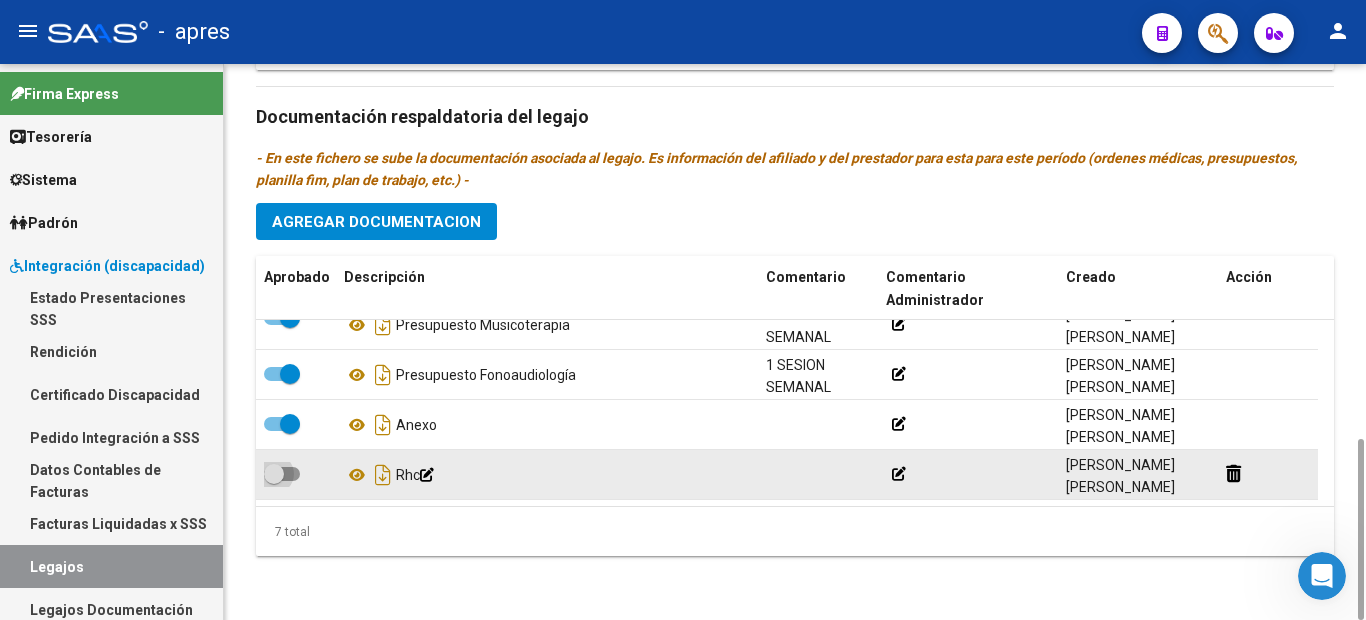 click at bounding box center [274, 474] 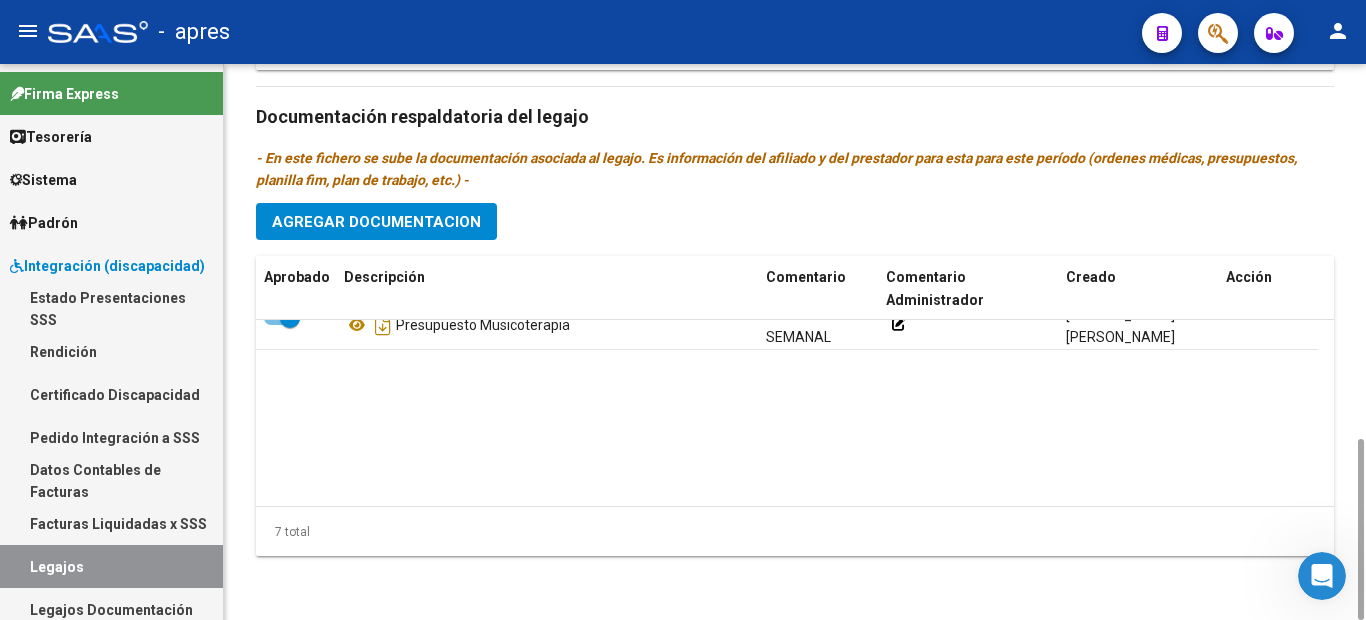 scroll, scrollTop: 7, scrollLeft: 0, axis: vertical 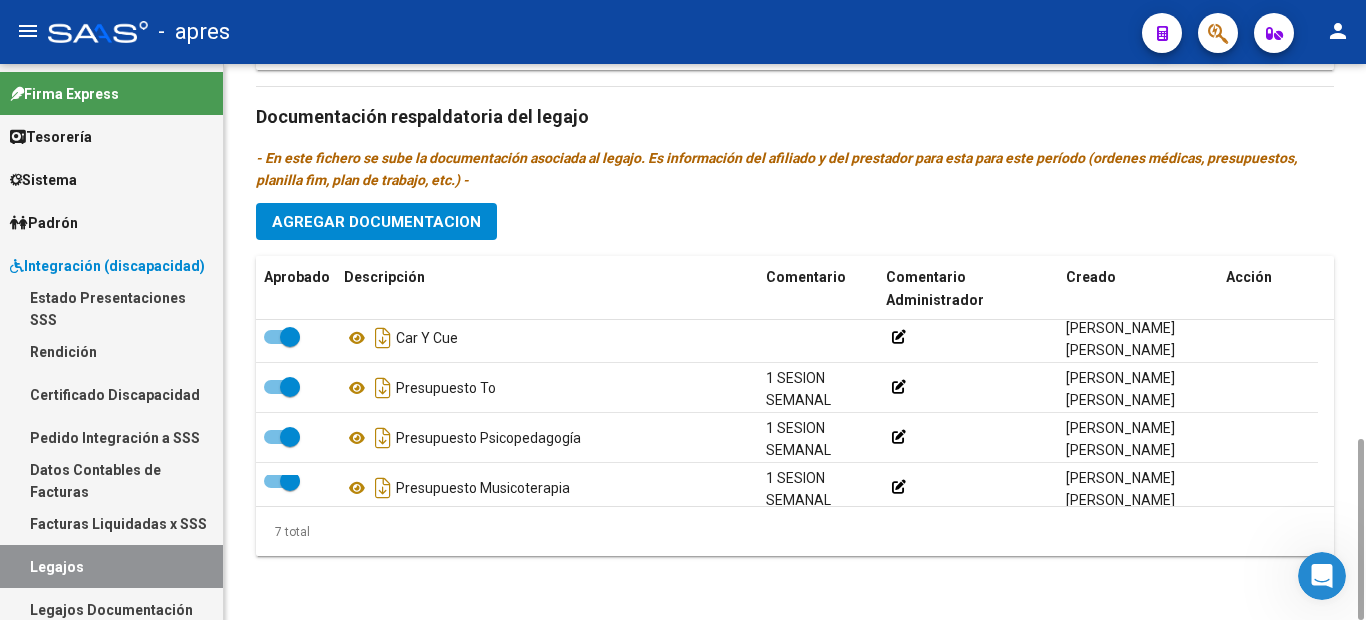 click on "arrow_back Editar 296    save Guardar cambios delete  Eliminar
Legajo de Integración Modelo Formulario DDJJ para Transporte  /  Modelo Conformidad Transporte  /  Modelo Presupuesto Transporte  /  Modelo Conformidad Prestacional  /  Modelo Presupuesto Prestacional  /  ModeloResumen HC  /  Modelo Planilla FIM  Legajo sin Aprobar.  Aprobado   CUIL  *   20-59190363-3 Ingresar CUIL      Análisis Afiliado    Certificado Discapacidad     ARCA [PERSON_NAME] Nombre Afiliado  *   [PERSON_NAME] el nombre  Periodo Desde  *   202506 Ej: 202203  Periodo Hasta  *   202512 Ej: 202212  Admite Dependencia   Comentarios                                  Comentarios Administrador  Prestadores asociados al legajo Agregar Prestador Aprobado Prestador CUIT Comentario Presupuesto Periodo Desde Periodo Hasta Usuario Admite Dependencia   [PERSON_NAME] [PERSON_NAME] 27292280667     TO  $ 49.482,44  202506 202512 [PERSON_NAME] [PERSON_NAME]   [DATE]      [PERSON_NAME] [PERSON_NAME] 27315531603     PSICOPEDAGOGÍA  $ 49.482,44" 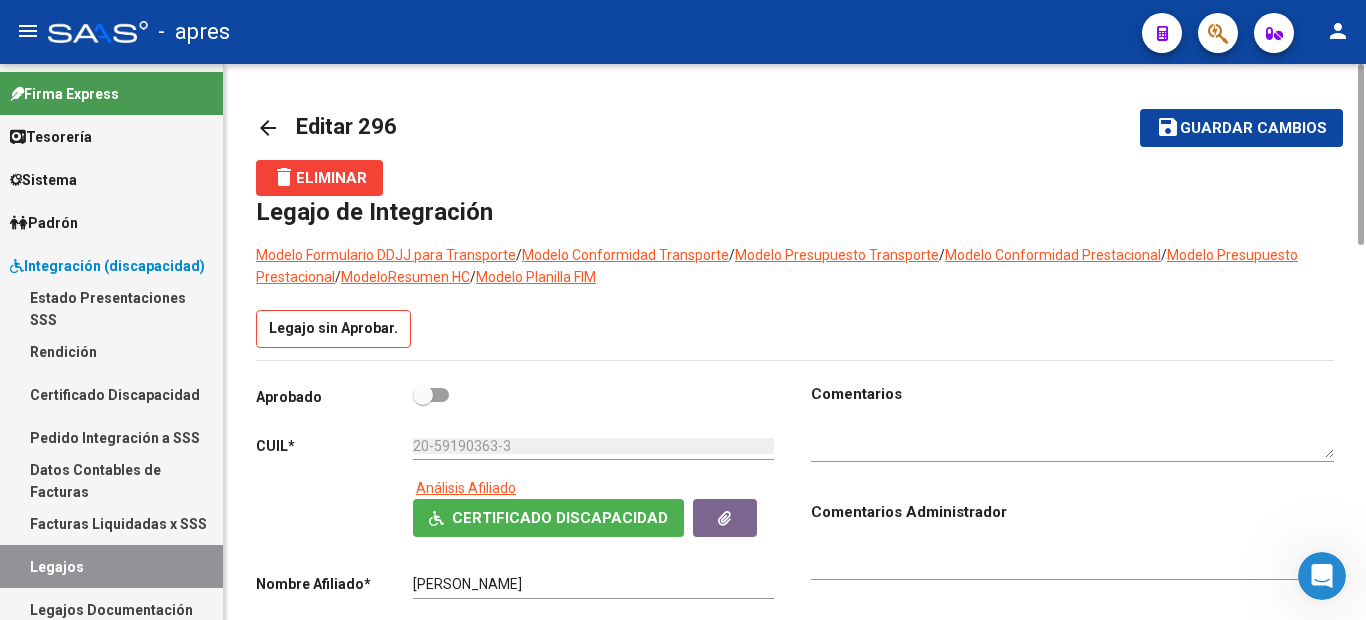 click on "Guardar cambios" 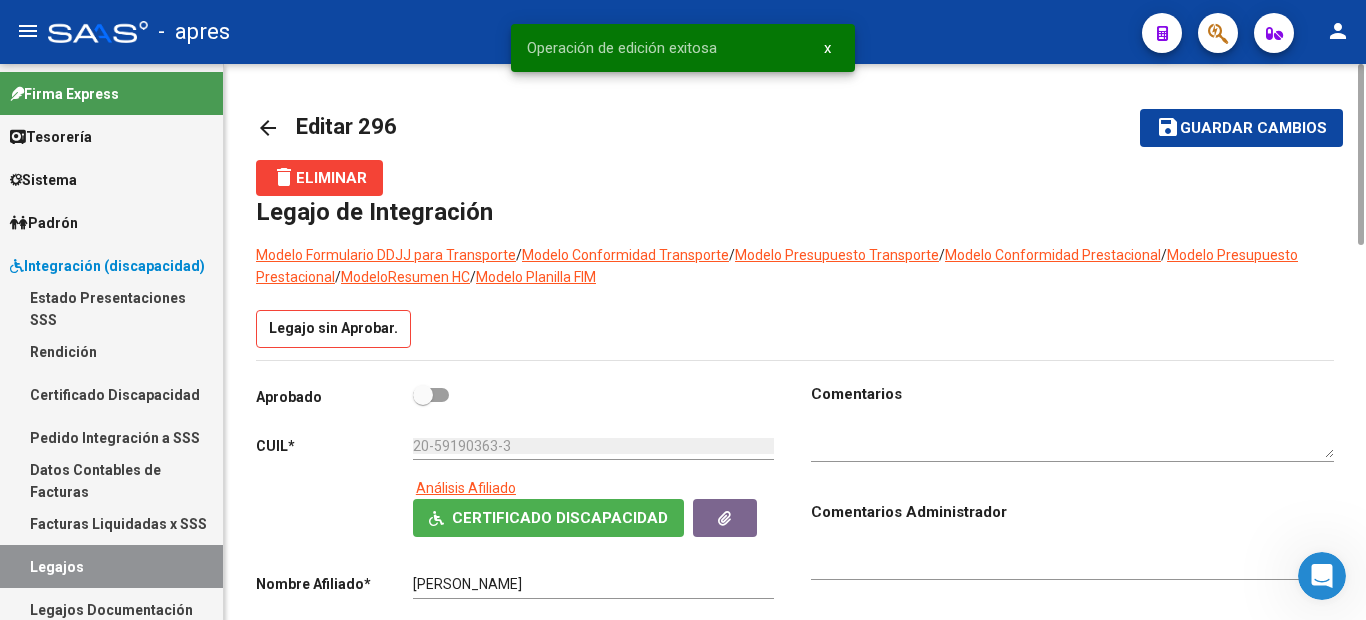 click at bounding box center (423, 395) 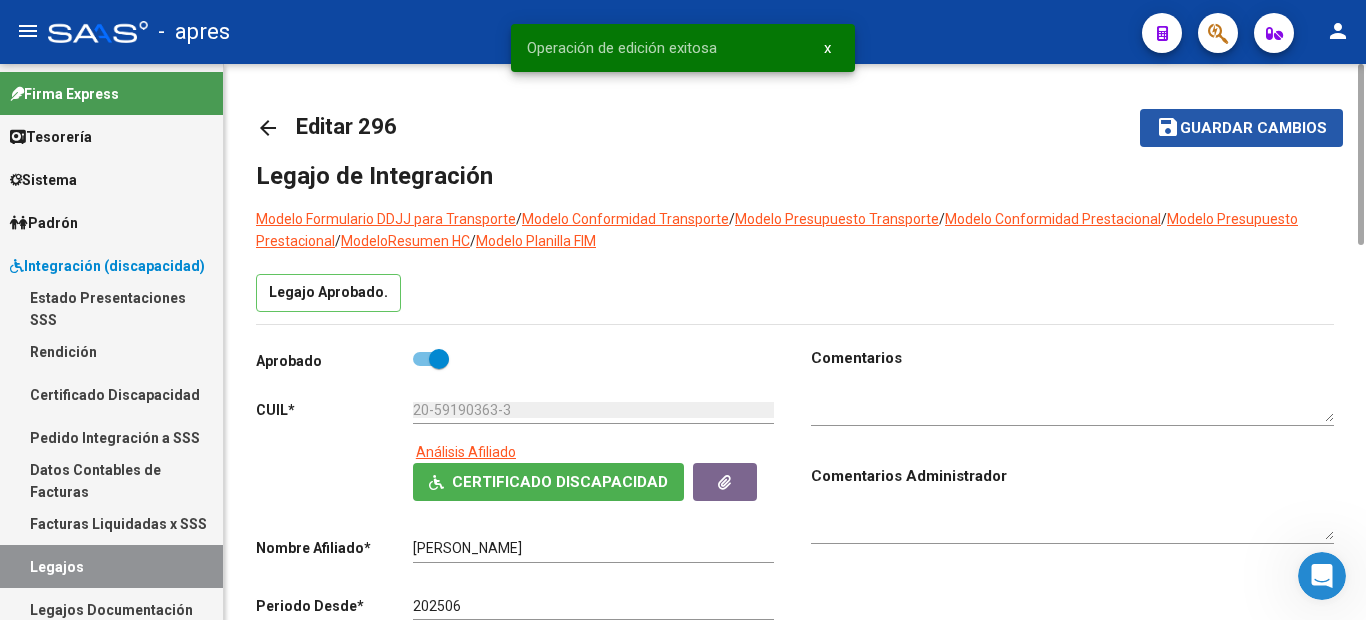 click on "save Guardar cambios" 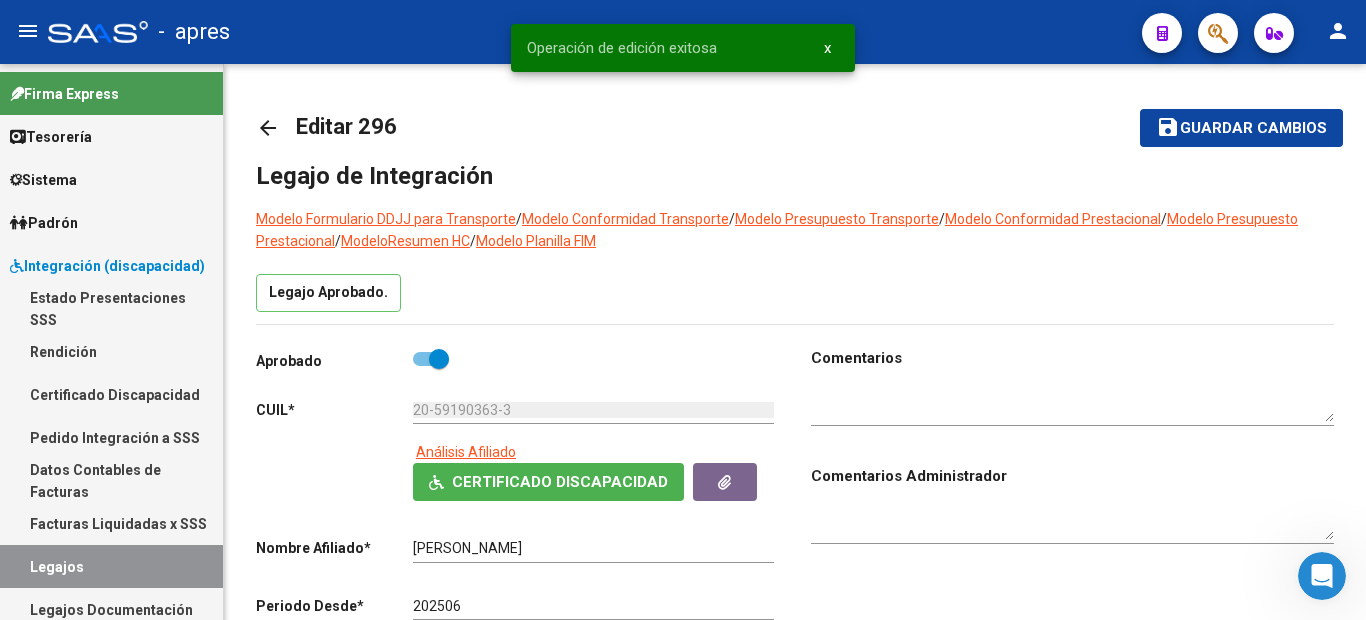 click on "Legajos" at bounding box center (111, 566) 